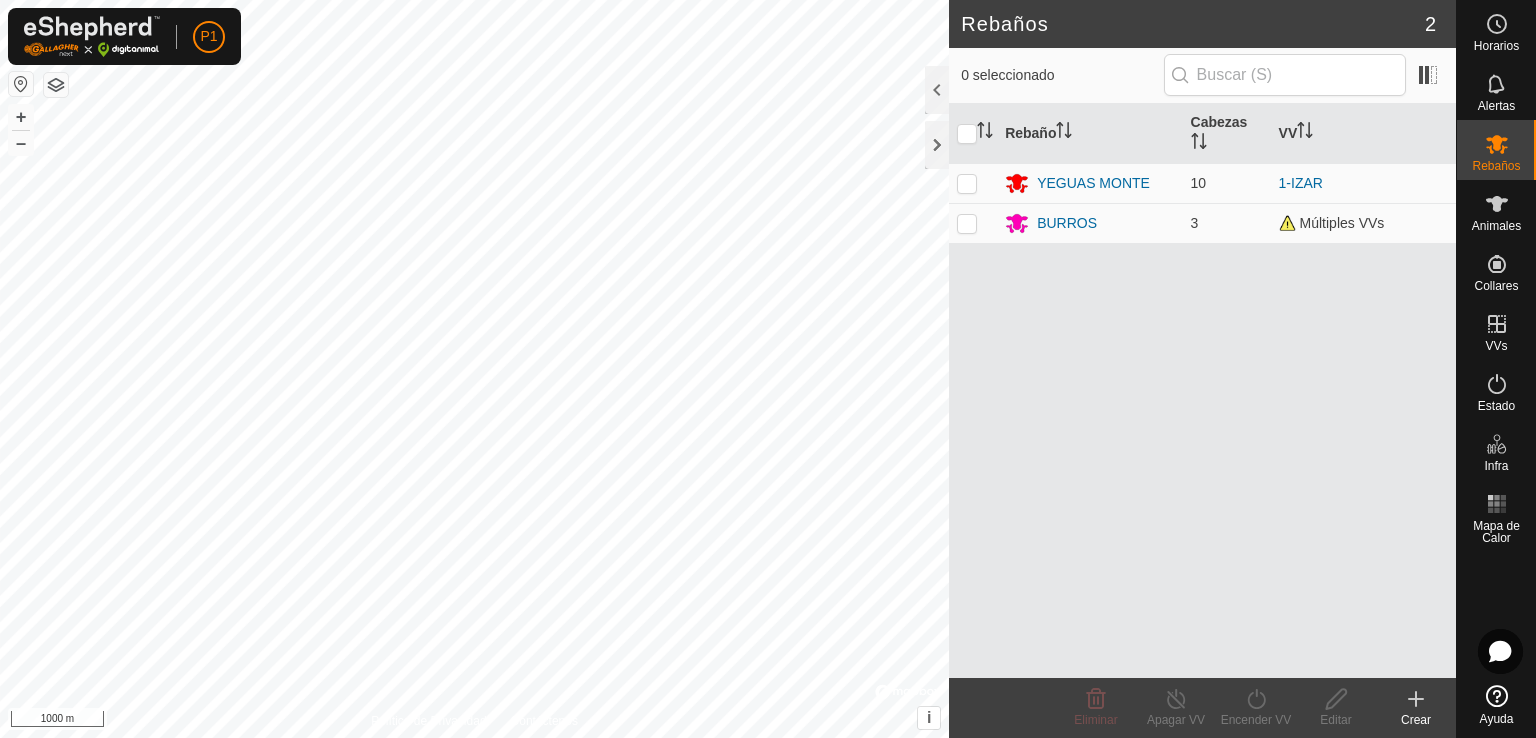 scroll, scrollTop: 0, scrollLeft: 0, axis: both 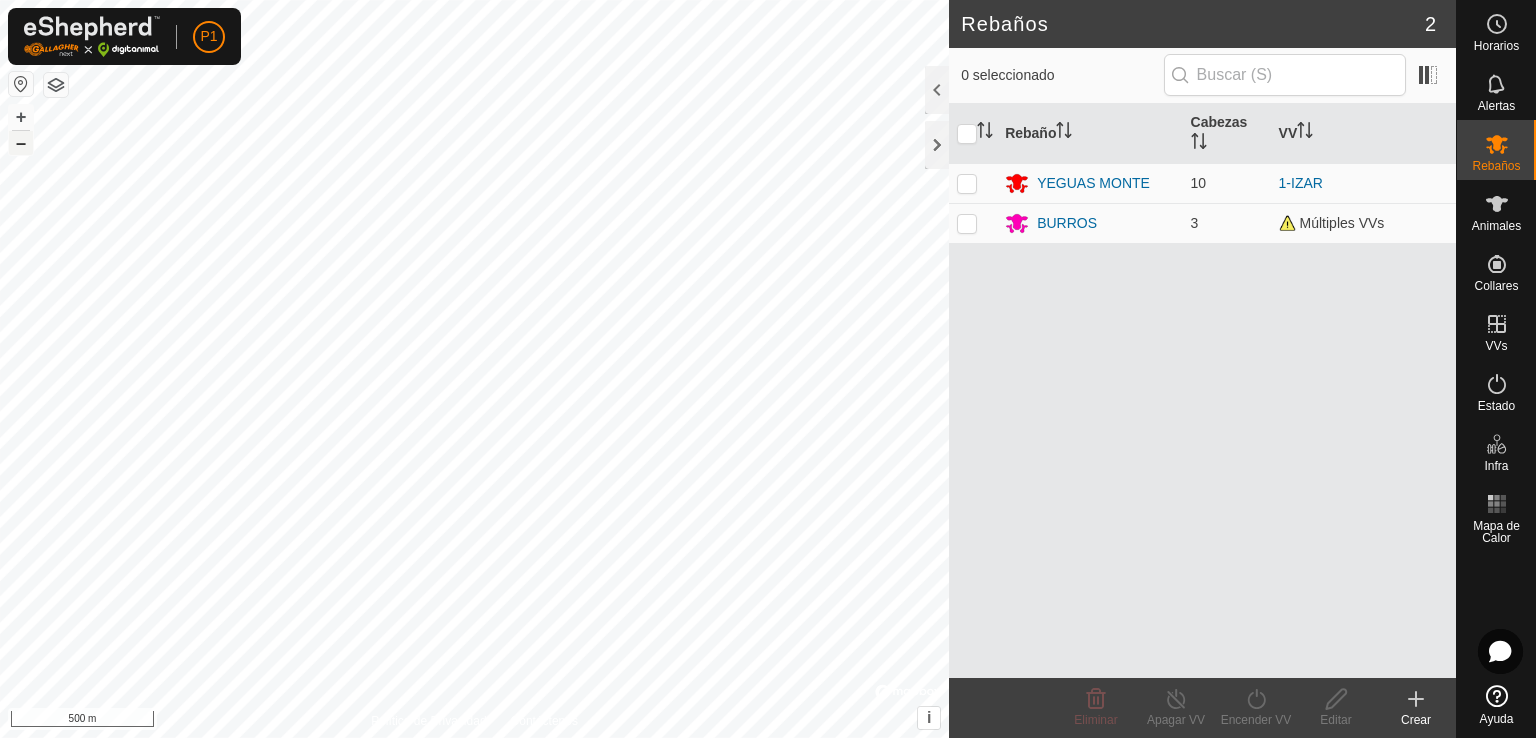 click on "–" at bounding box center (21, 143) 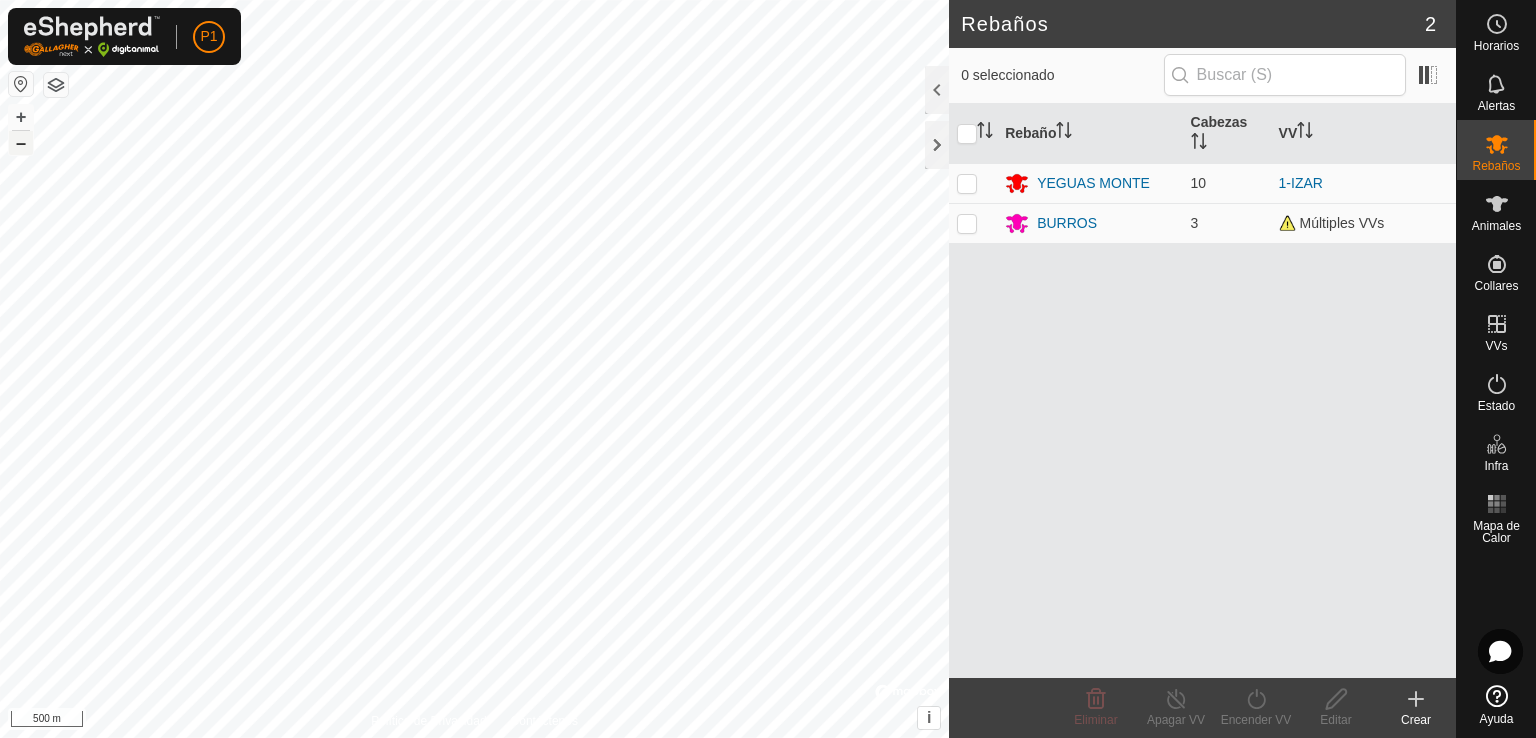 click on "–" at bounding box center [21, 143] 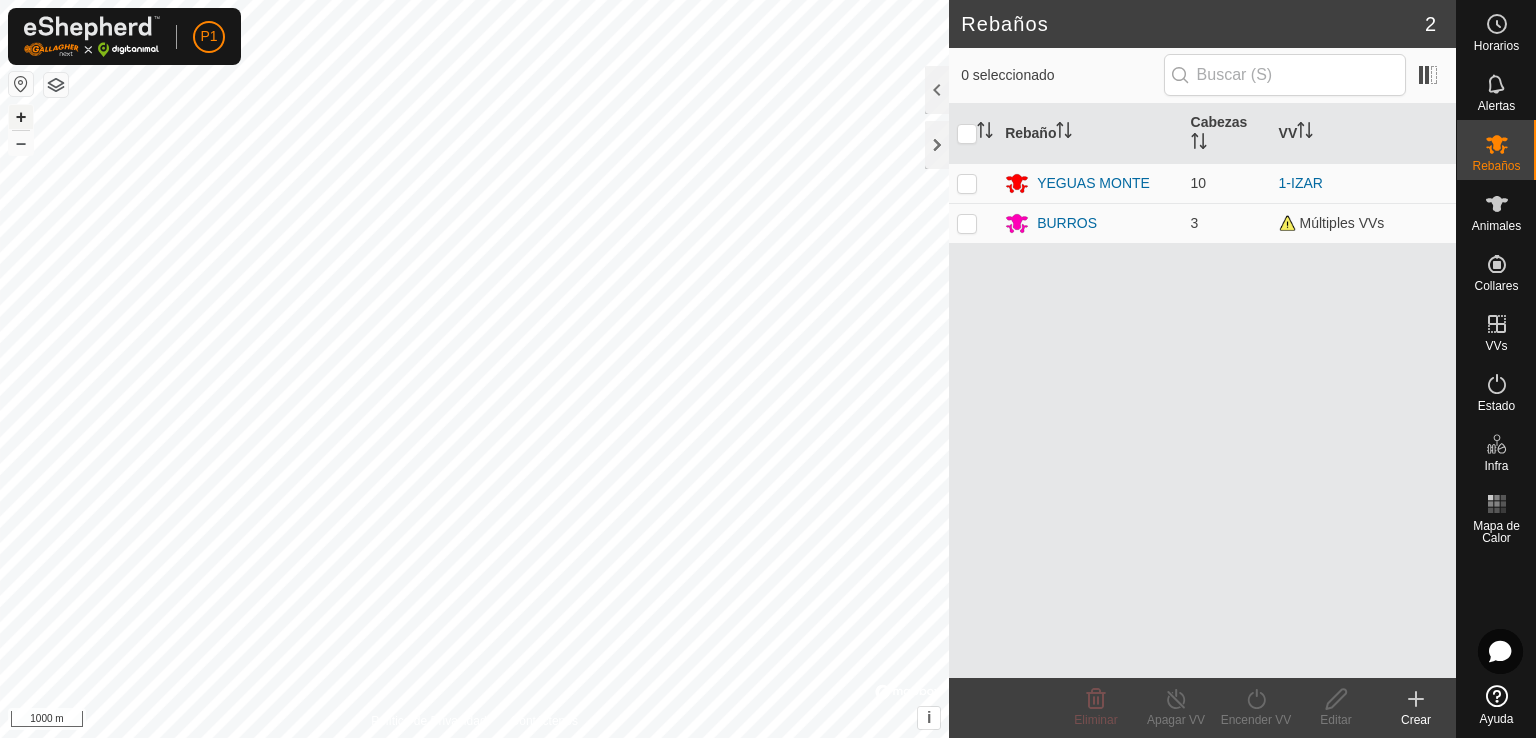 click on "+" at bounding box center (21, 117) 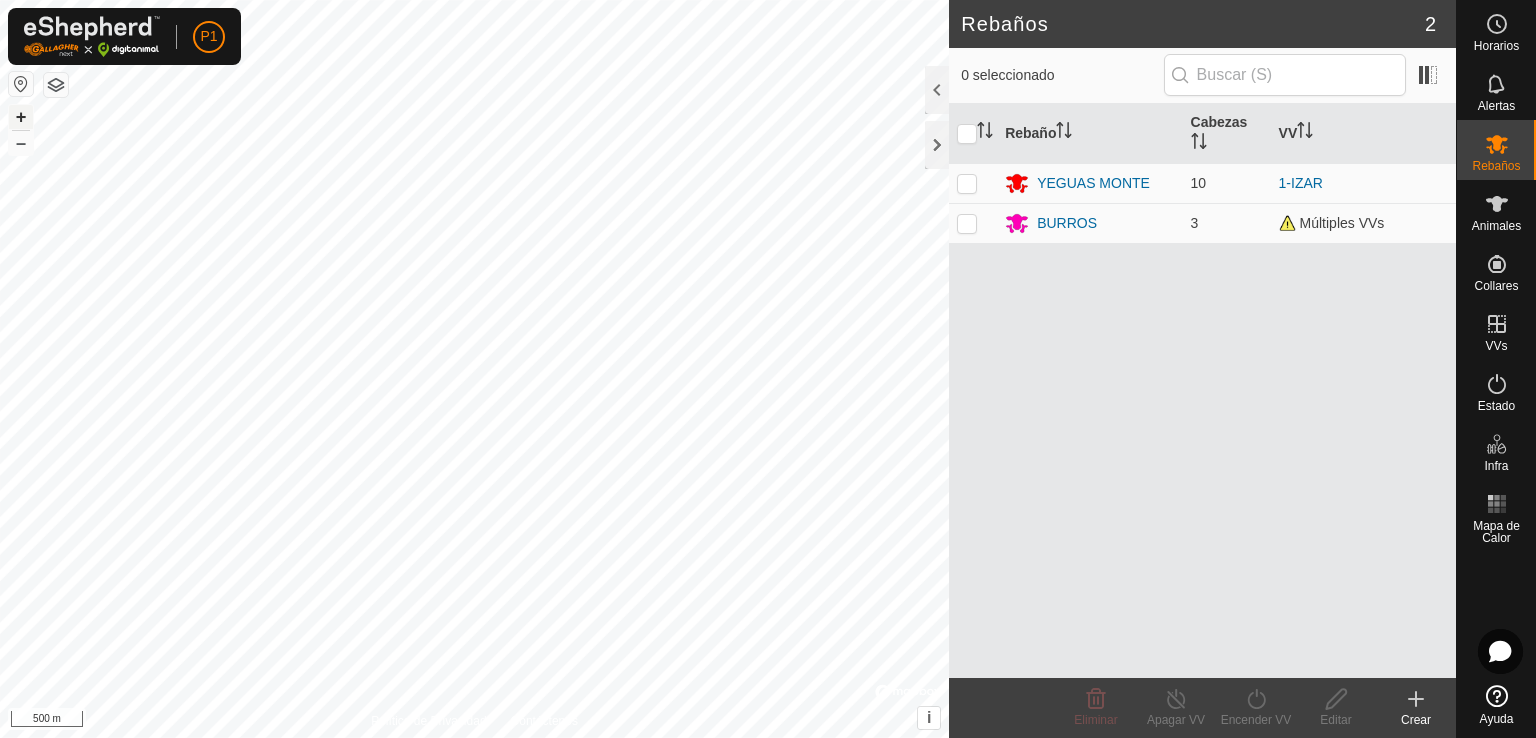 click on "+" at bounding box center (21, 117) 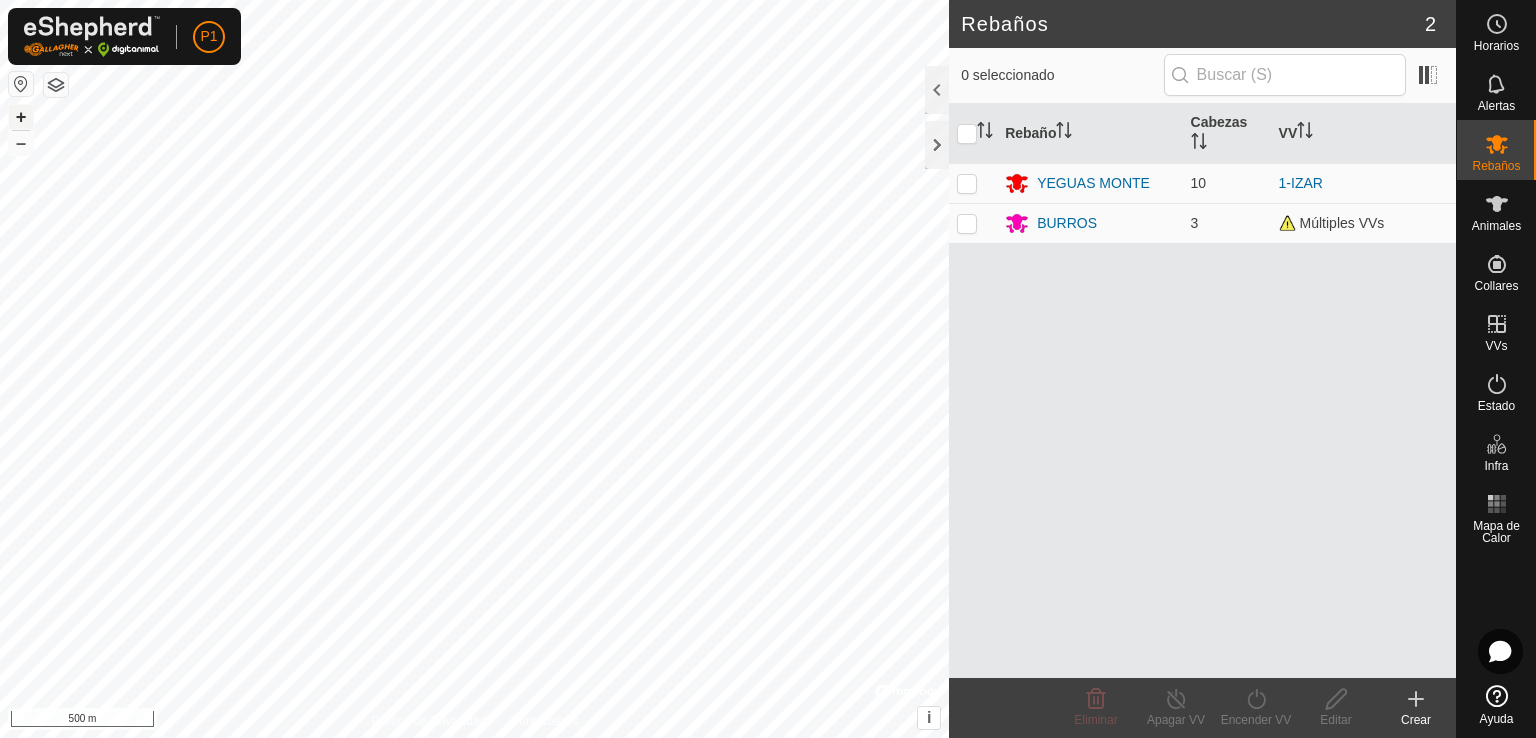 click on "+" at bounding box center [21, 117] 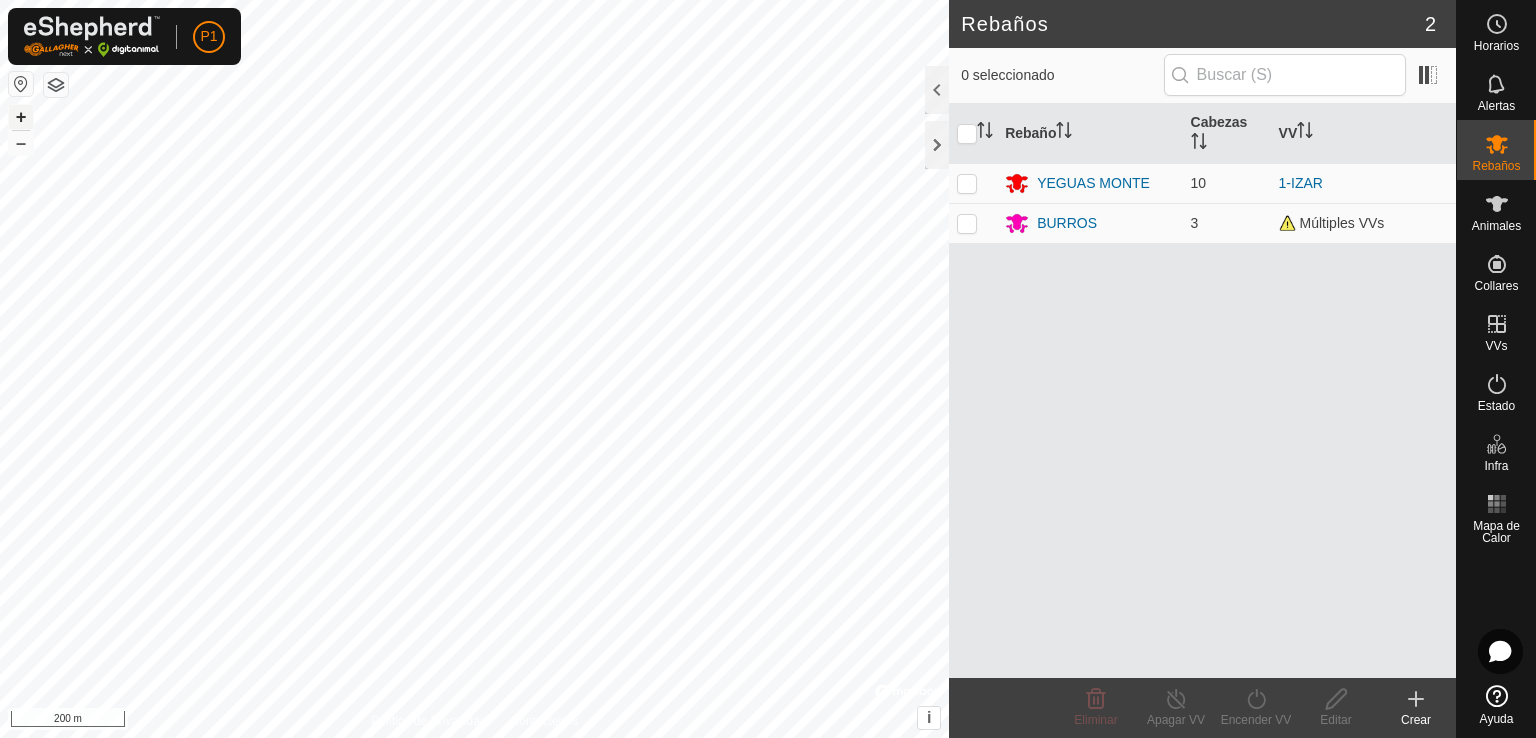 click on "+" at bounding box center (21, 117) 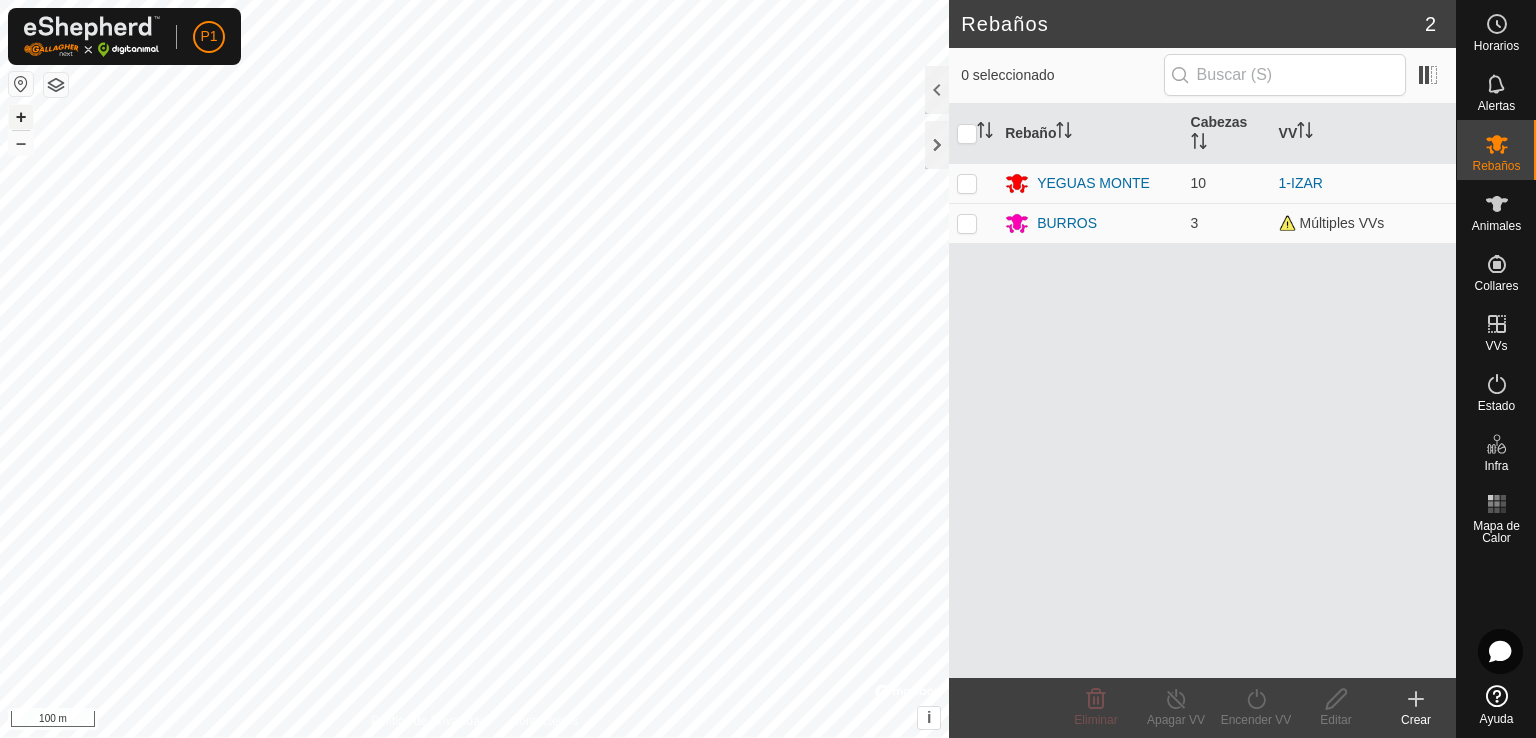 click on "+" at bounding box center (21, 117) 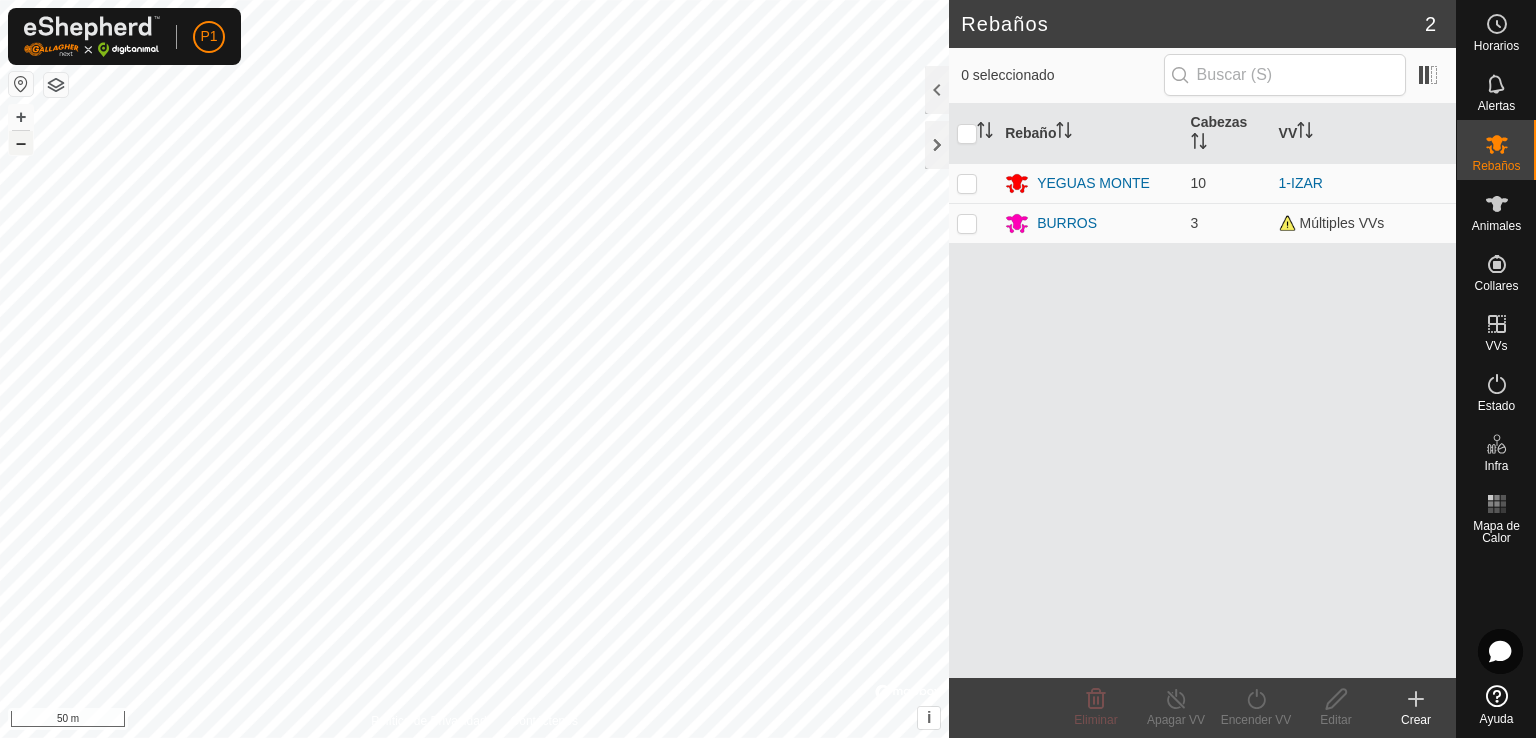 click on "–" at bounding box center (21, 143) 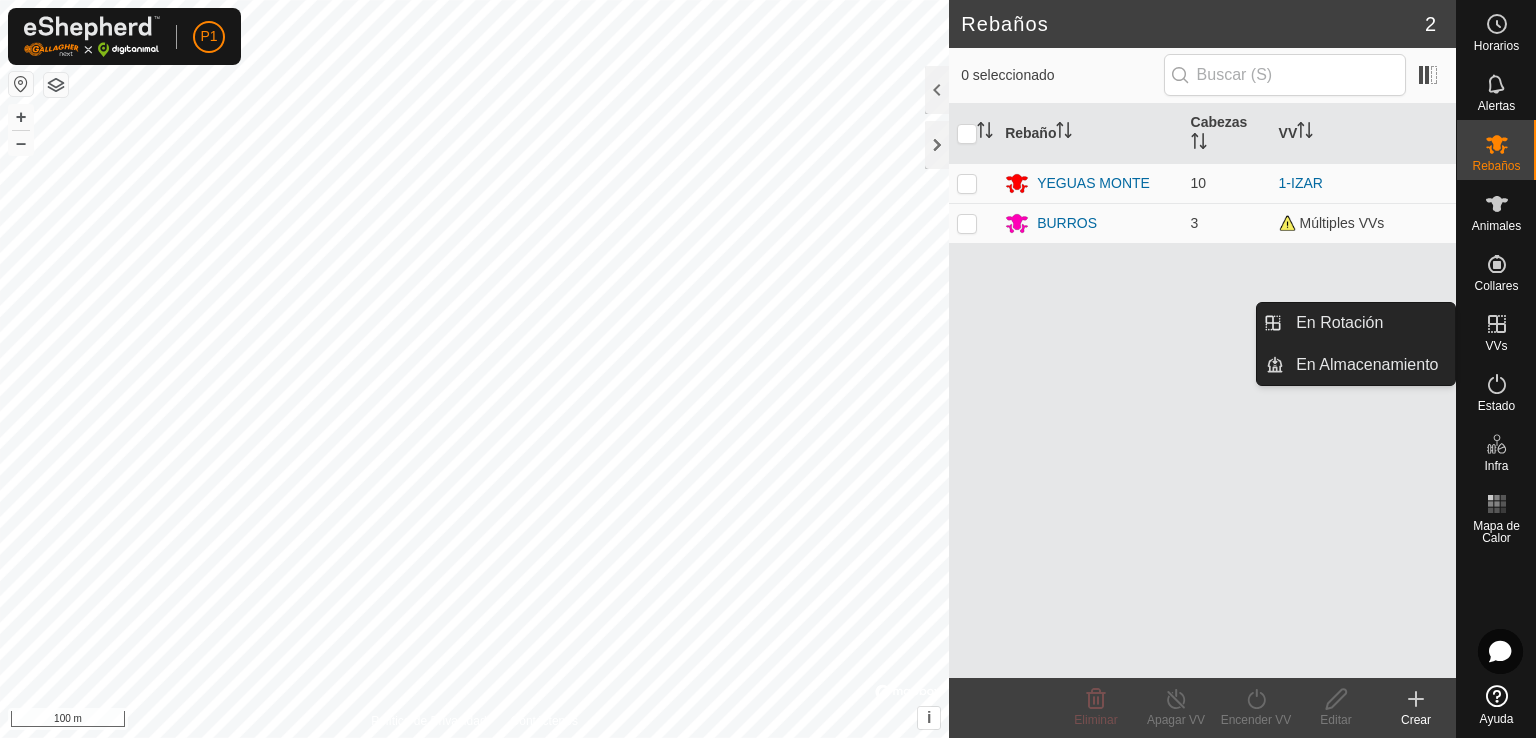 click on "VVs" at bounding box center [1496, 330] 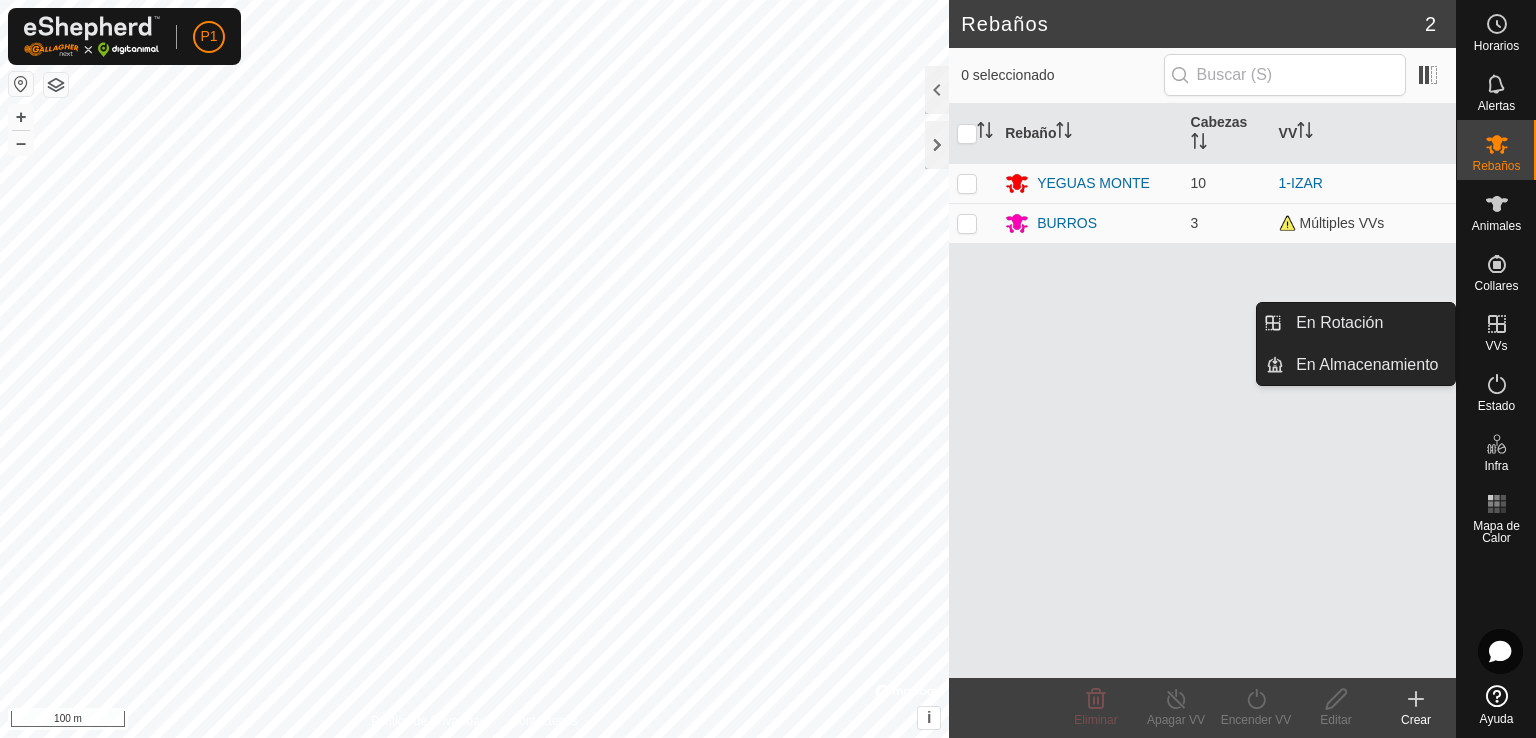 click at bounding box center (1497, 324) 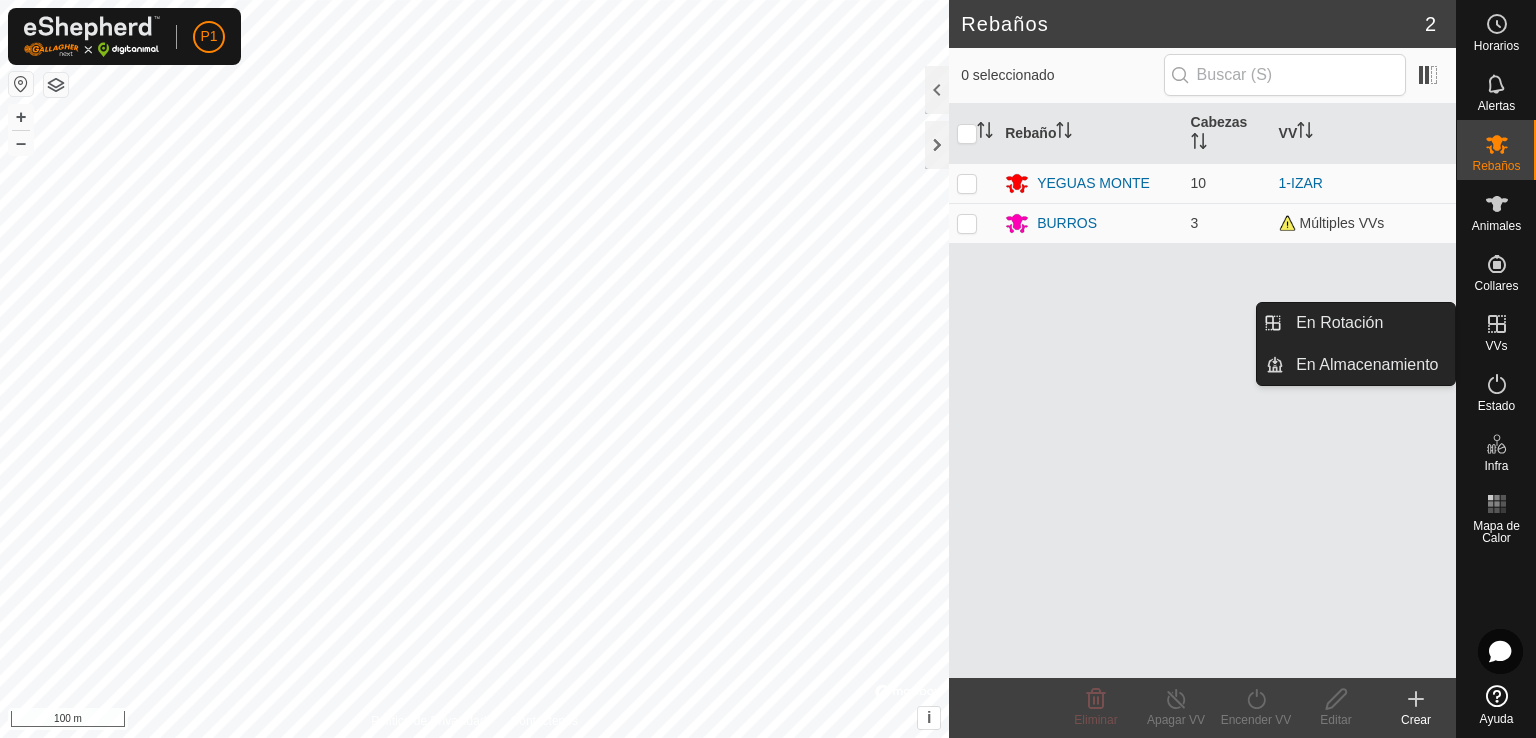 click on "VVs" at bounding box center [1496, 330] 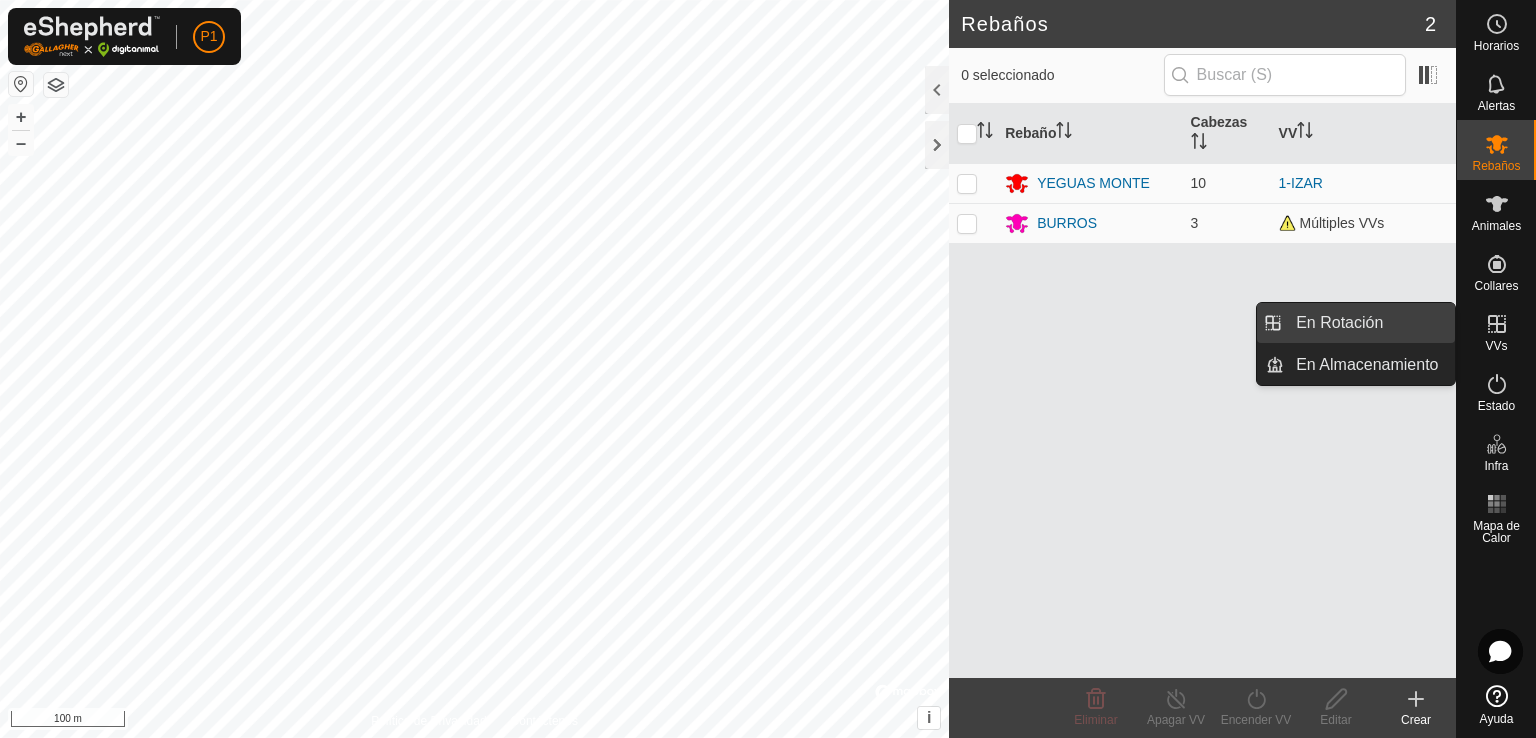 drag, startPoint x: 1440, startPoint y: 337, endPoint x: 1359, endPoint y: 333, distance: 81.09871 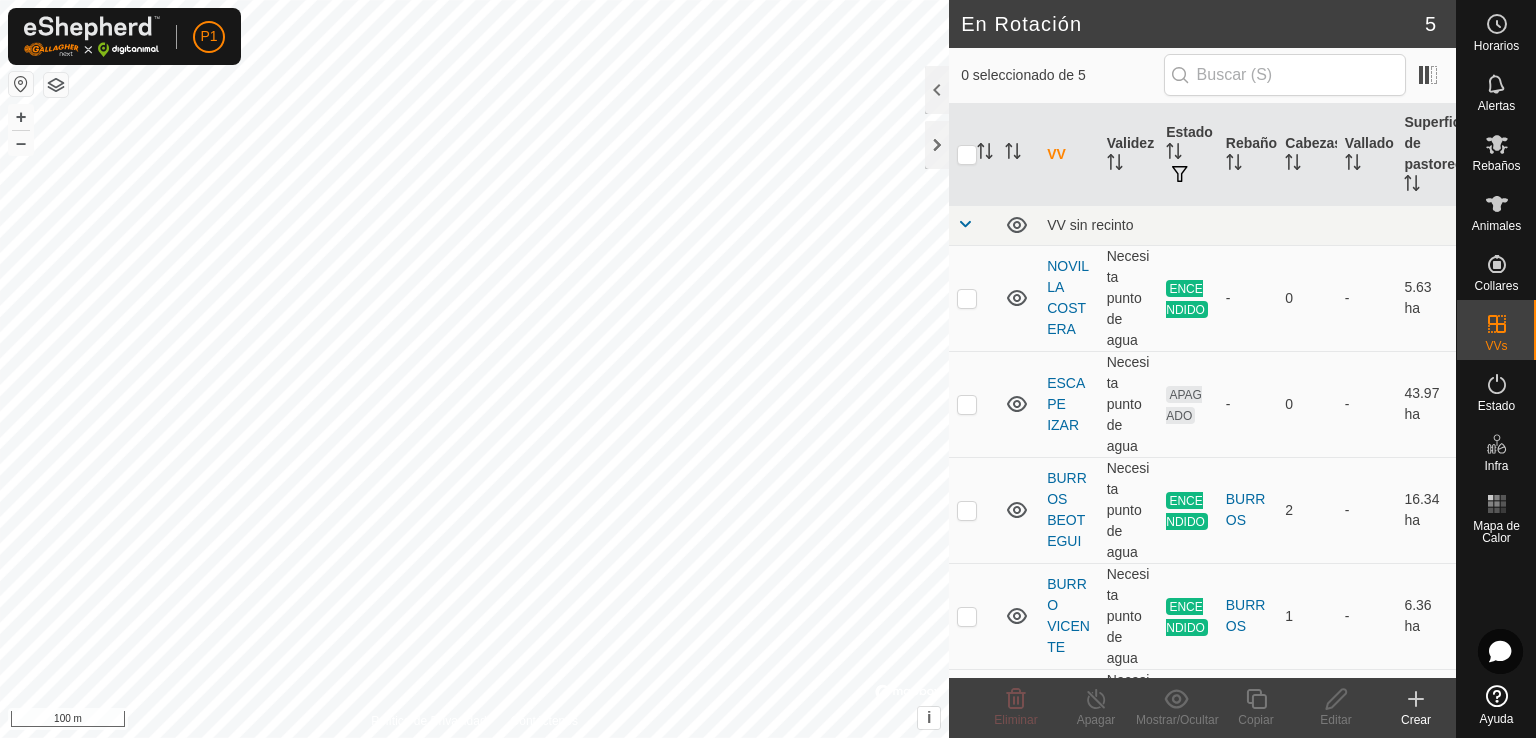 scroll, scrollTop: 96, scrollLeft: 0, axis: vertical 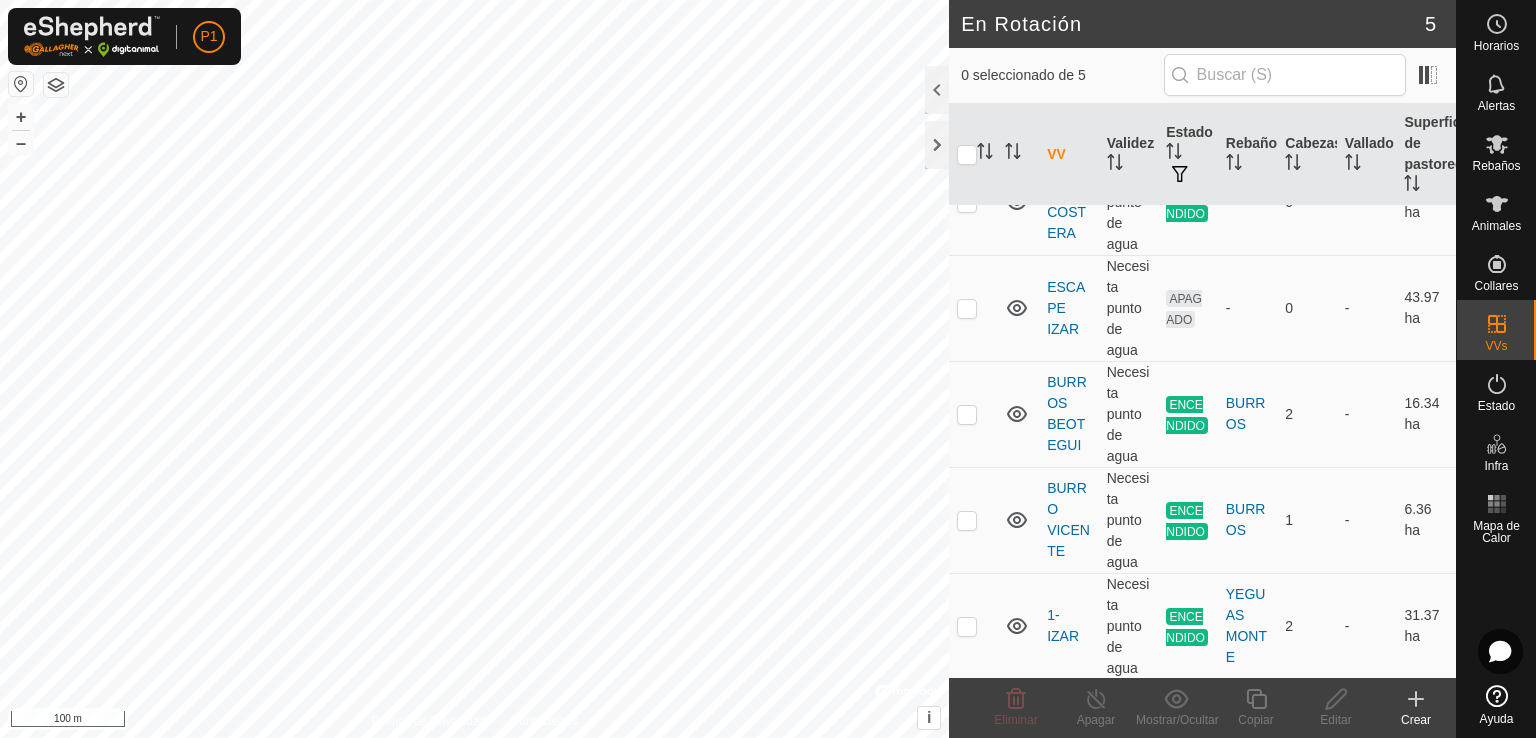 click 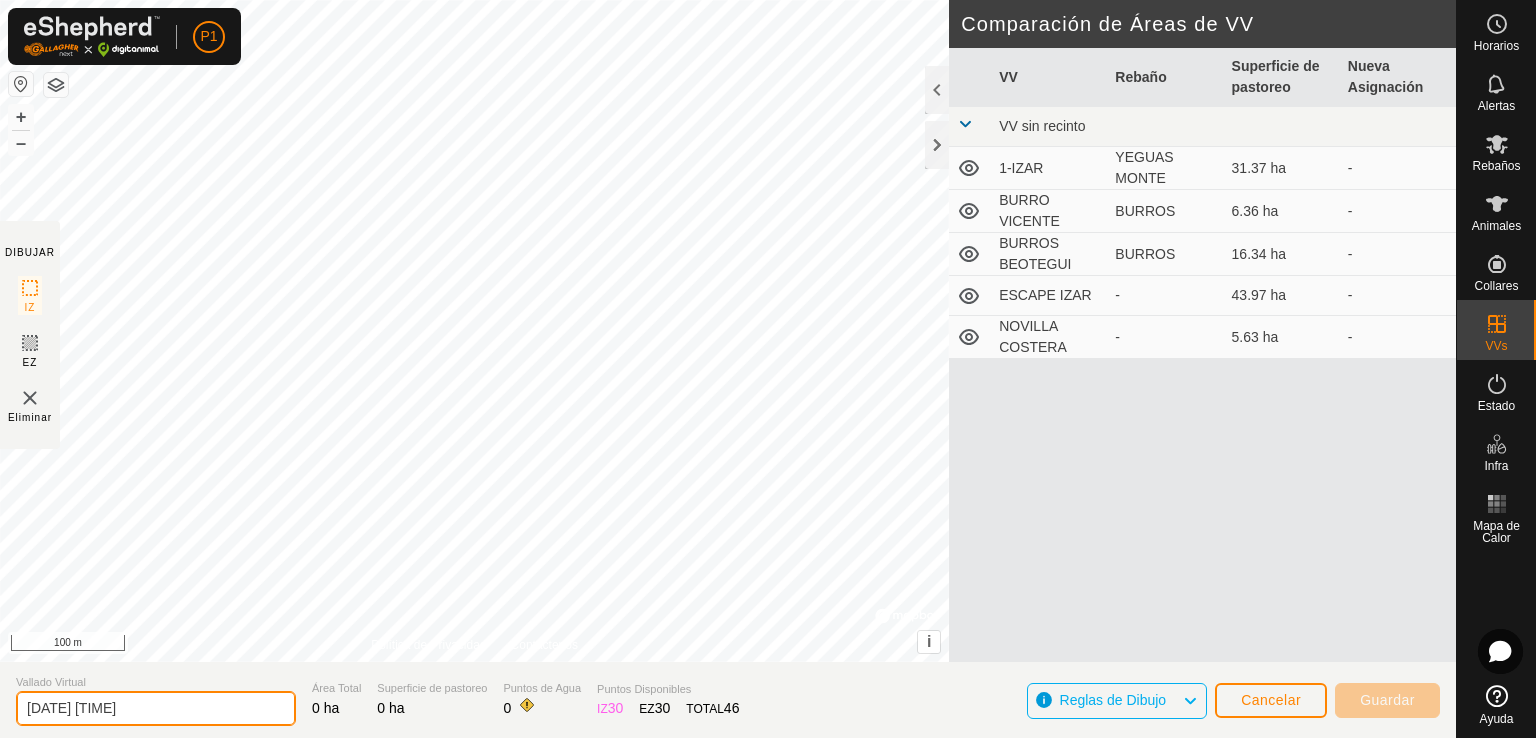 drag, startPoint x: 145, startPoint y: 701, endPoint x: 0, endPoint y: 738, distance: 149.64626 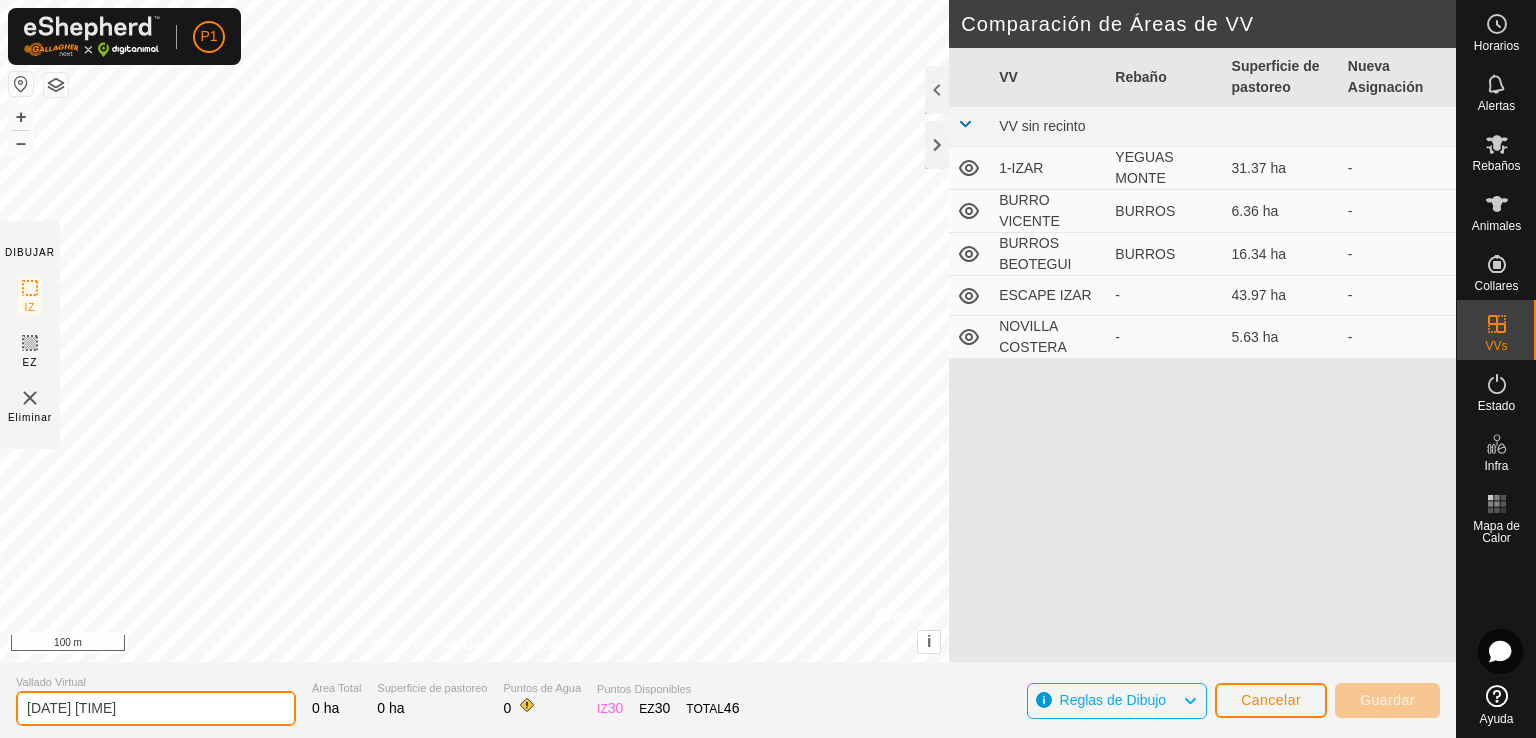 click on "P1 Horarios Alertas Rebaños Animales Collares VVs Estado Infra Mapa de Calor Ayuda DIBUJAR IZ EZ Eliminar Política de Privacidad Contáctenos + – ⇧ i ©  Mapbox , ©  OpenStreetMap ,  Improve this map 100 m Comparación de Áreas de VV     VV   Rebaño   Superficie de pastoreo   Nueva Asignación  VV sin recinto  1-IZAR   YEGUAS MONTE    31.37 ha   -   BURRO VICENTE   BURROS    6.36 ha   -   BURROS BEOTEGUI   BURROS    16.34 ha   -   ESCAPE IZAR  -  43.97 ha   -   NOVILLA COSTERA  -  5.63 ha   -  Vallado Virtual 2025-08-02 125835 Área Total 0 ha Superficie de pastoreo 0 ha Puntos de Agua 0 Puntos Disponibles  IZ   30  EZ  30  TOTAL   46 Reglas de Dibujo Cancelar Guardar" at bounding box center [768, 369] 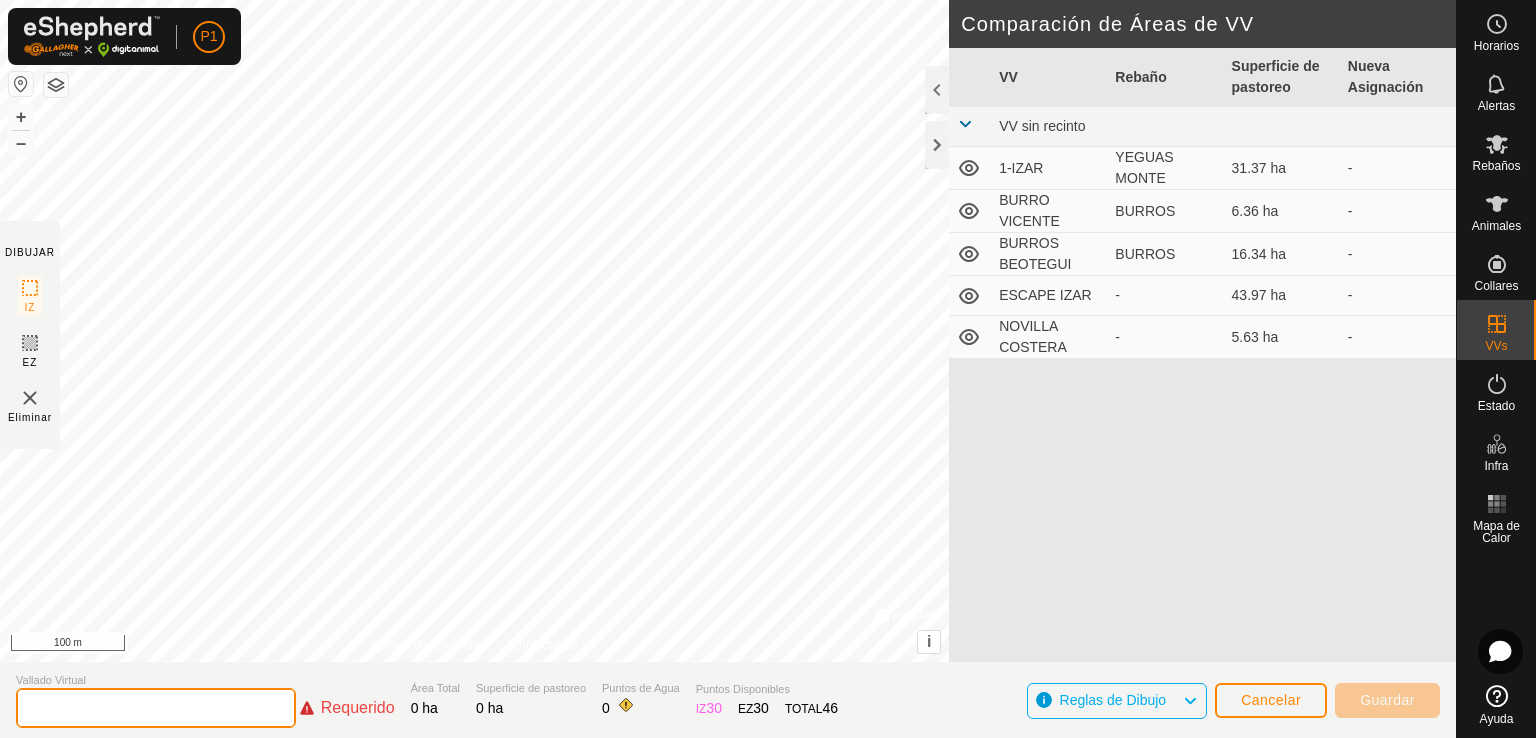 type on "C" 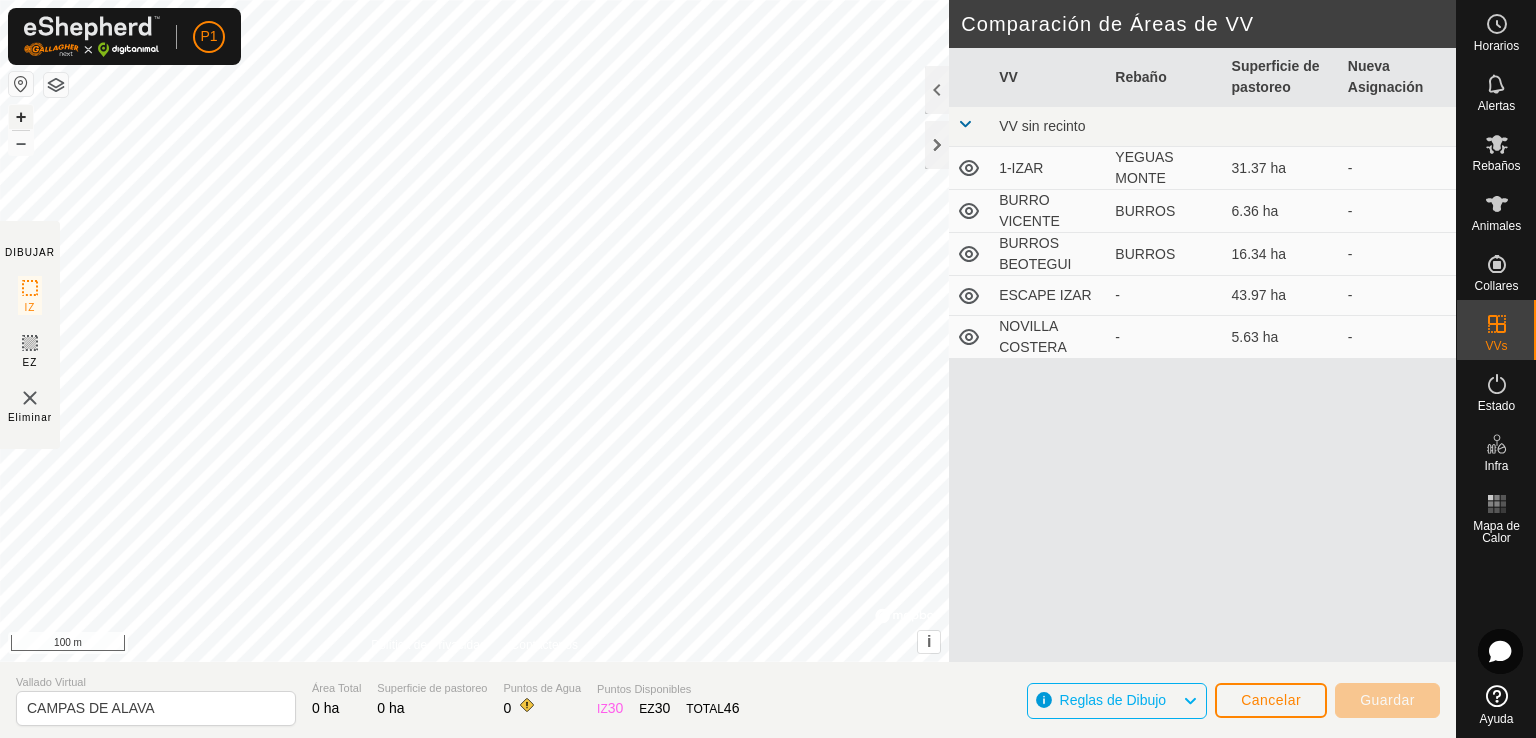 click on "+" at bounding box center [21, 117] 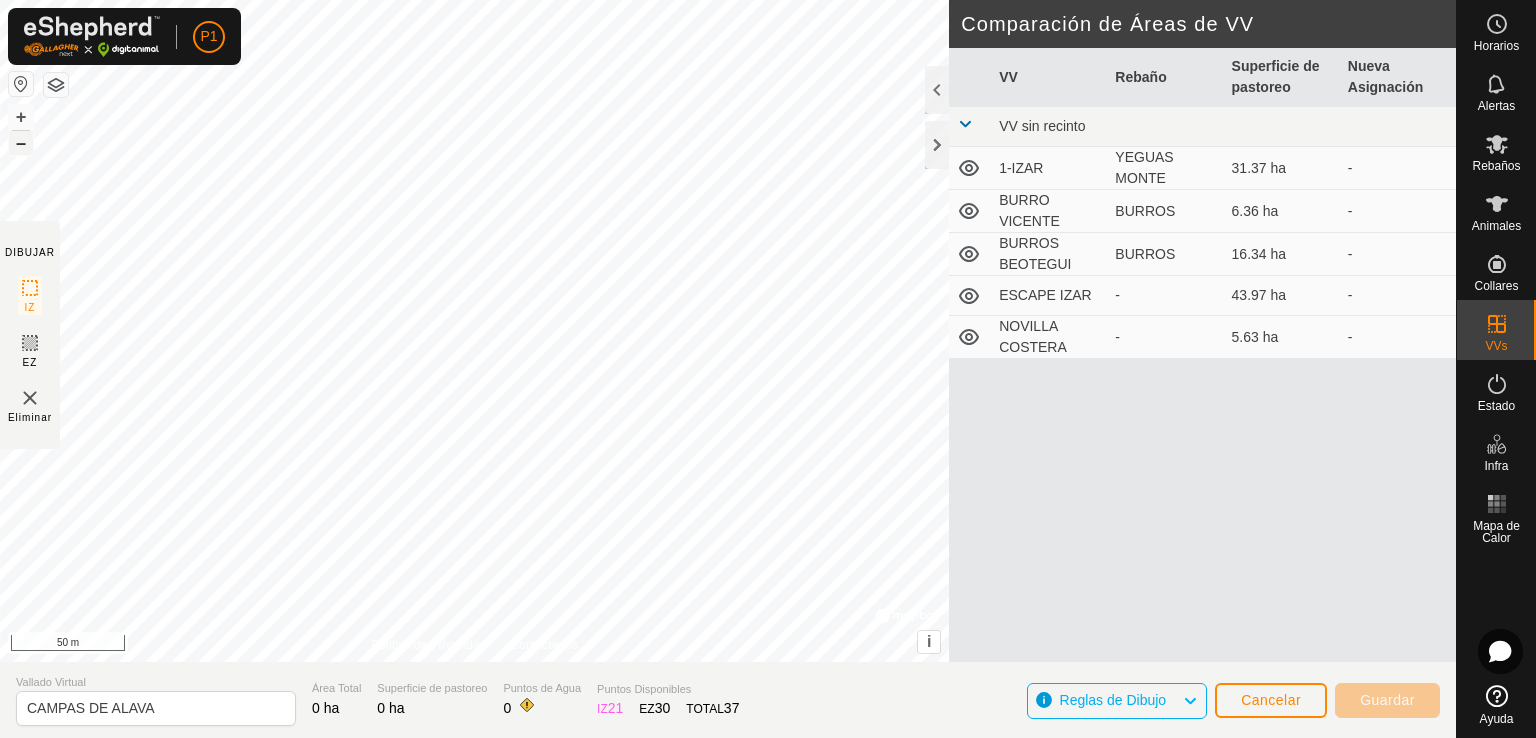click on "–" at bounding box center [21, 143] 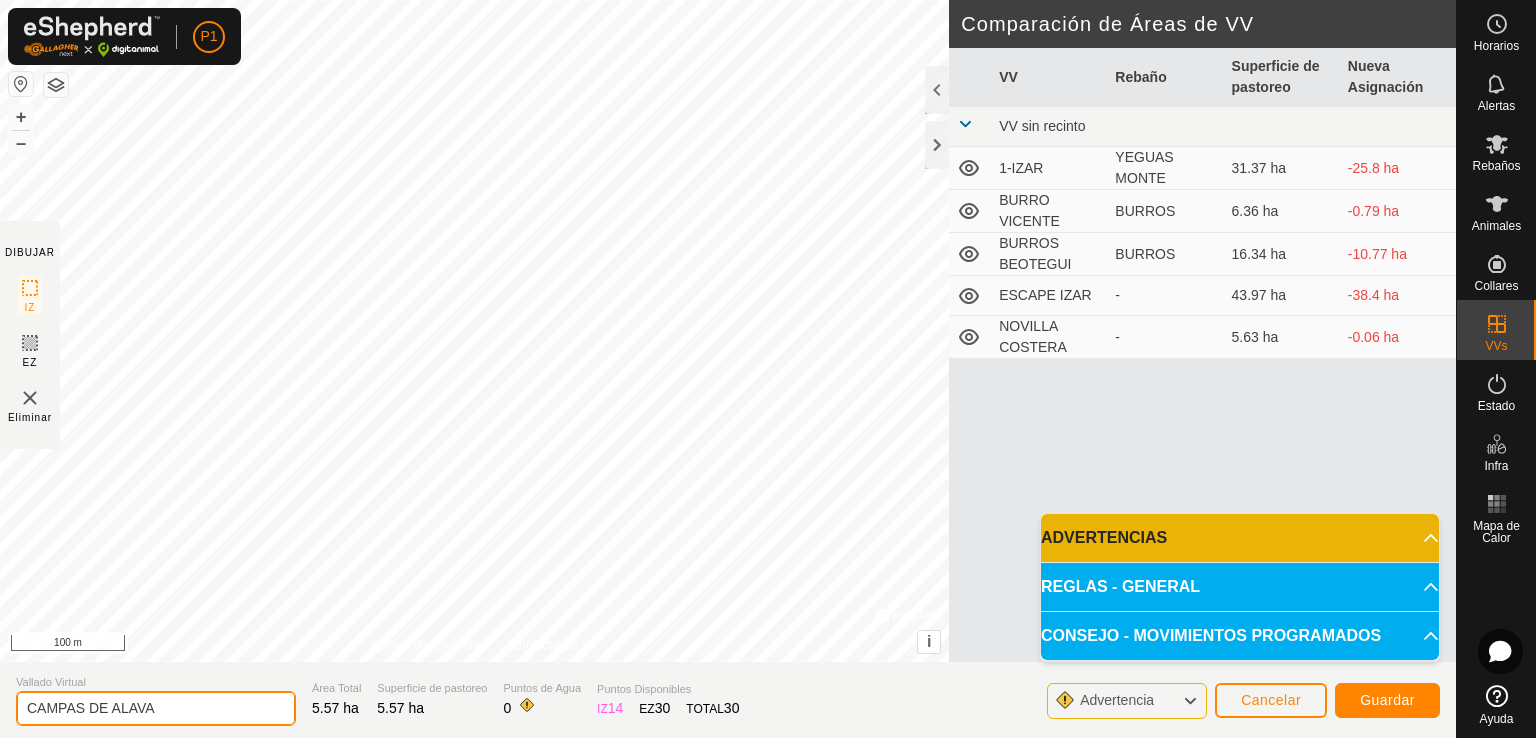 click on "CAMPAS DE ALAVA" 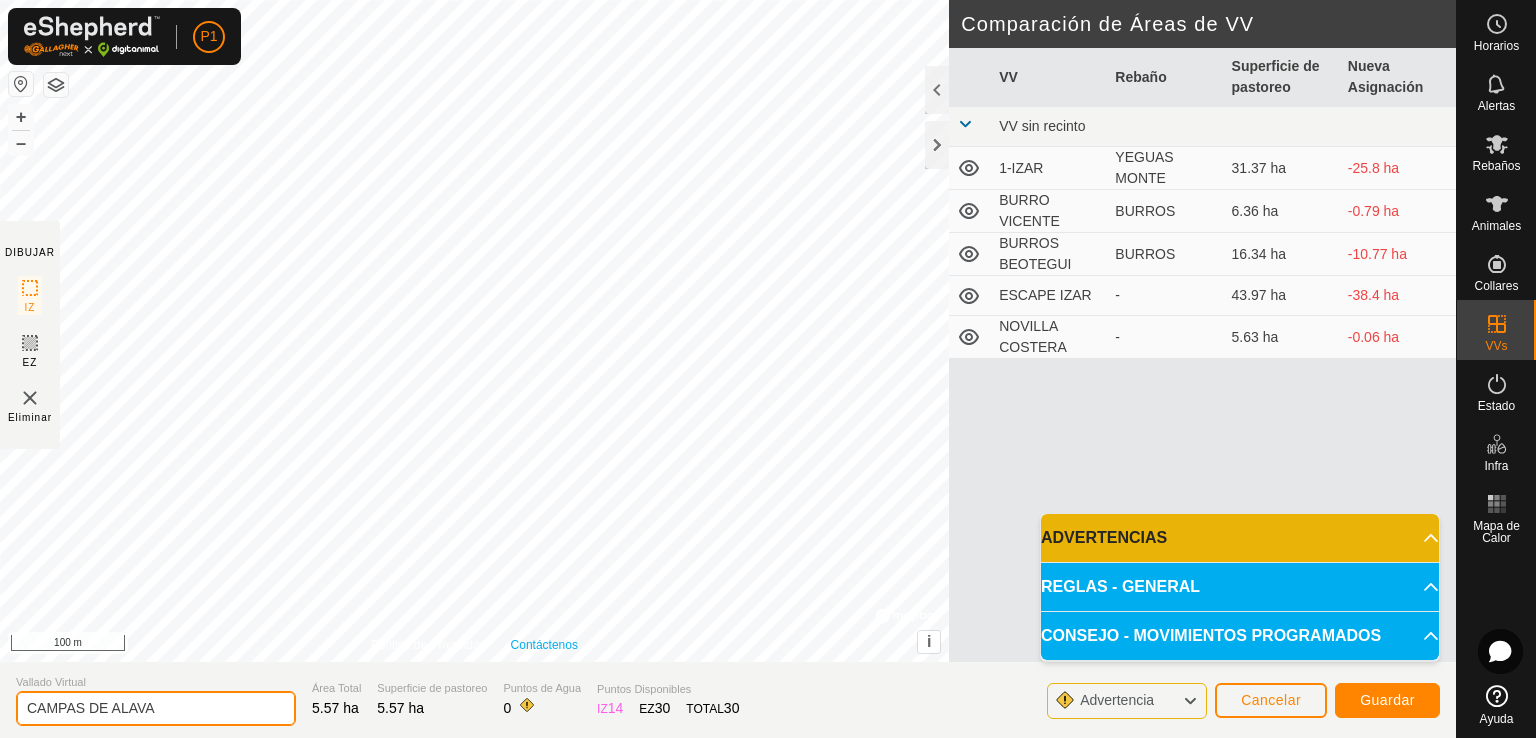 type on "CAMPAS DE ALAVA" 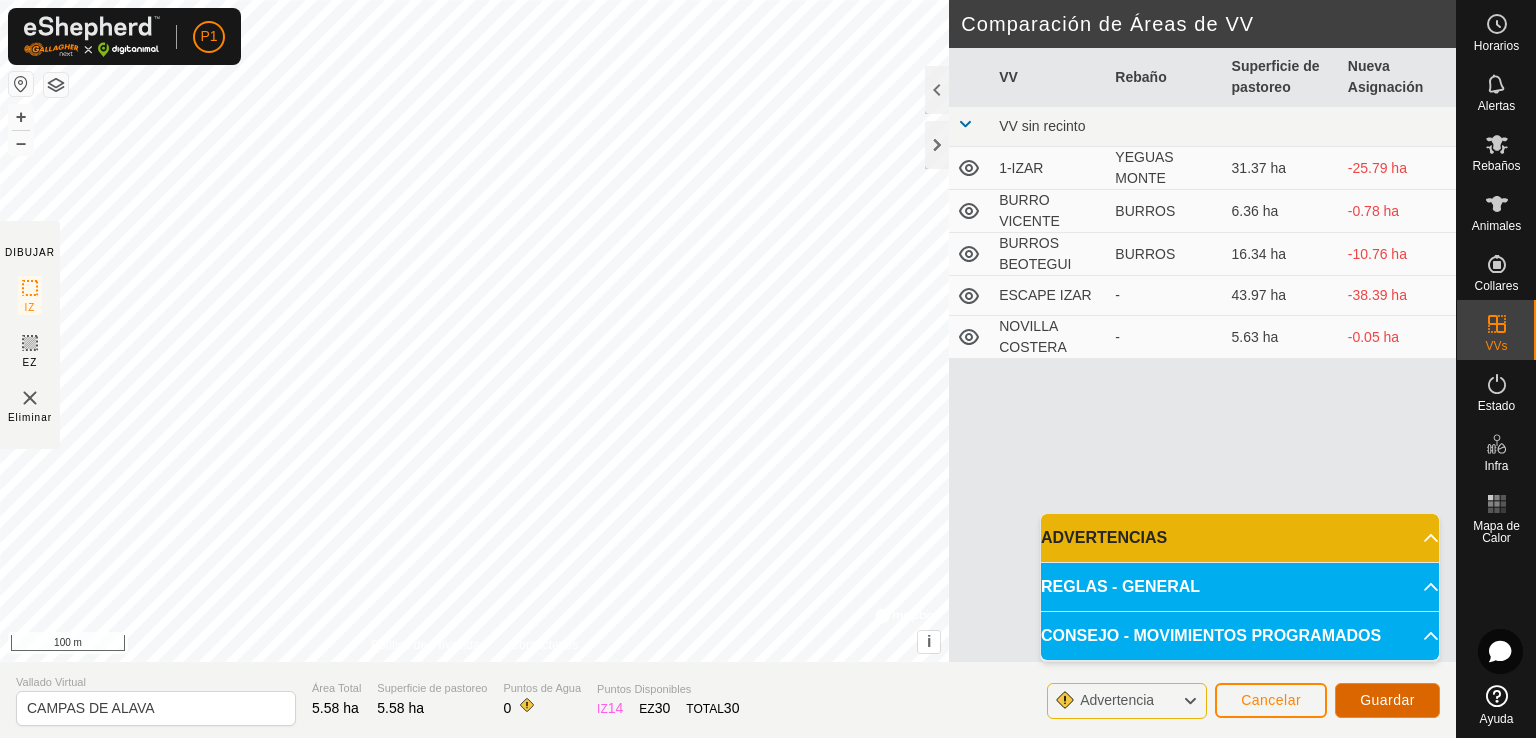 click on "Guardar" 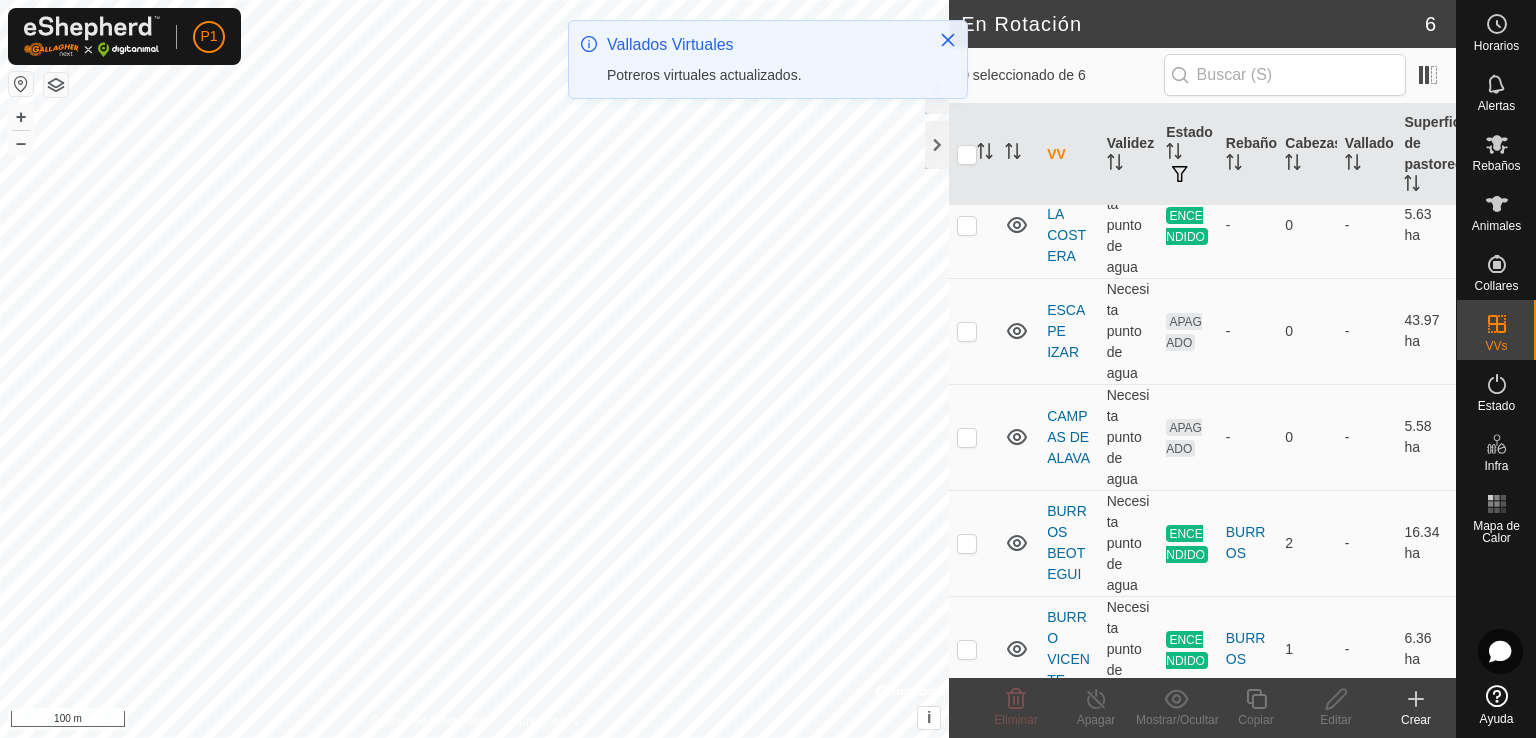 scroll, scrollTop: 120, scrollLeft: 0, axis: vertical 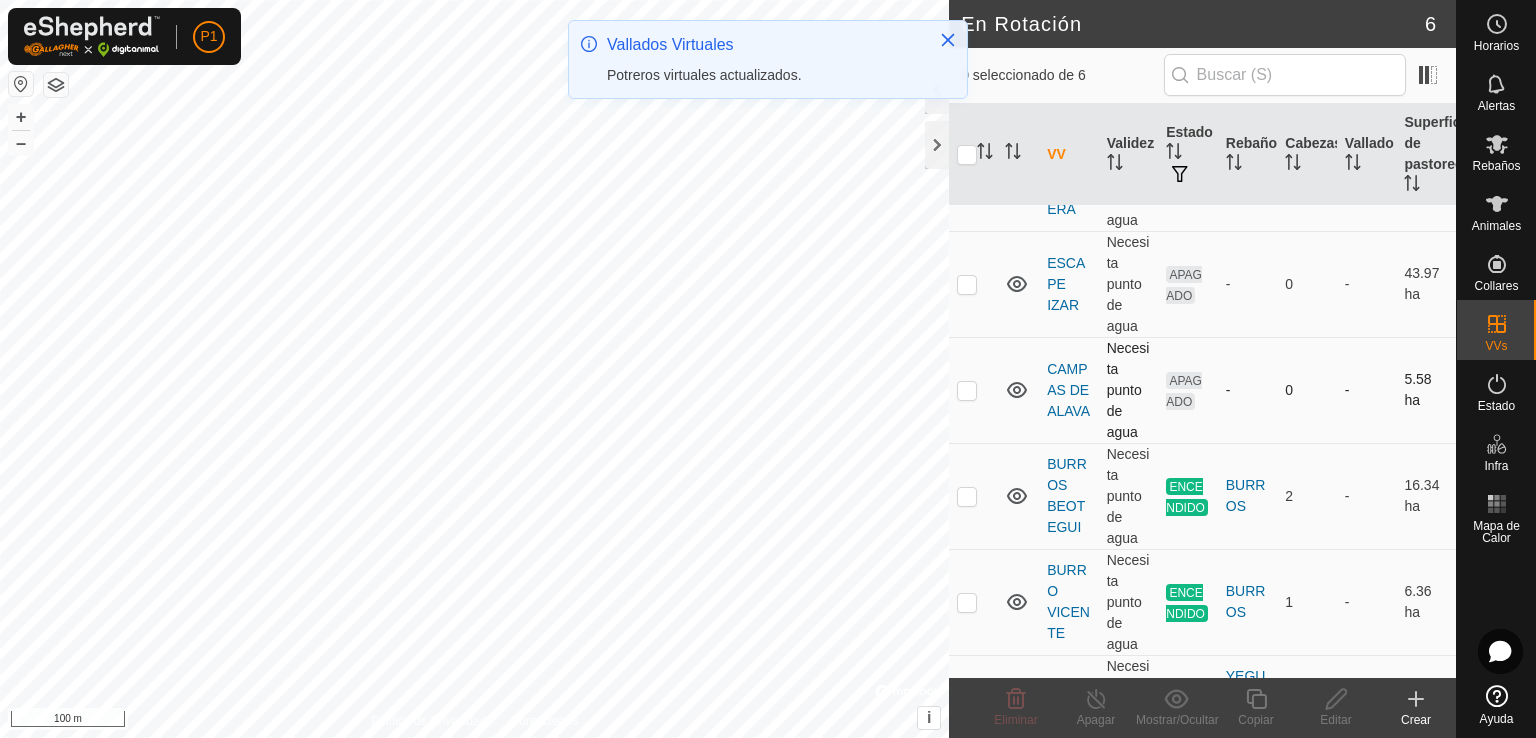 click at bounding box center [967, 390] 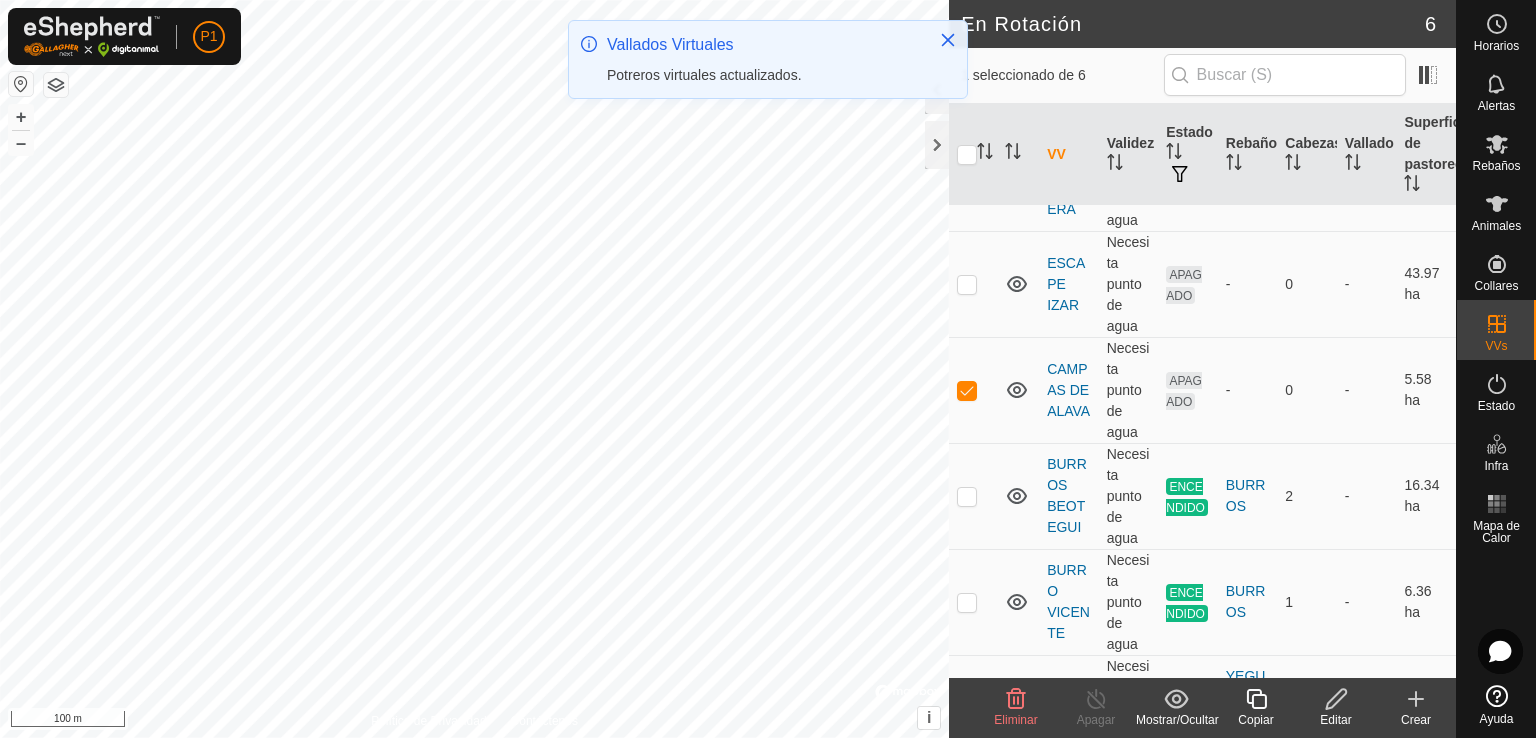 click 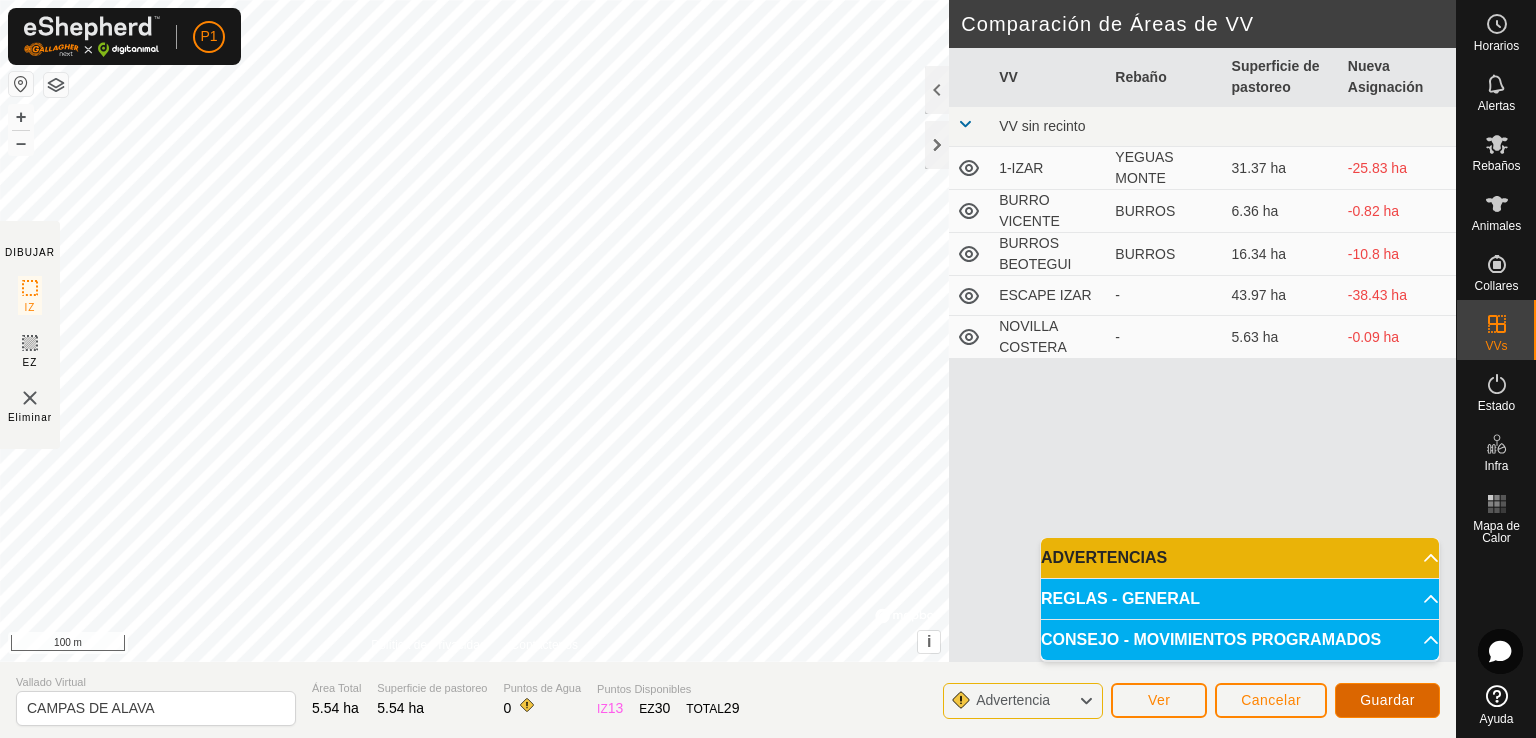 click on "Guardar" 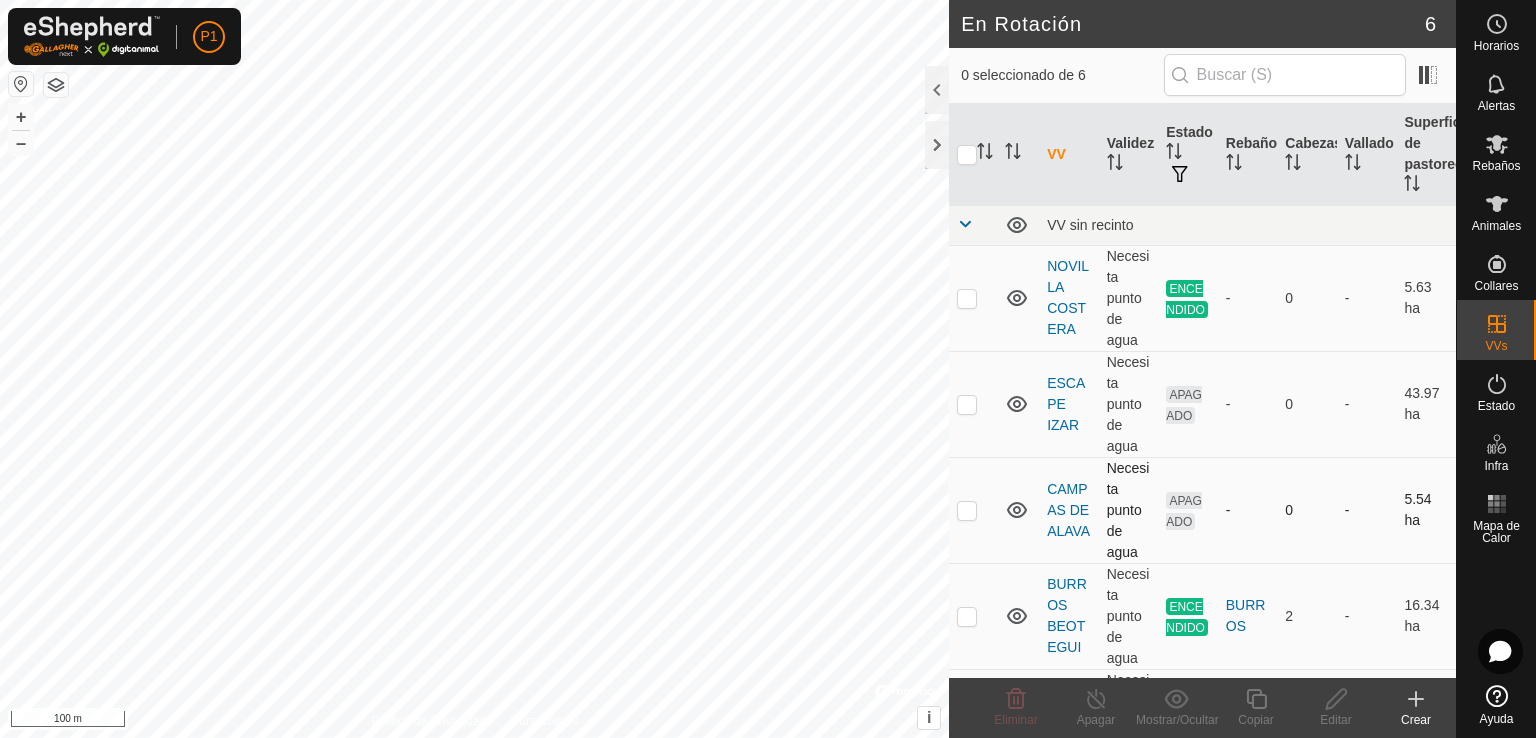 click at bounding box center [967, 510] 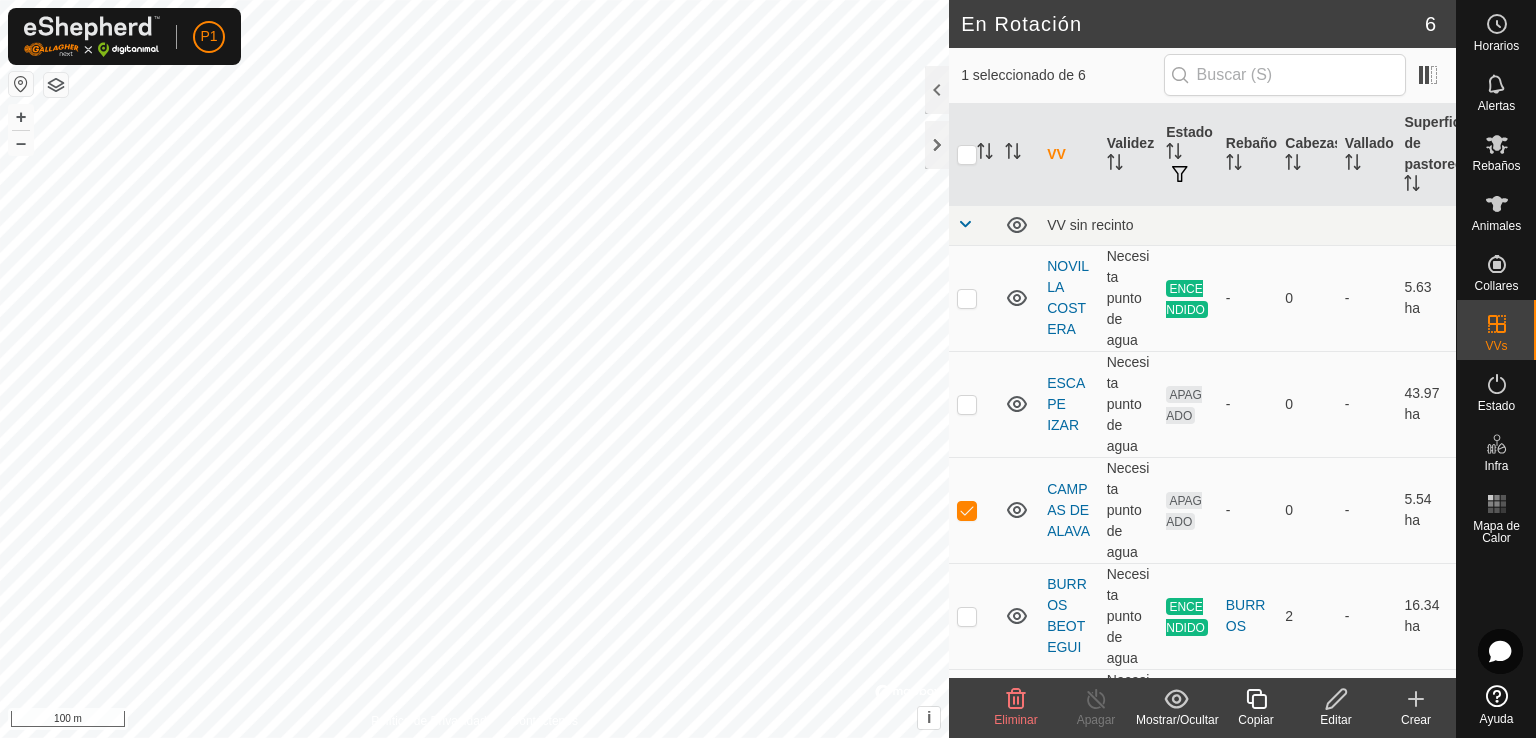 click 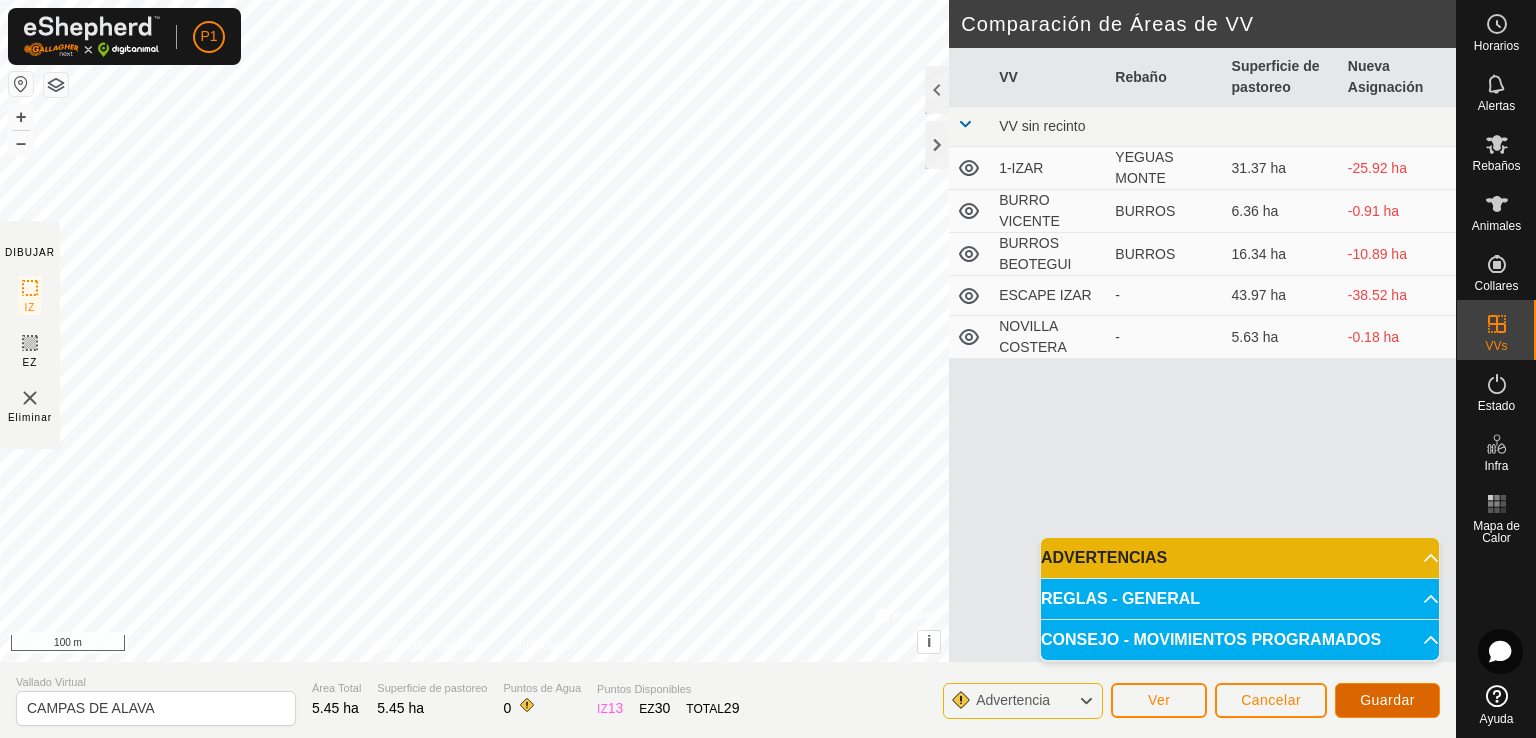 click on "Guardar" 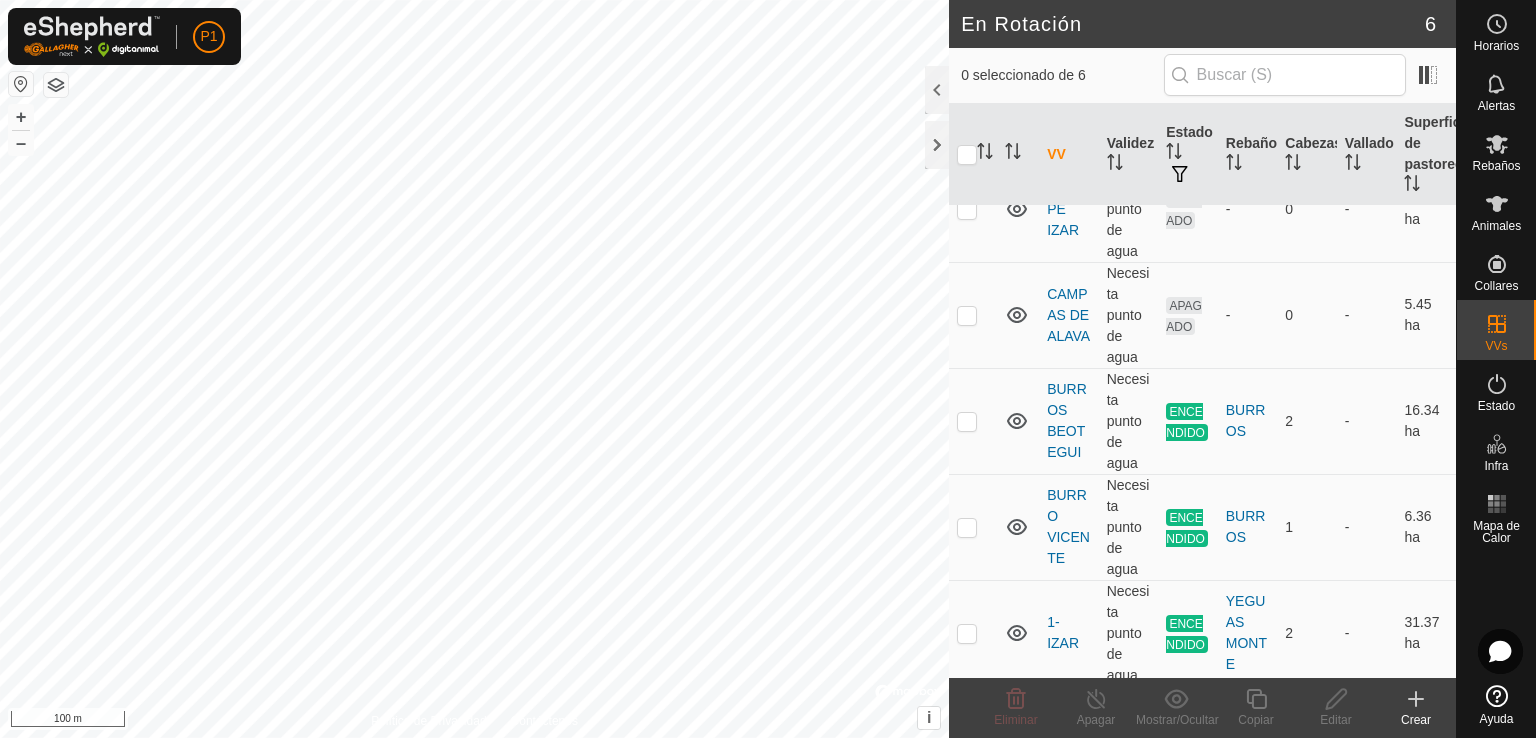 scroll, scrollTop: 202, scrollLeft: 0, axis: vertical 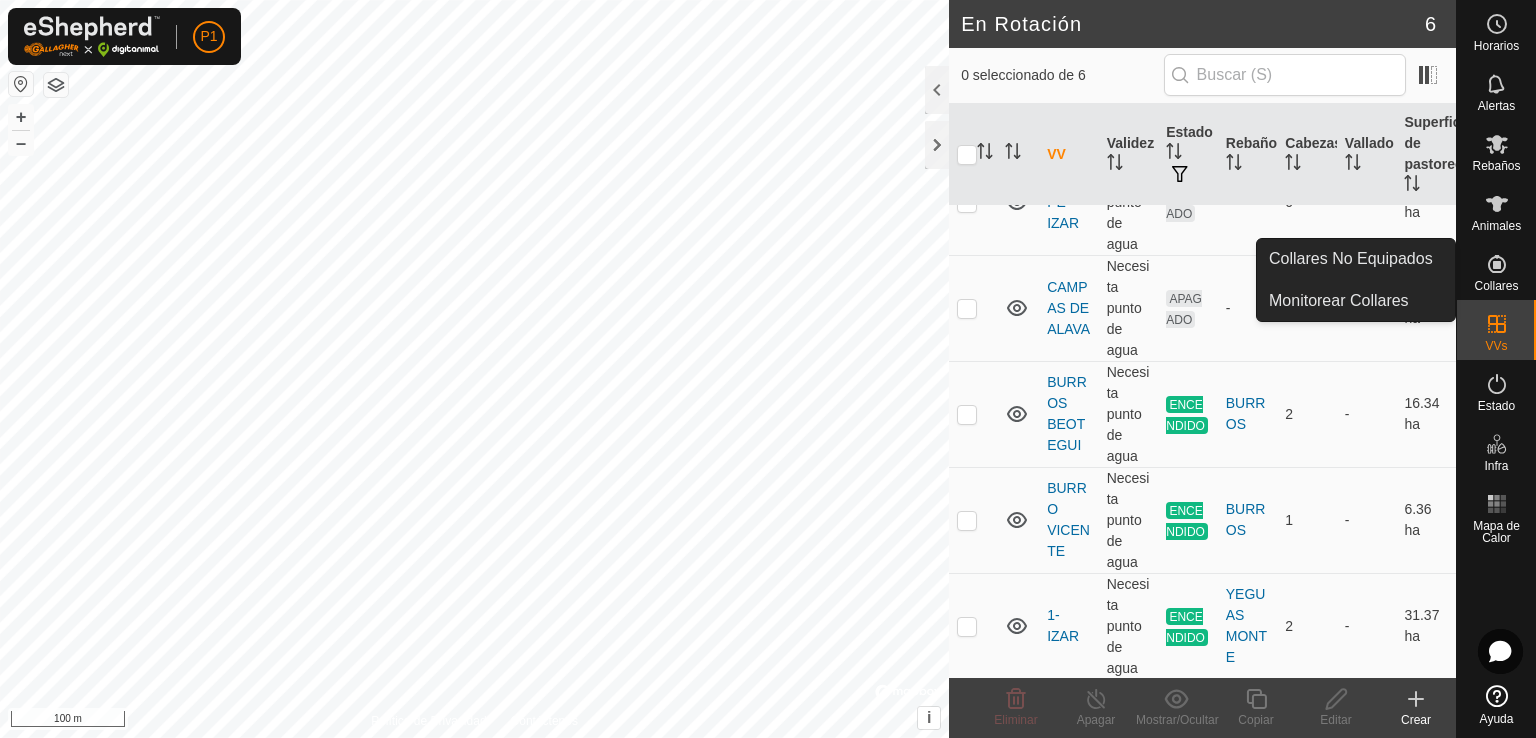 click at bounding box center [1497, 264] 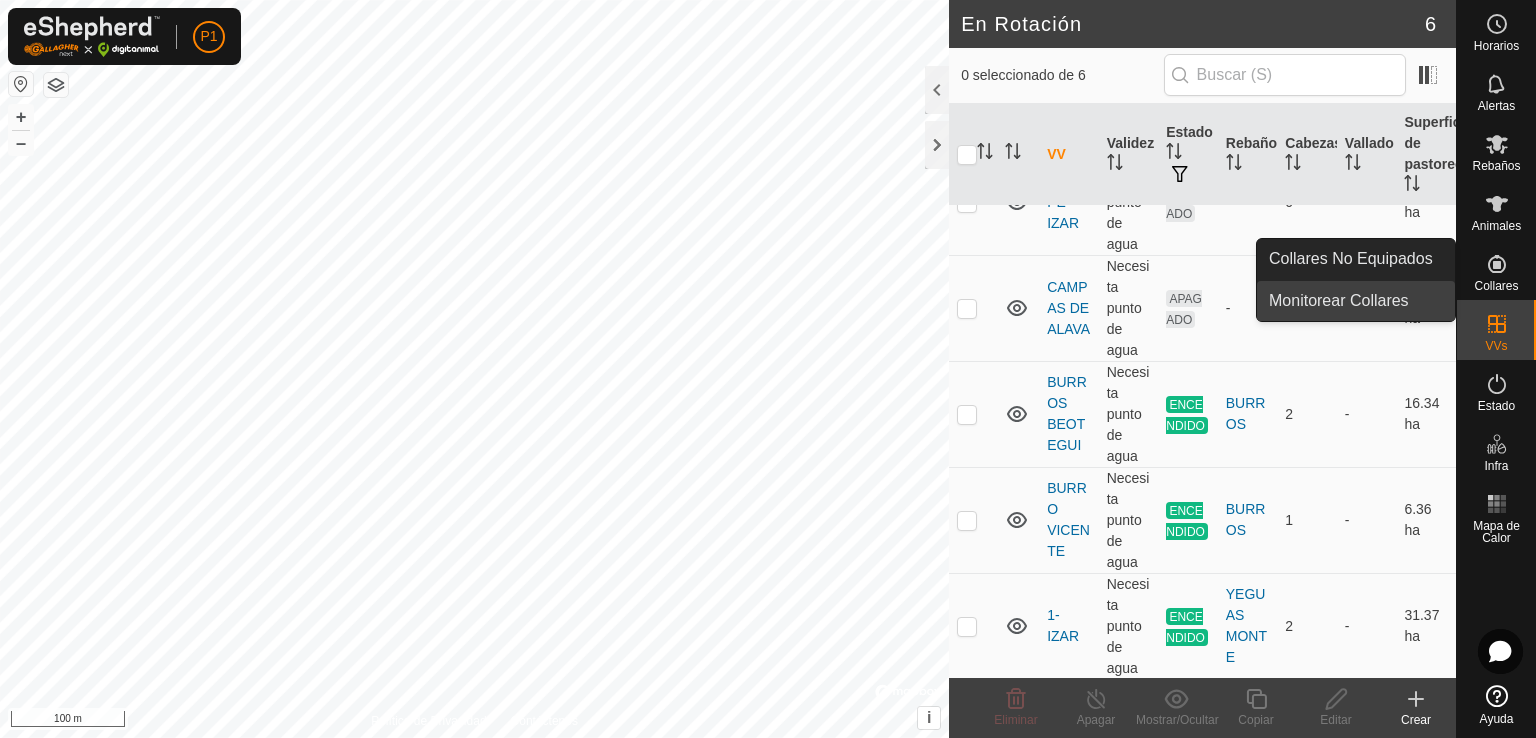 click on "Monitorear Collares" at bounding box center [1356, 301] 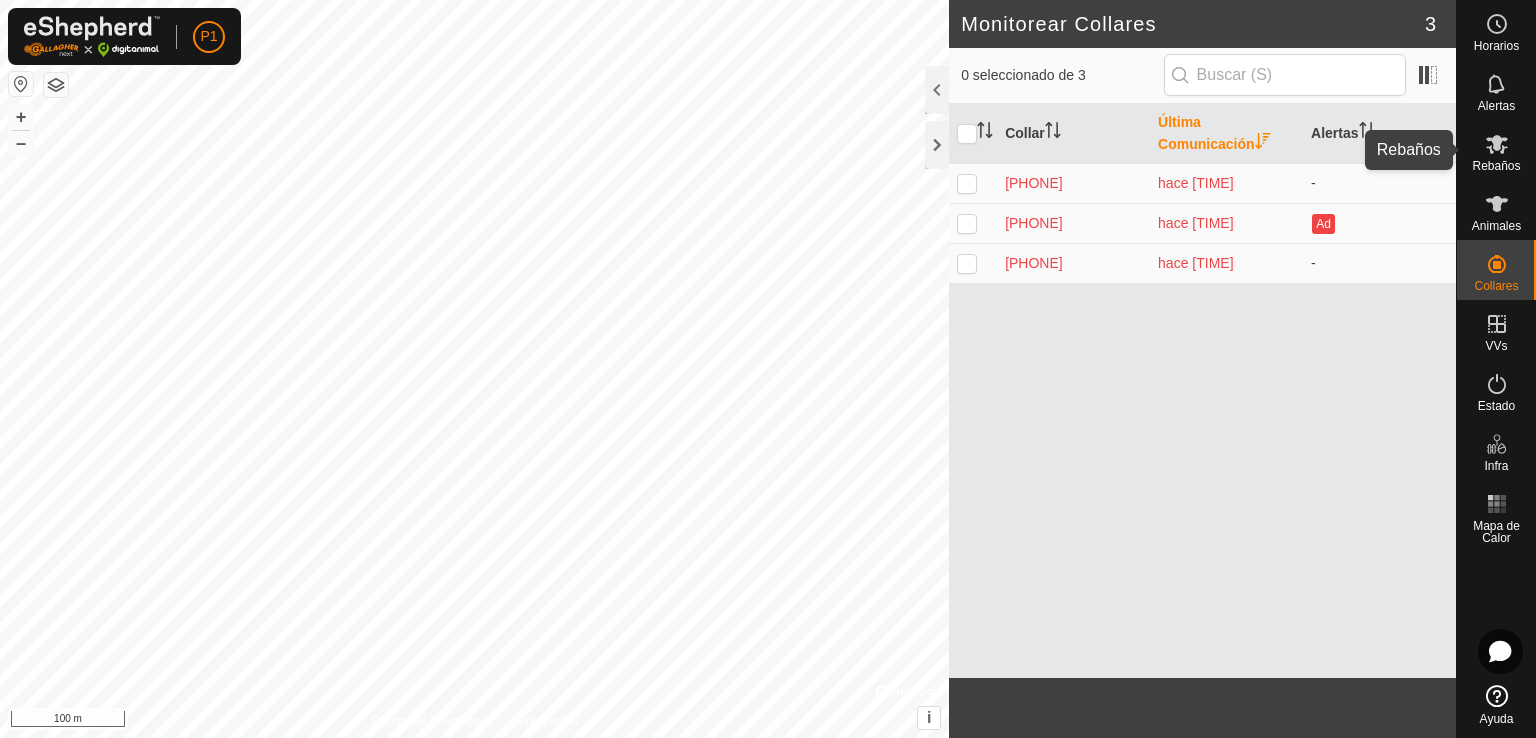 click on "Rebaños" at bounding box center (1496, 166) 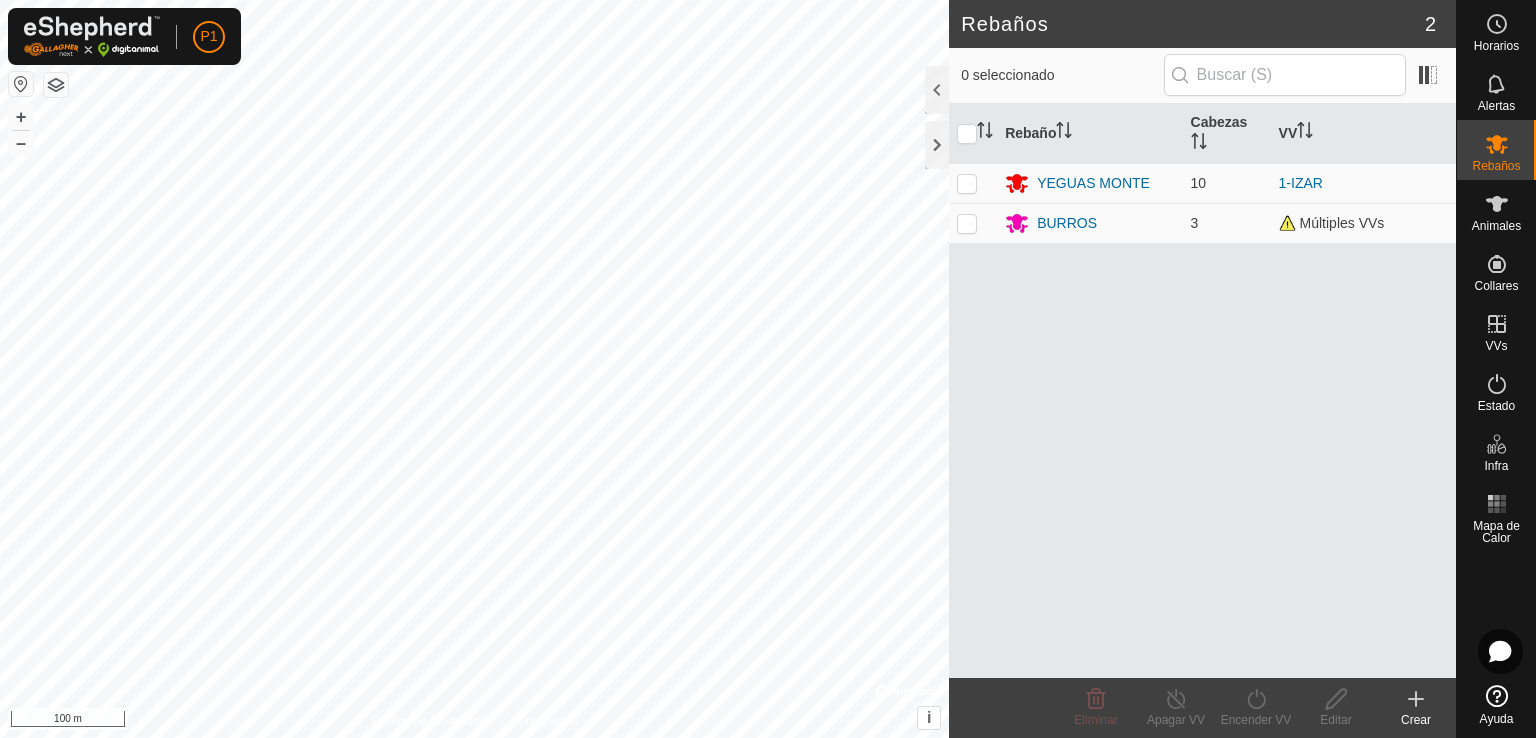 click on "Crear" 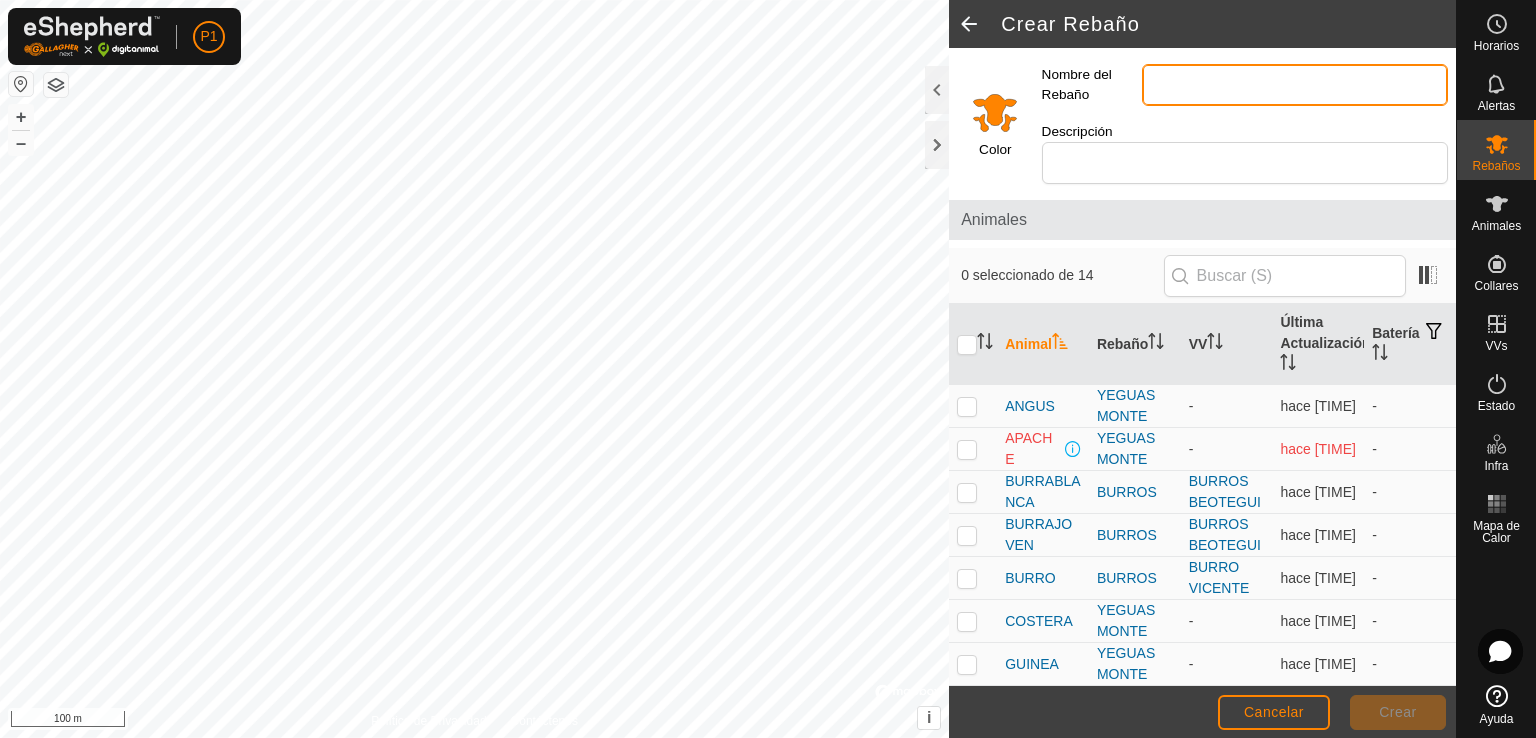 click on "Nombre del Rebaño" at bounding box center (1295, 85) 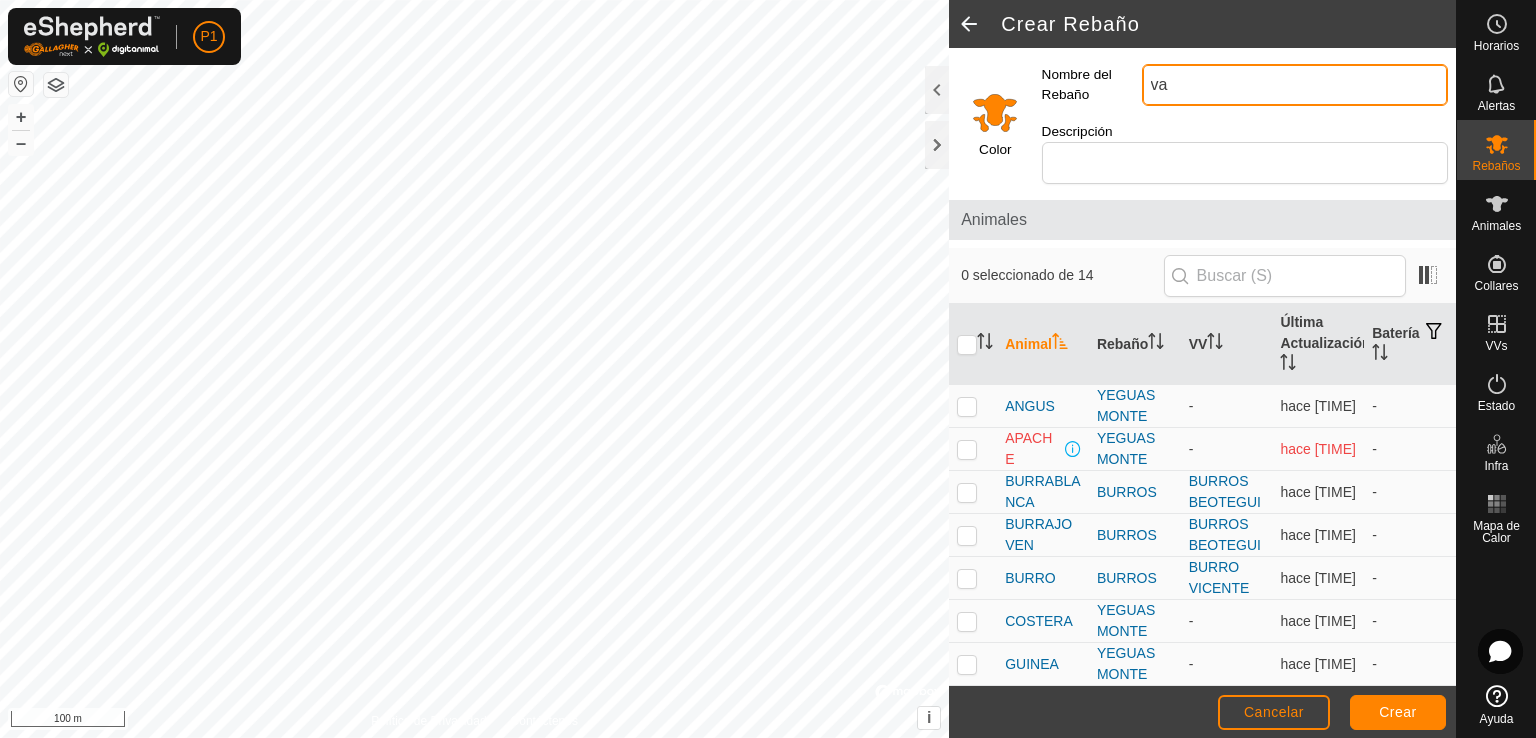 type on "v" 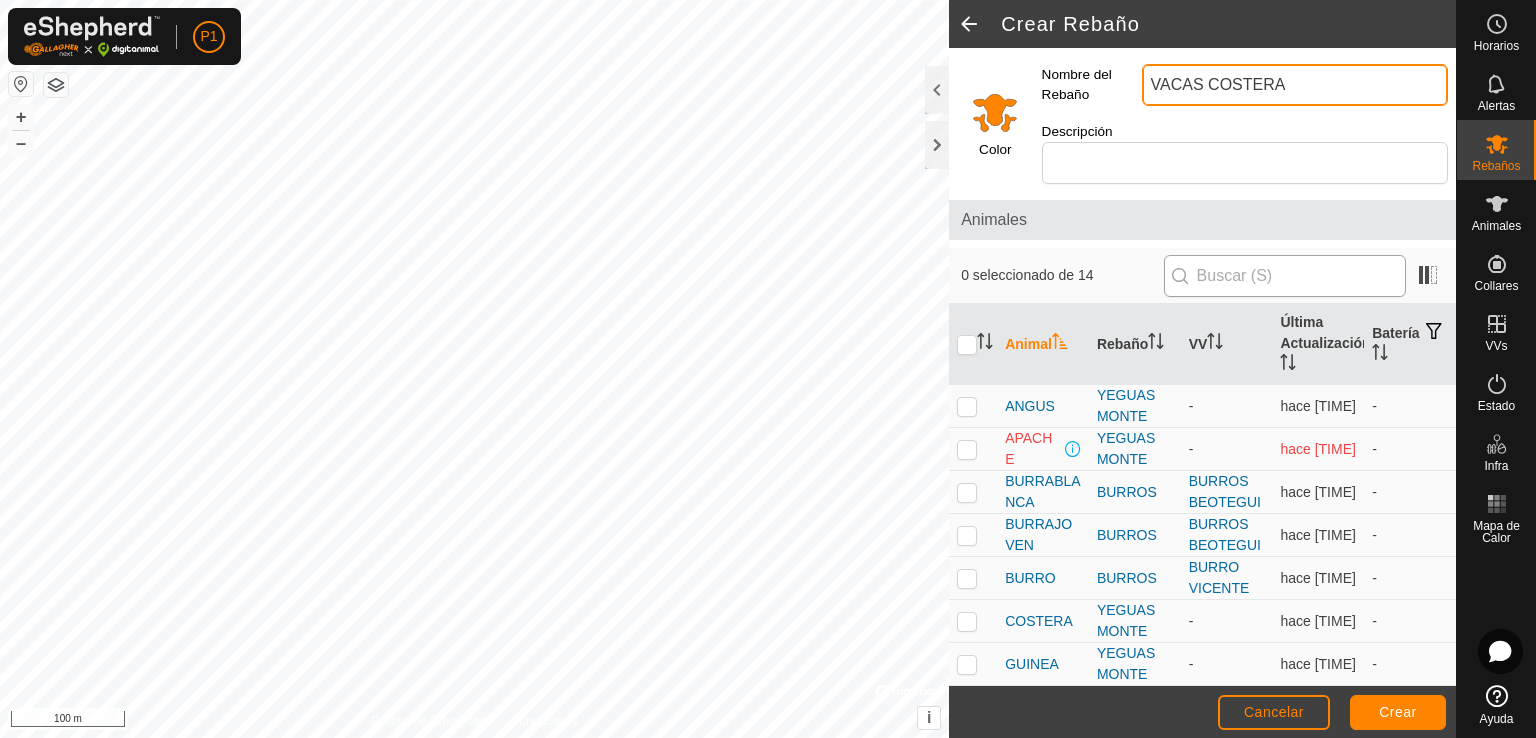 type on "VACAS COSTERA" 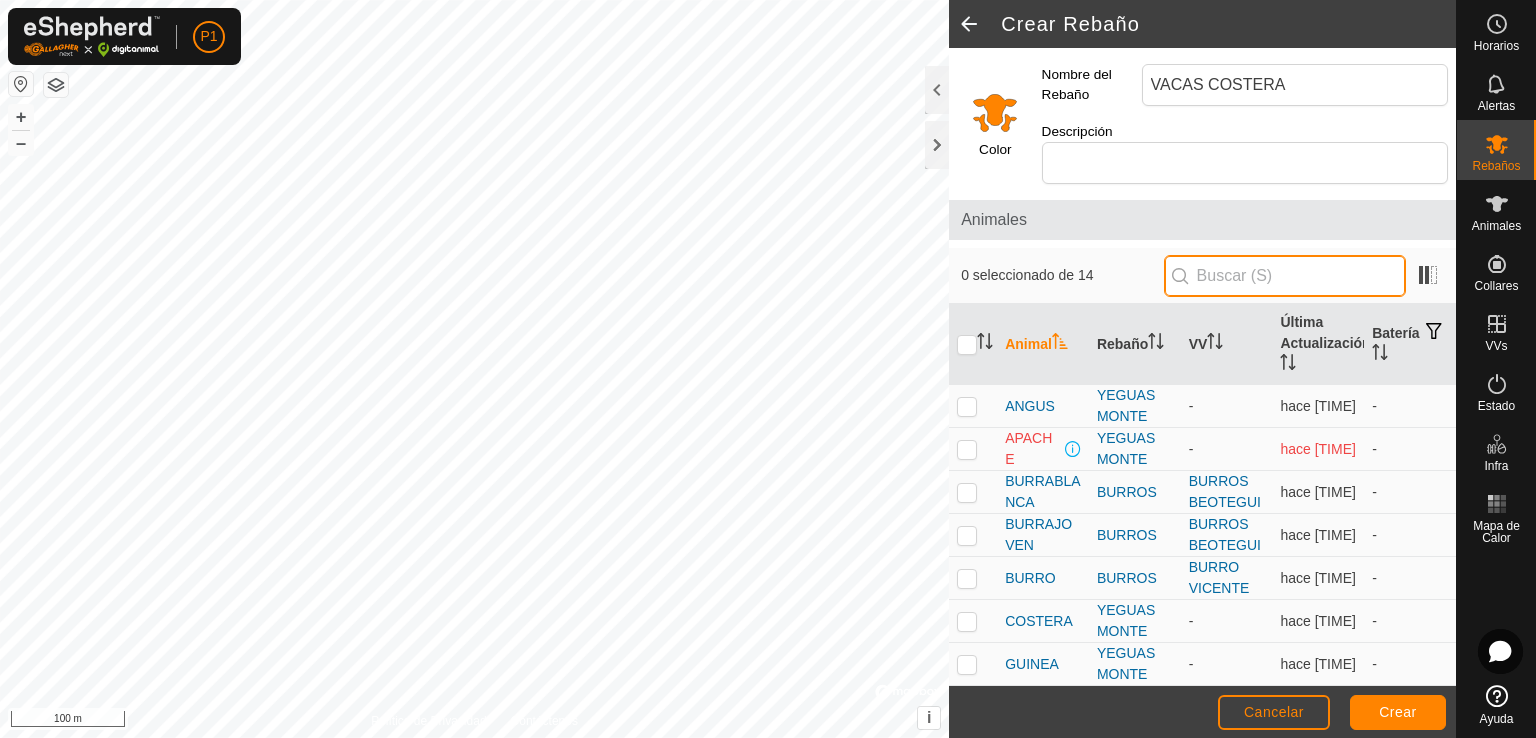 click at bounding box center [1285, 276] 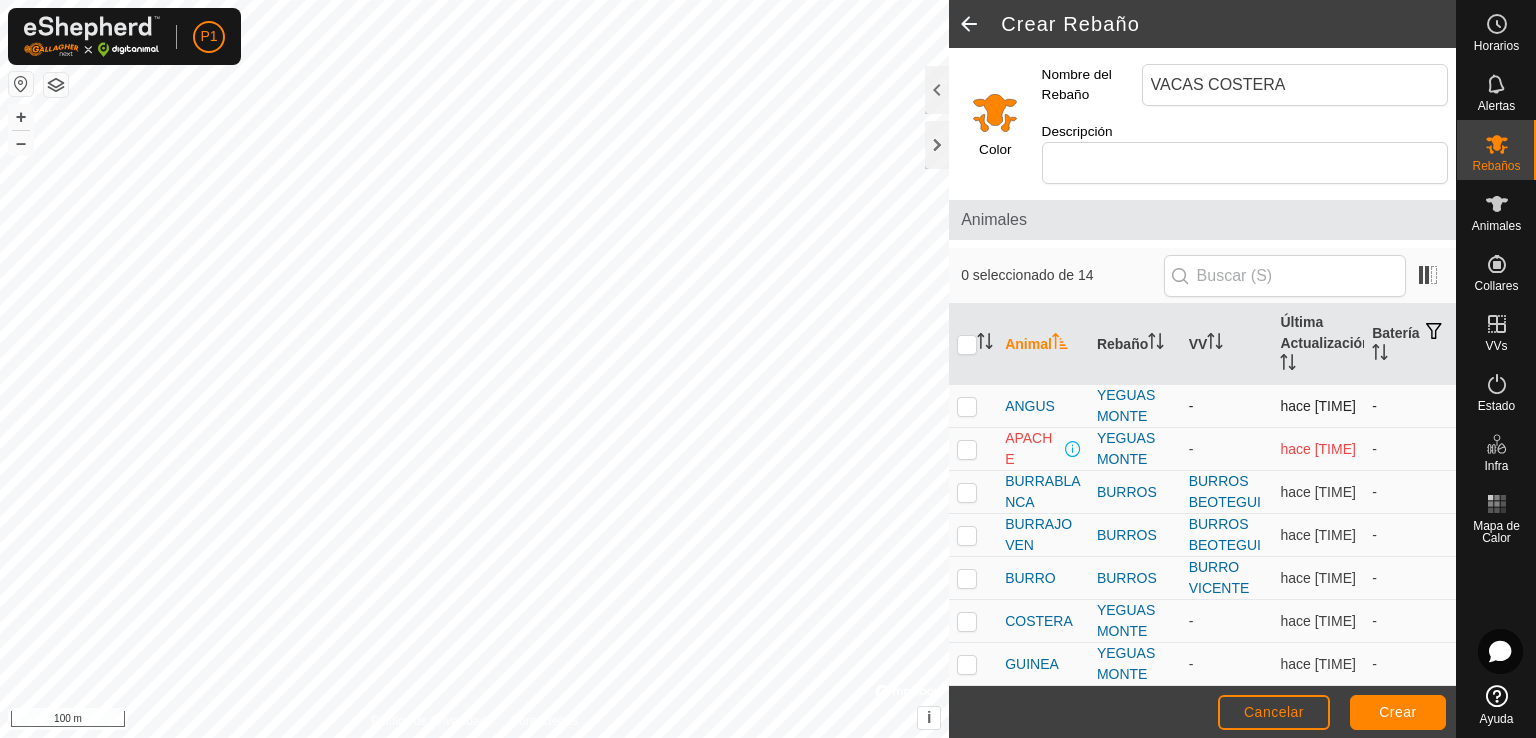 click at bounding box center [967, 406] 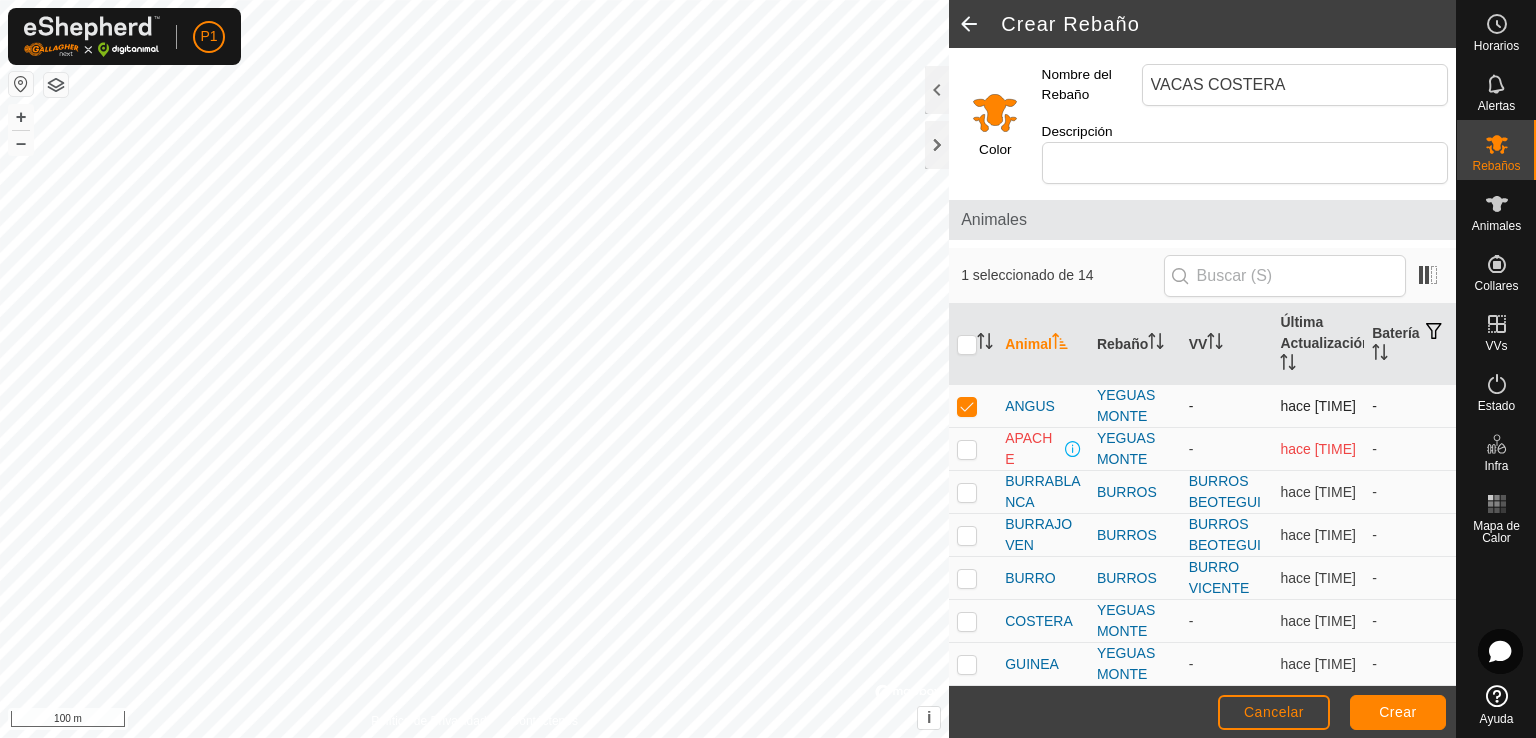 click at bounding box center [967, 406] 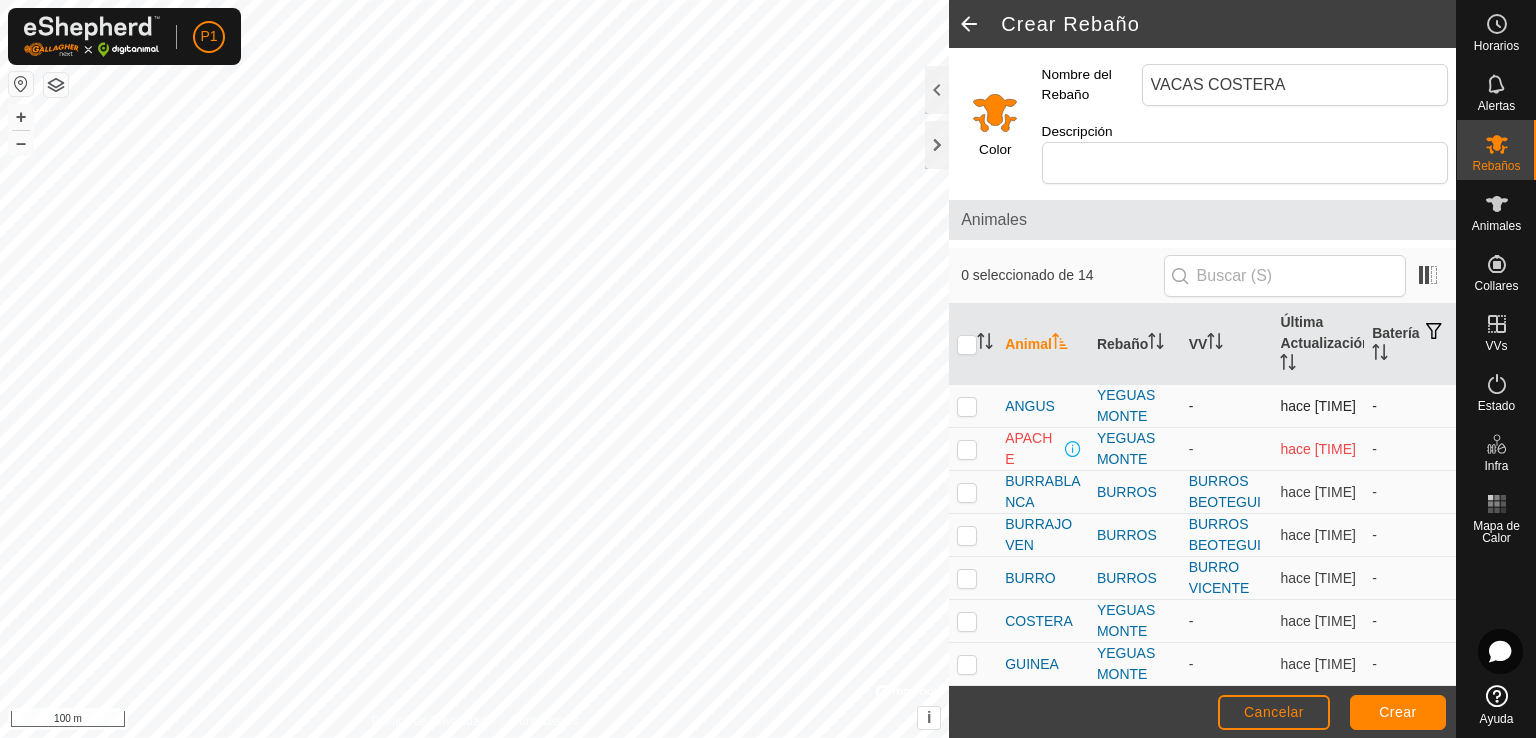 click at bounding box center (973, 406) 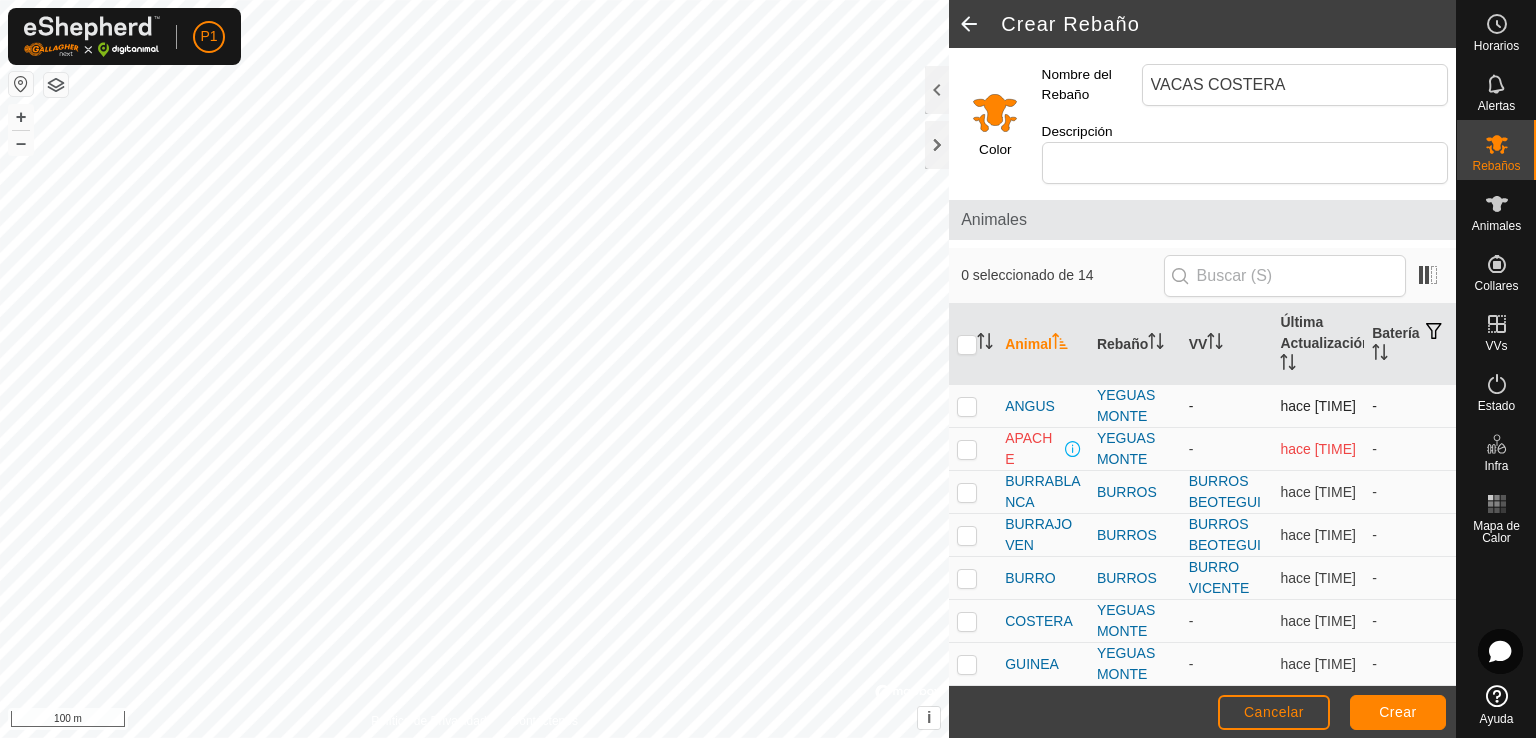 checkbox on "true" 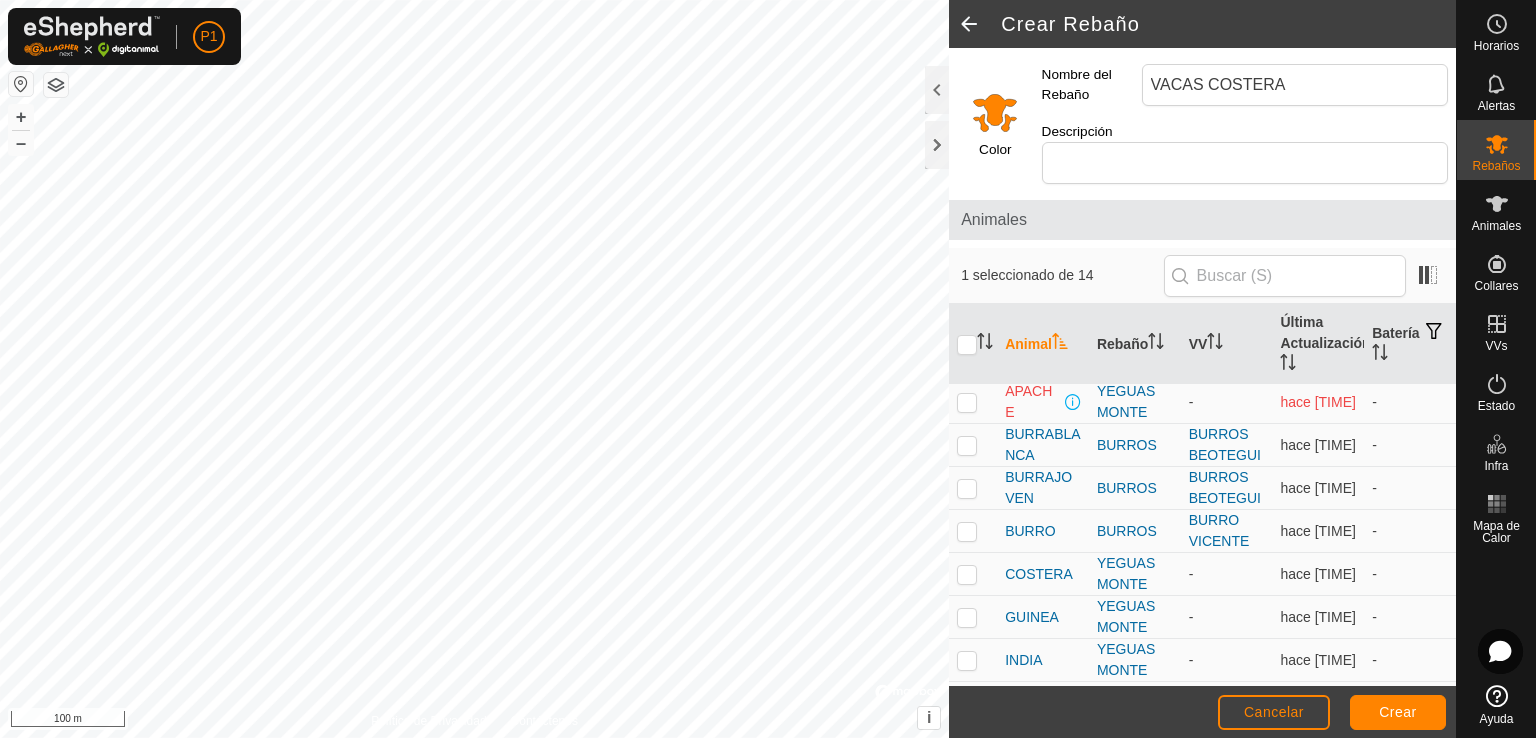 scroll, scrollTop: 0, scrollLeft: 0, axis: both 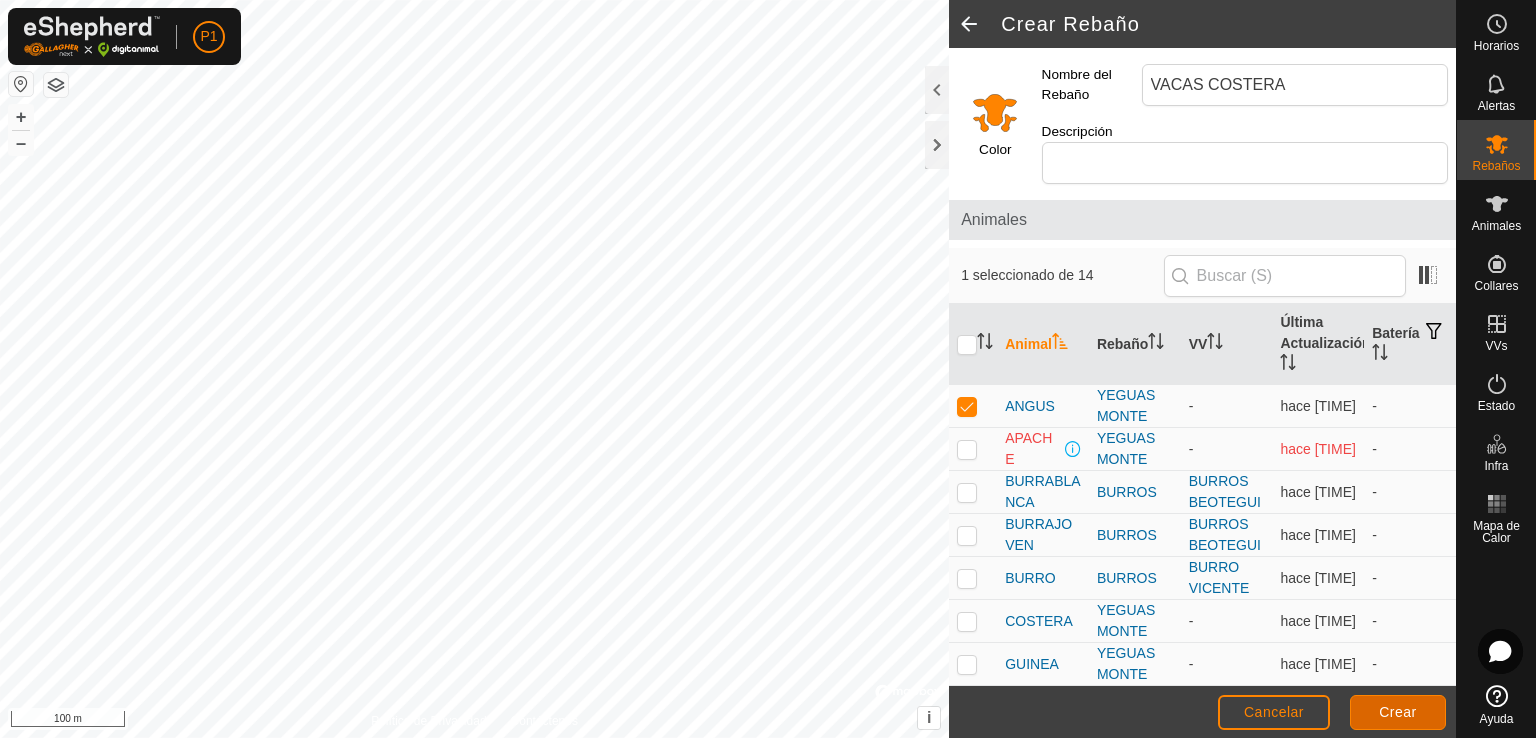 click on "Crear" at bounding box center (1398, 712) 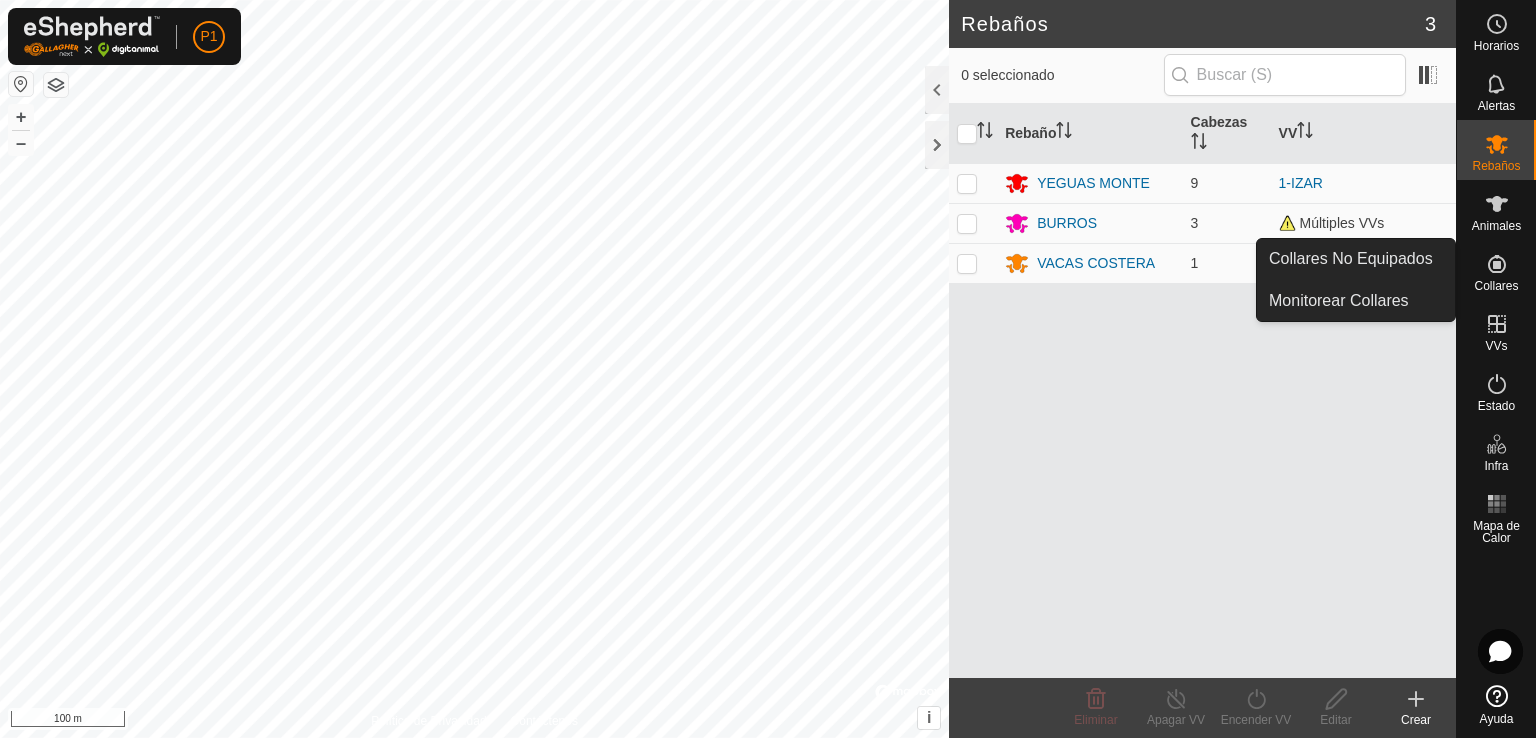 click 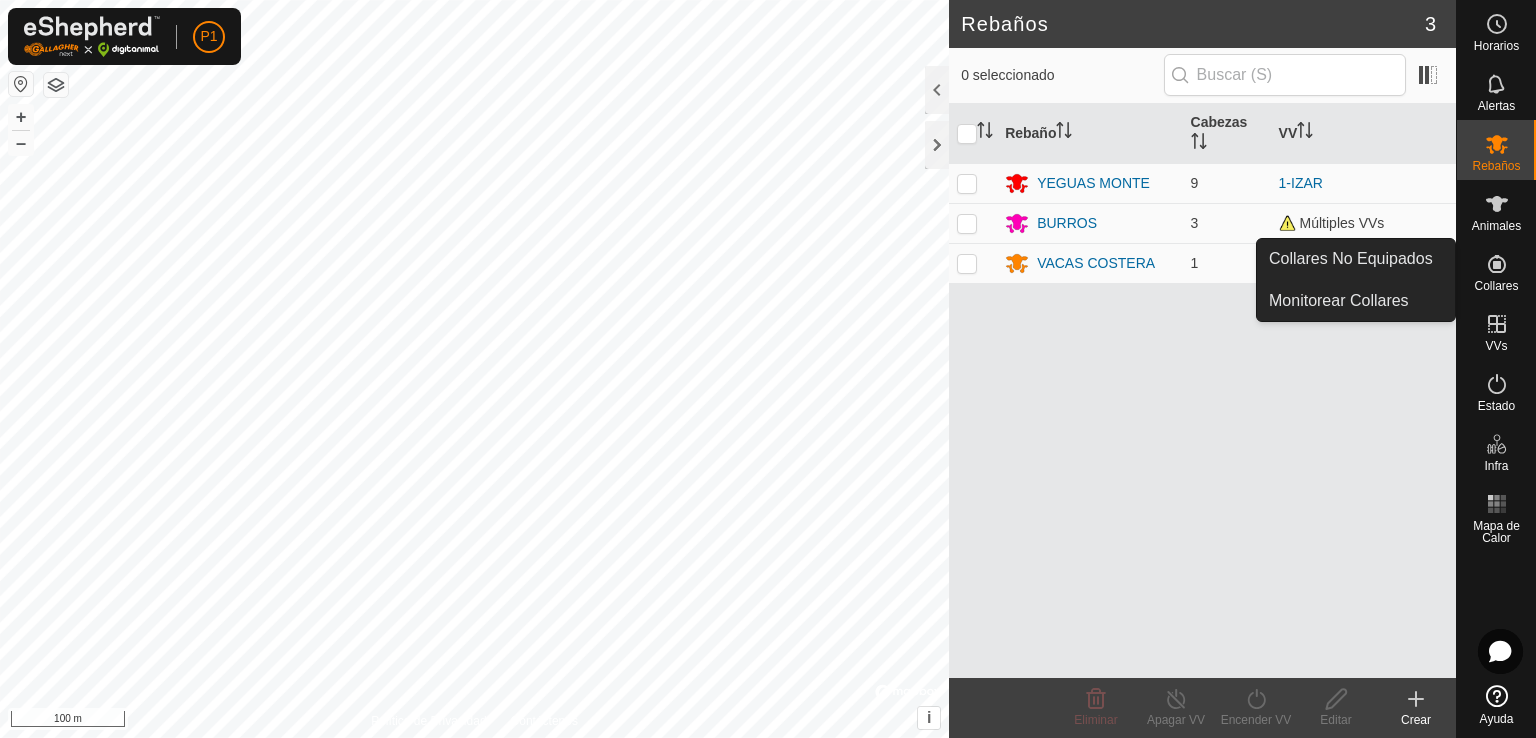 click on "Collares" at bounding box center [1496, 286] 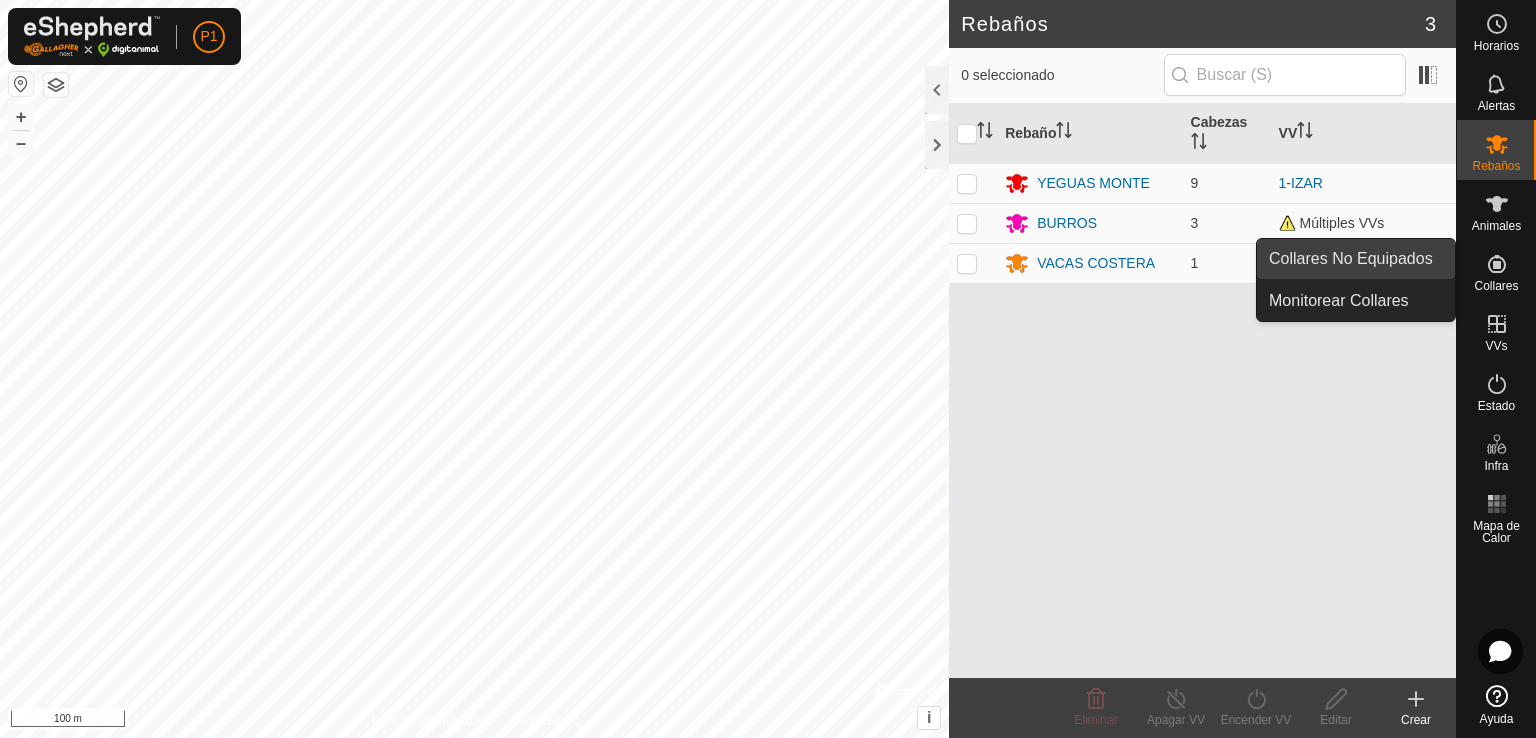 click on "Collares No Equipados" at bounding box center (1356, 259) 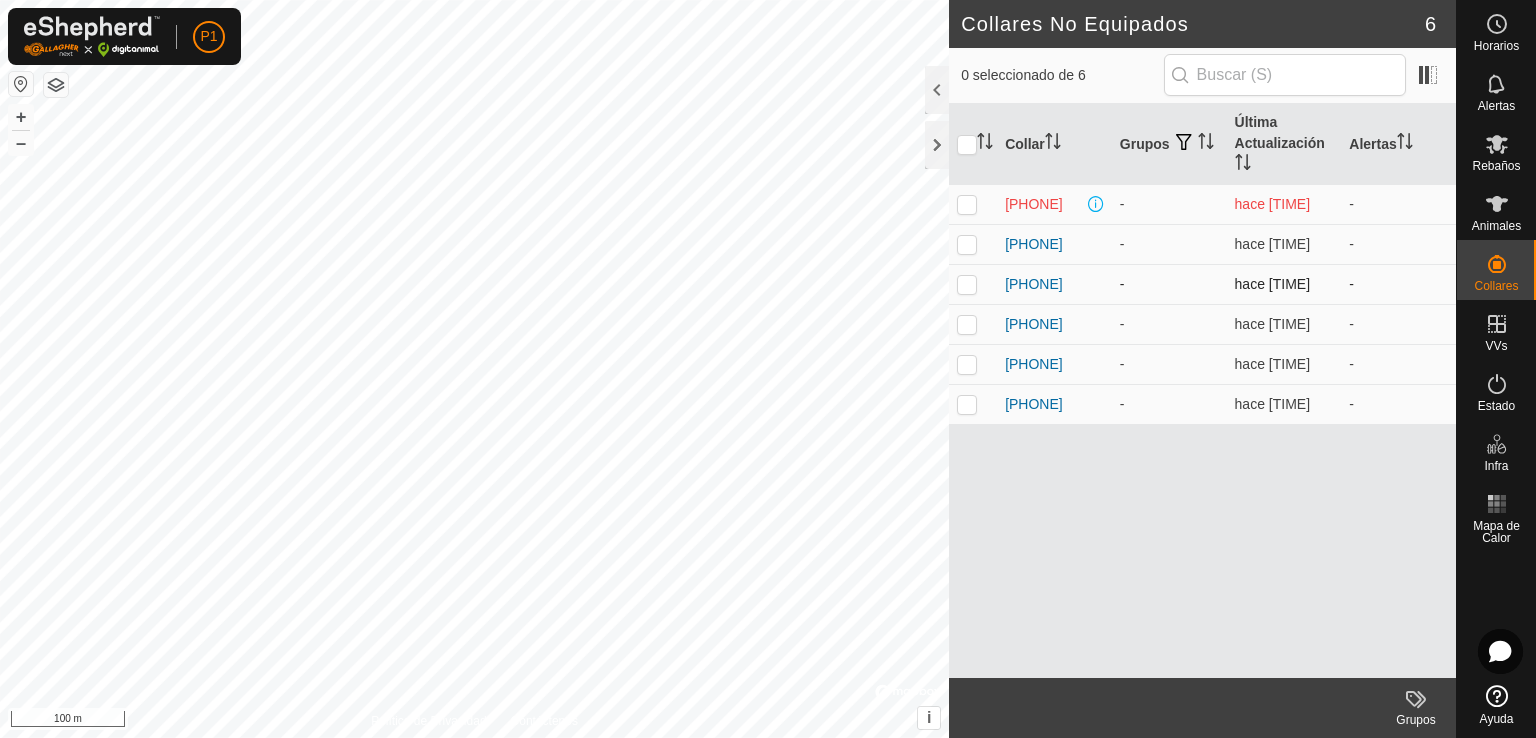 click at bounding box center (967, 284) 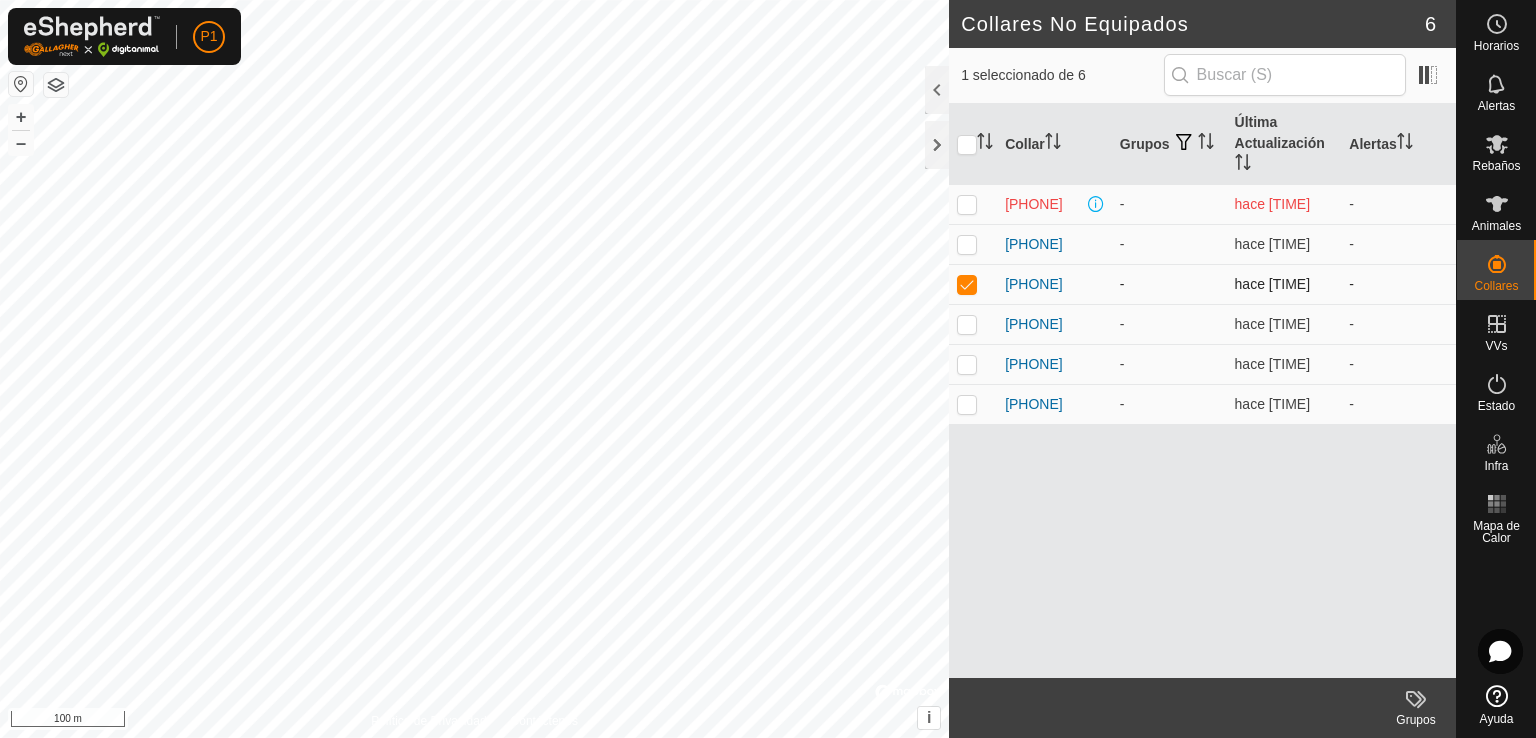 drag, startPoint x: 1025, startPoint y: 288, endPoint x: 967, endPoint y: 289, distance: 58.00862 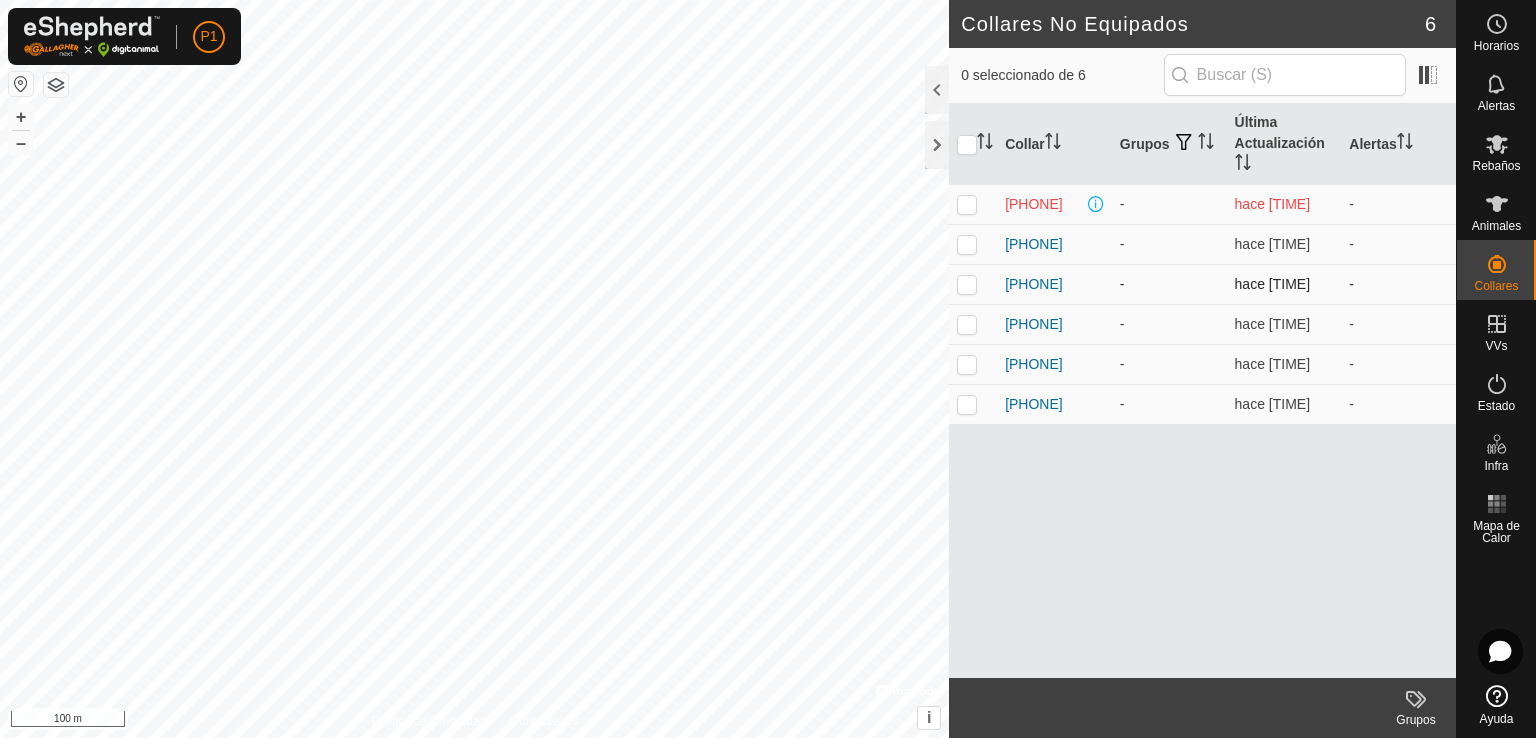 click at bounding box center [967, 284] 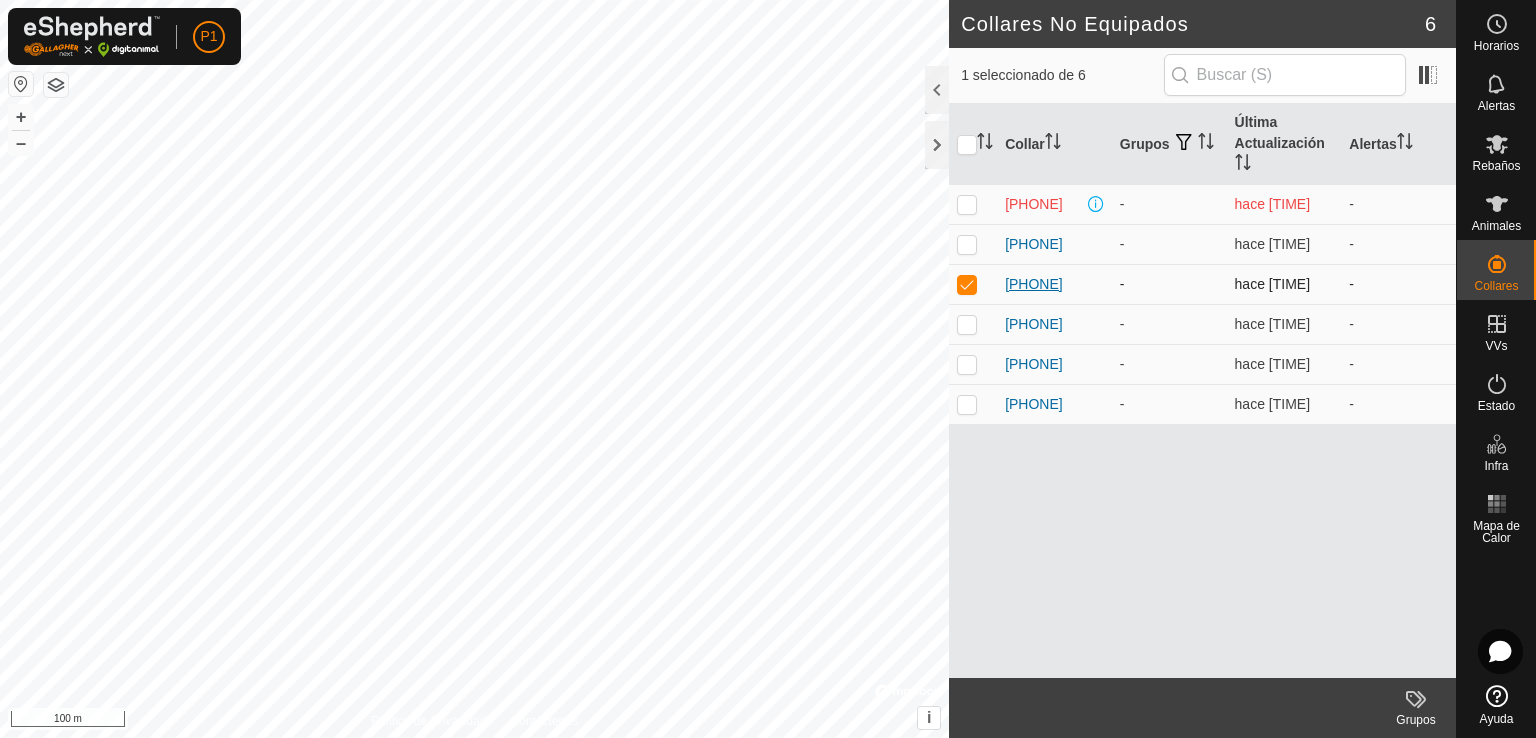 click on "[PHONE]" at bounding box center [1034, 284] 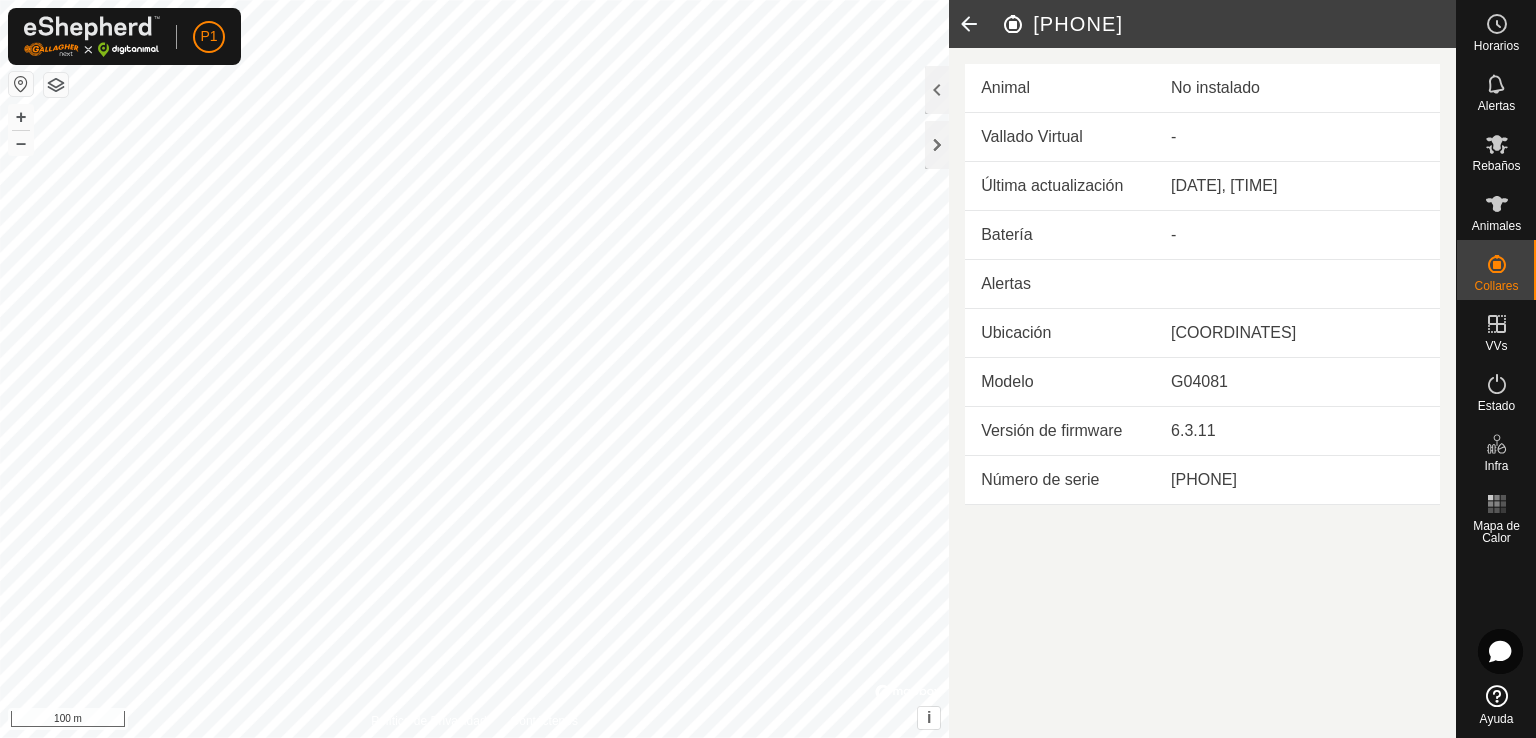 click 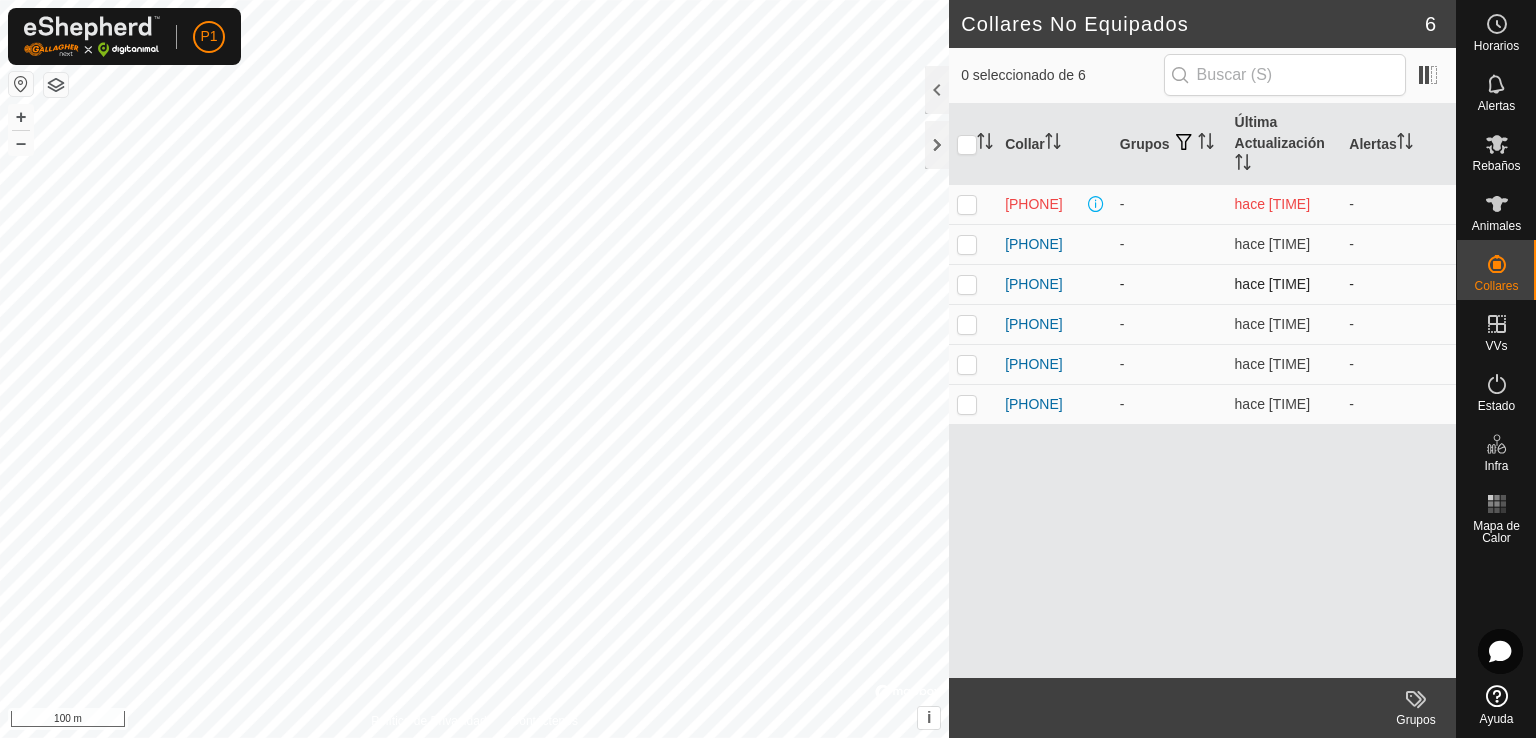 click at bounding box center [967, 284] 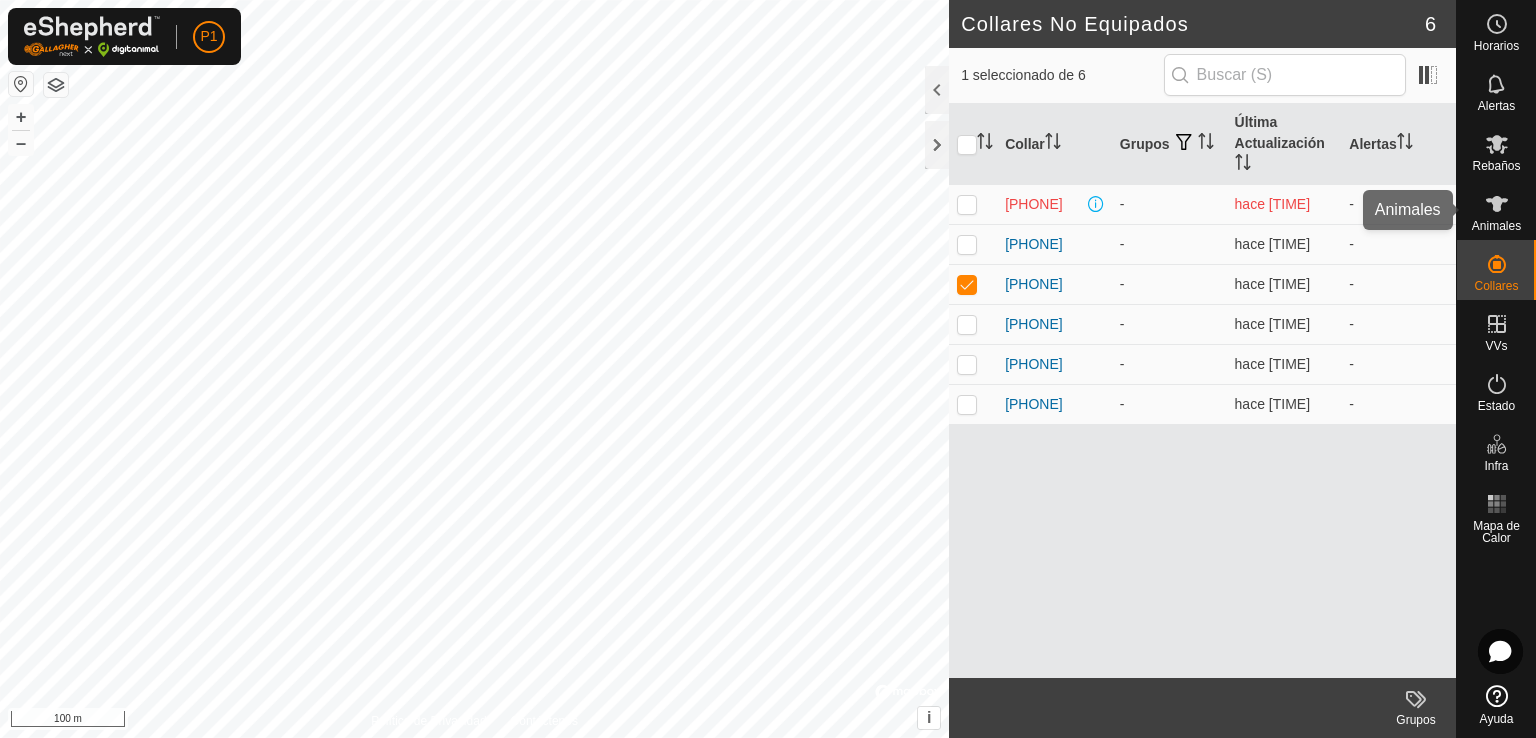 click on "Animales" at bounding box center (1496, 226) 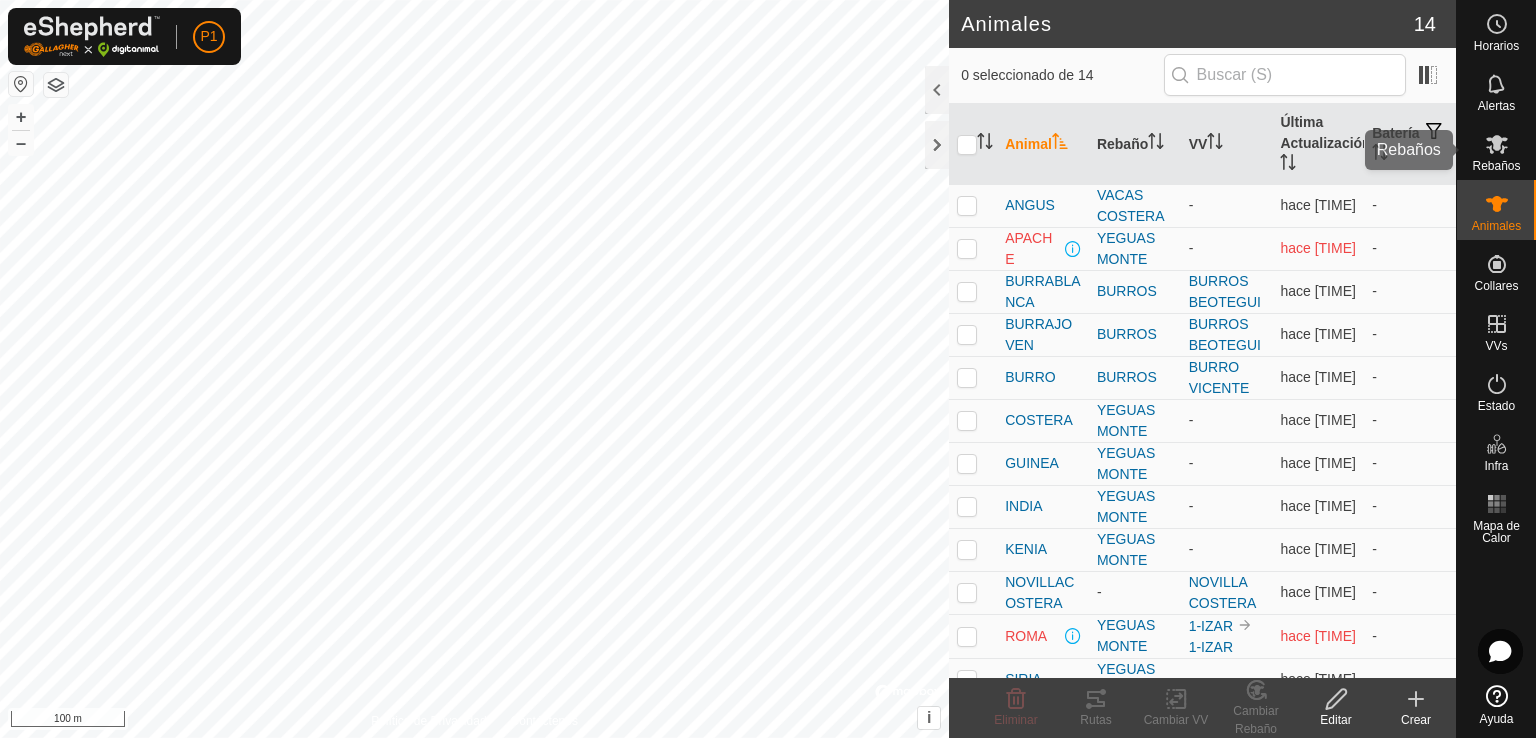 click 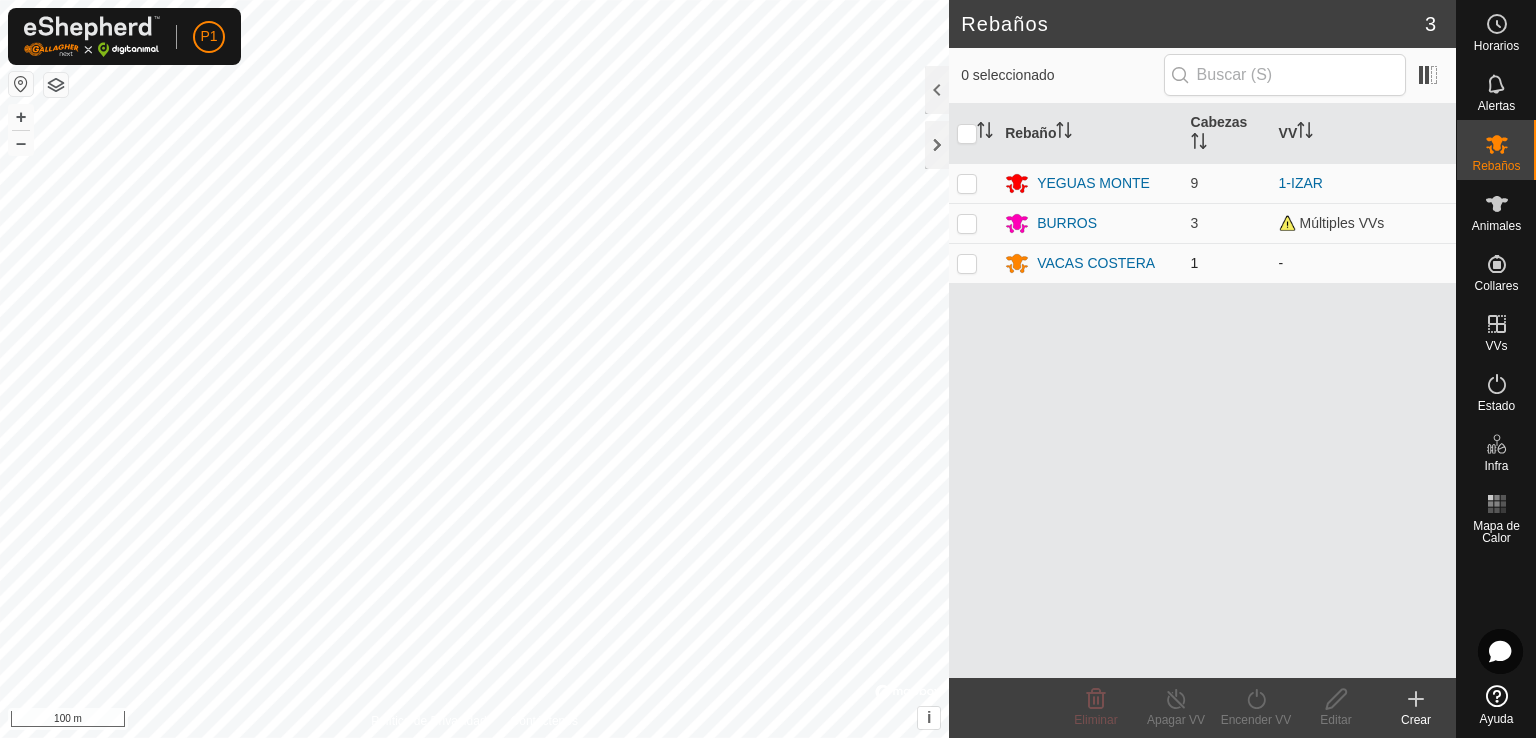 click at bounding box center (967, 263) 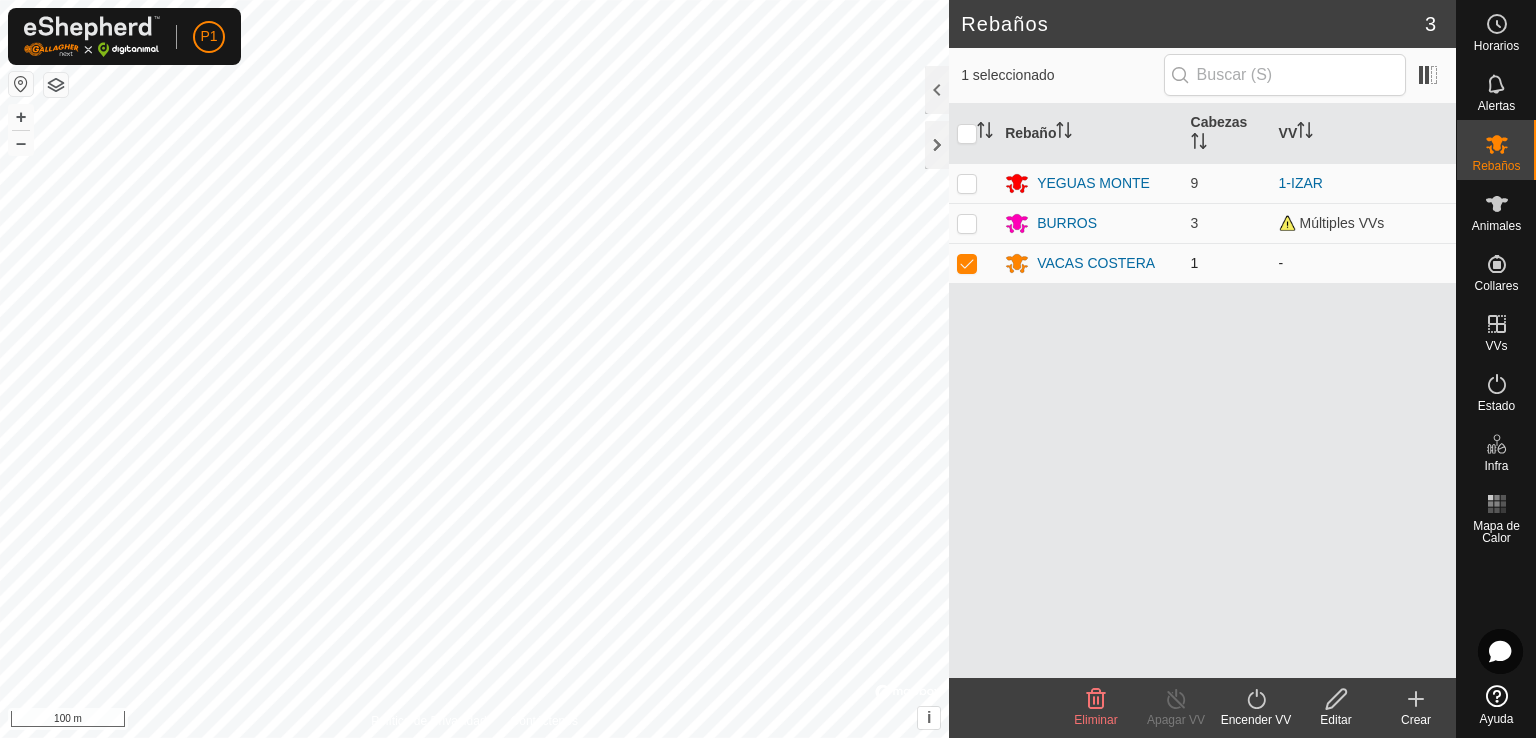 click at bounding box center (967, 263) 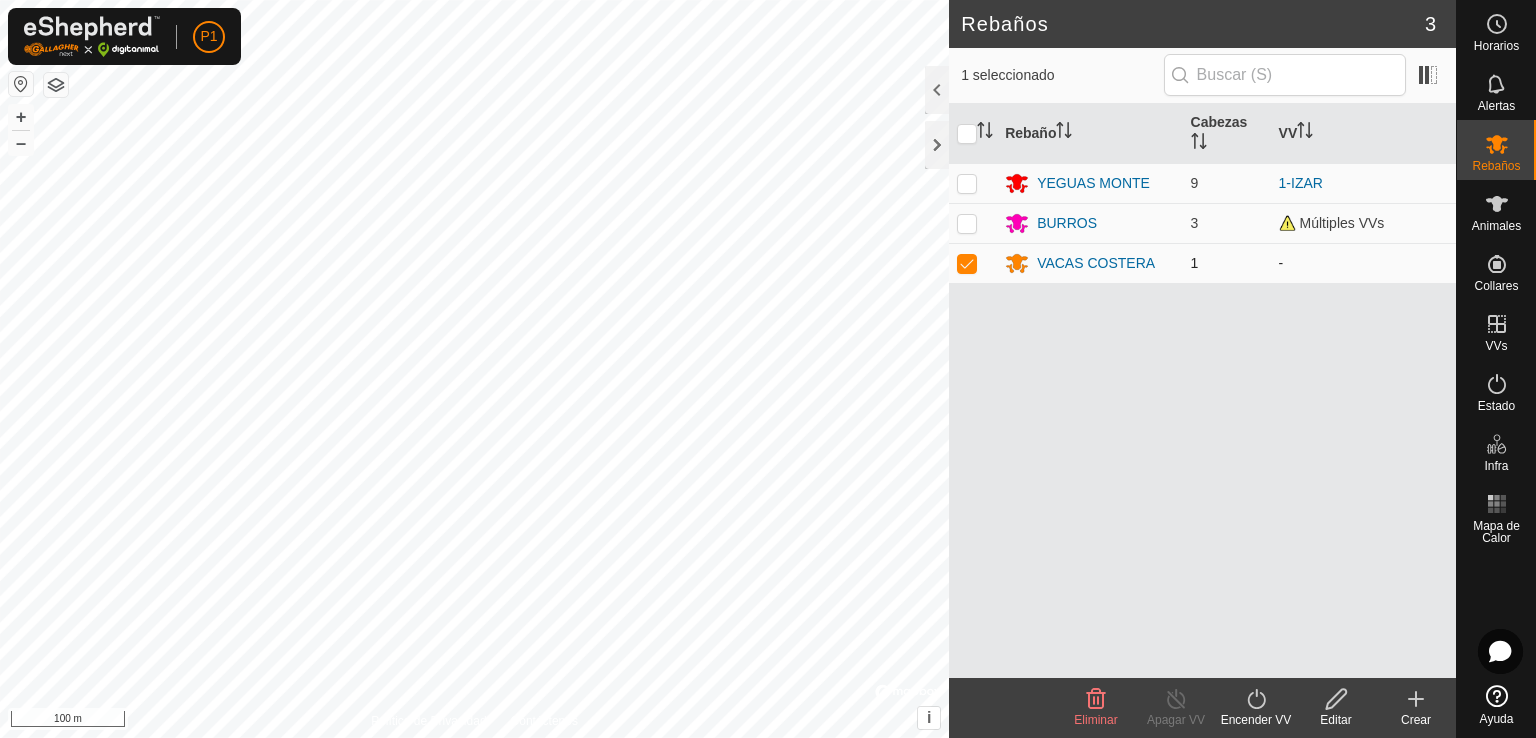 checkbox on "false" 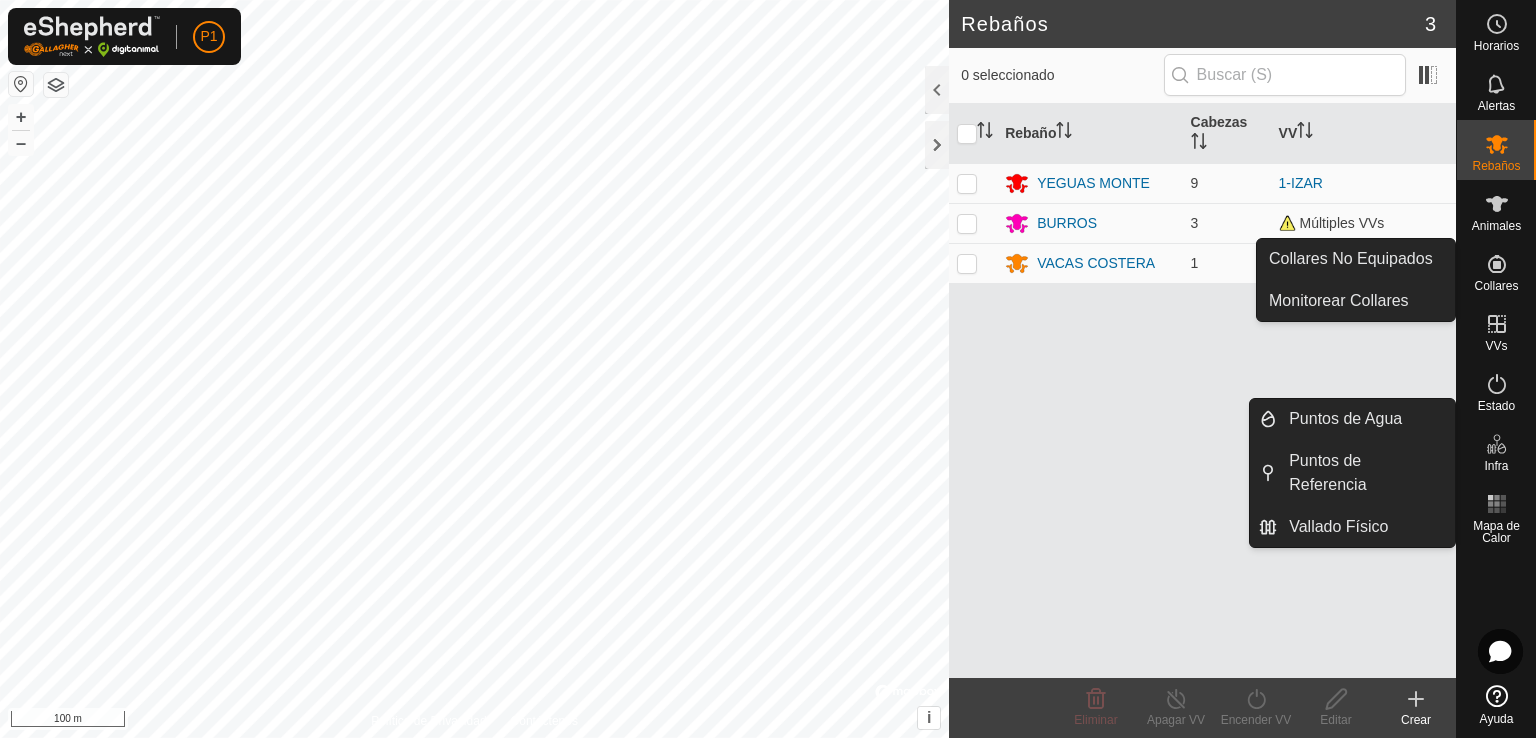 click on "Collares" at bounding box center [1496, 270] 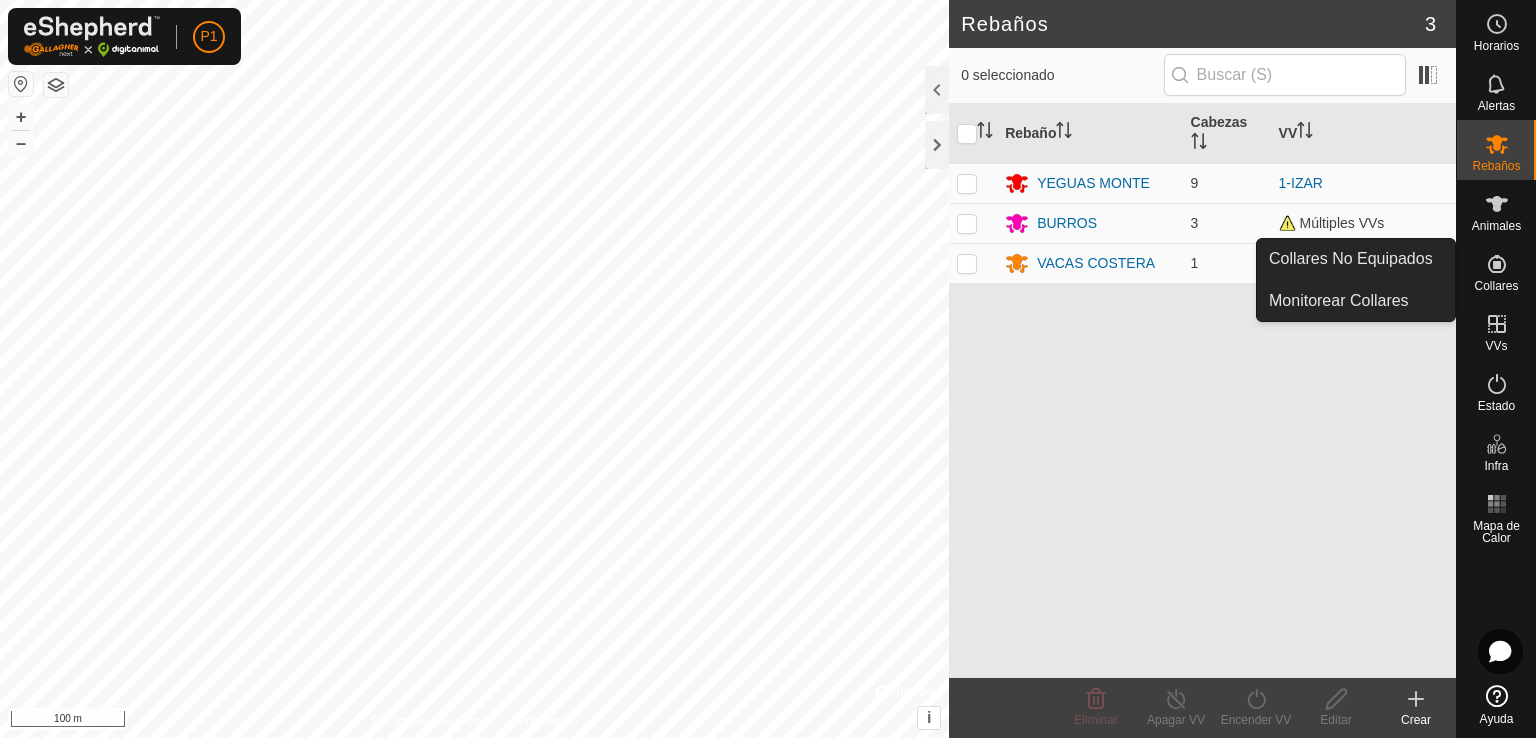 click on "Collares" at bounding box center (1496, 270) 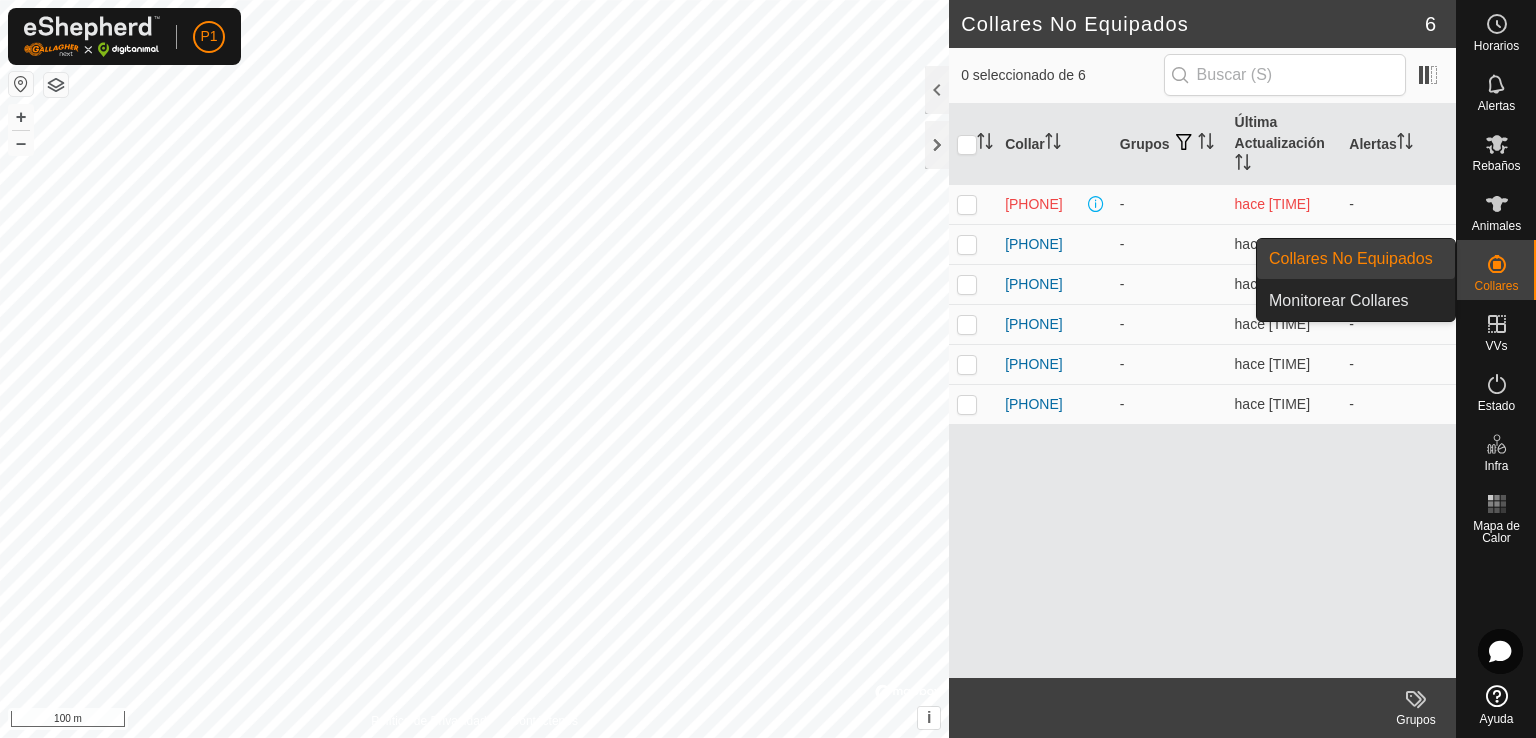 click on "Collar   Grupos   Última Actualización   Alertas   [PHONE]   -  hace [TIME]  -   [PHONE]   -  hace [TIME]  -   [PHONE]   -  hace [TIME]  -   [PHONE]   -  hace [TIME]  -   [PHONE]   -  hace [TIME]  -   [PHONE]   -  hace [TIME]  -" at bounding box center [1202, 391] 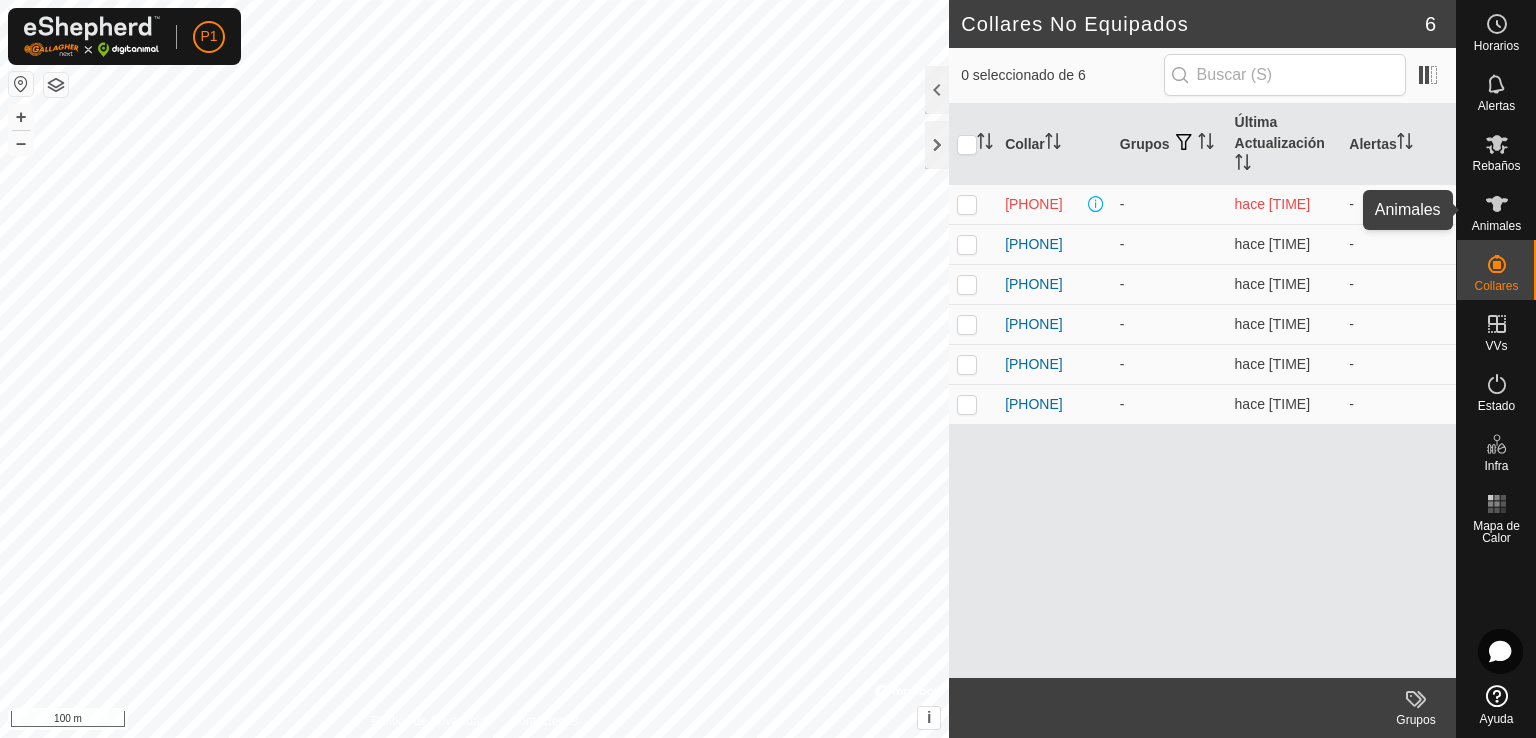 click on "Animales" at bounding box center [1496, 226] 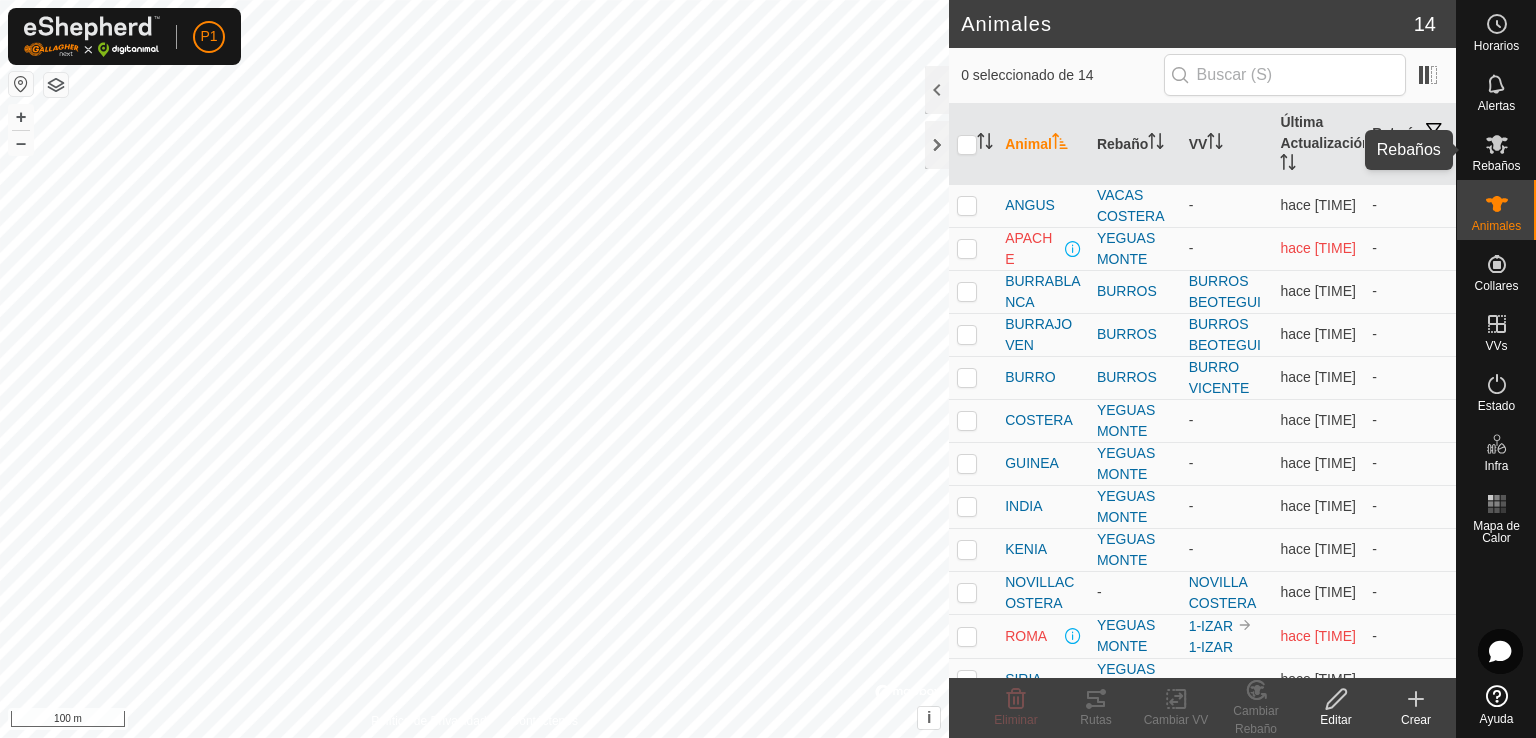 click on "Rebaños" at bounding box center [1496, 150] 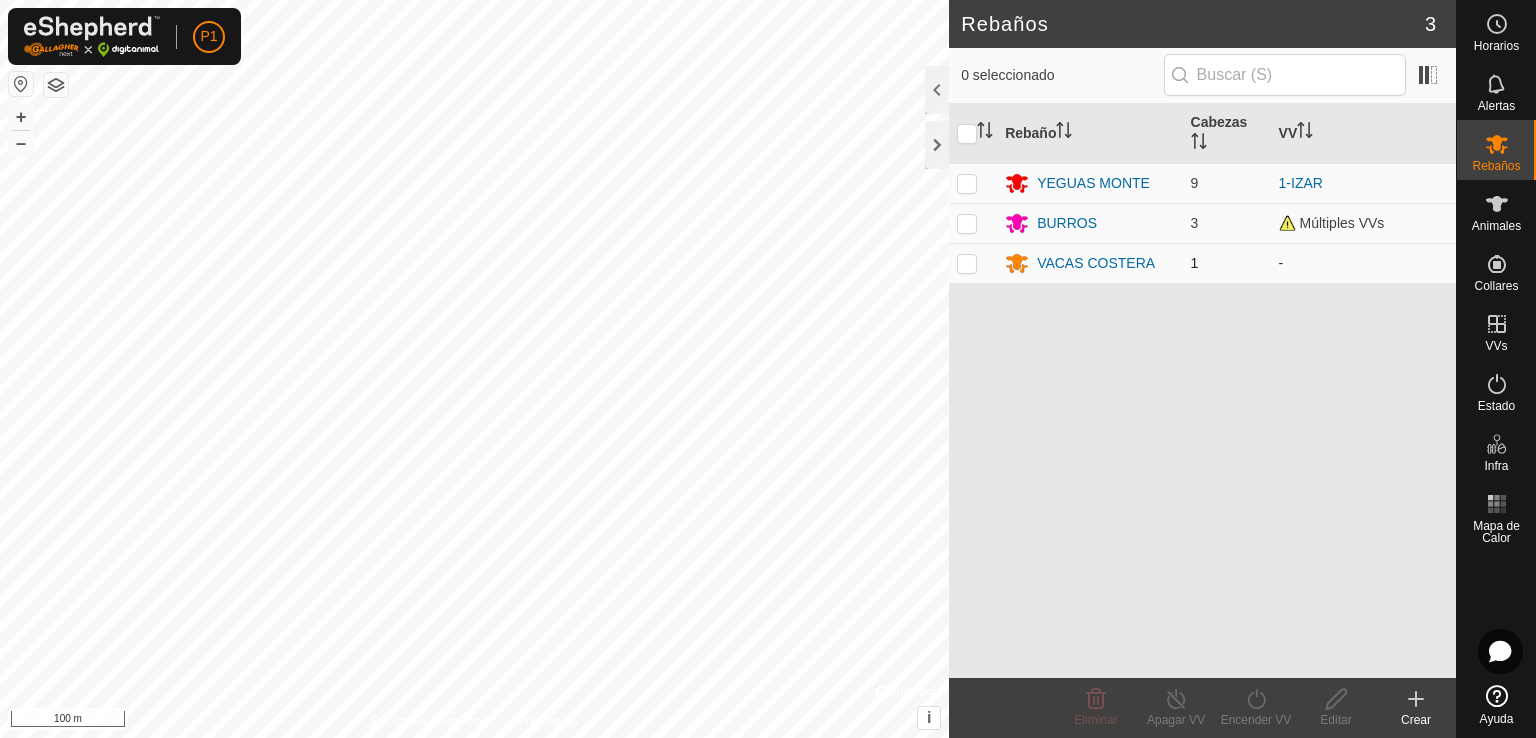 click at bounding box center (973, 263) 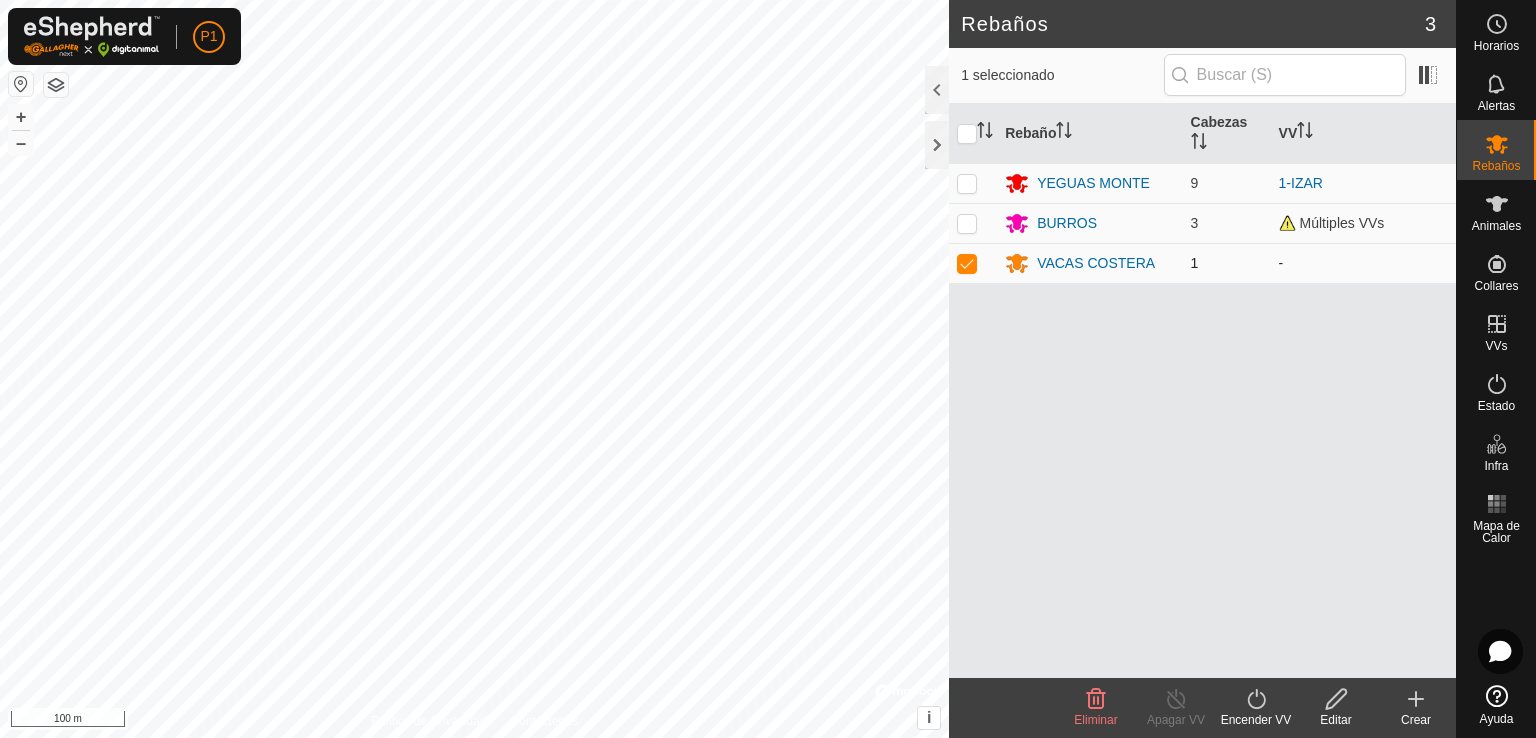 click at bounding box center (967, 263) 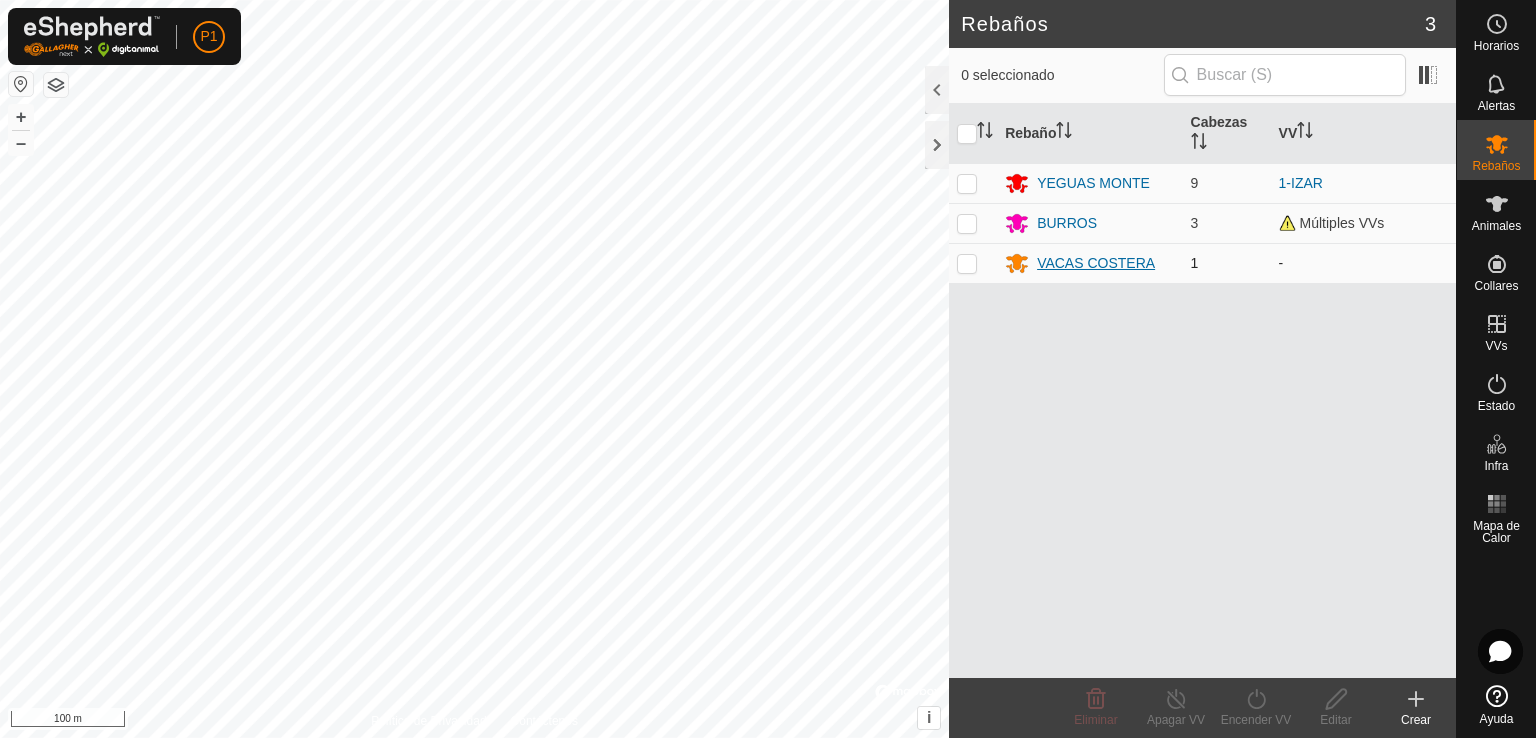 click on "VACAS COSTERA" at bounding box center [1096, 263] 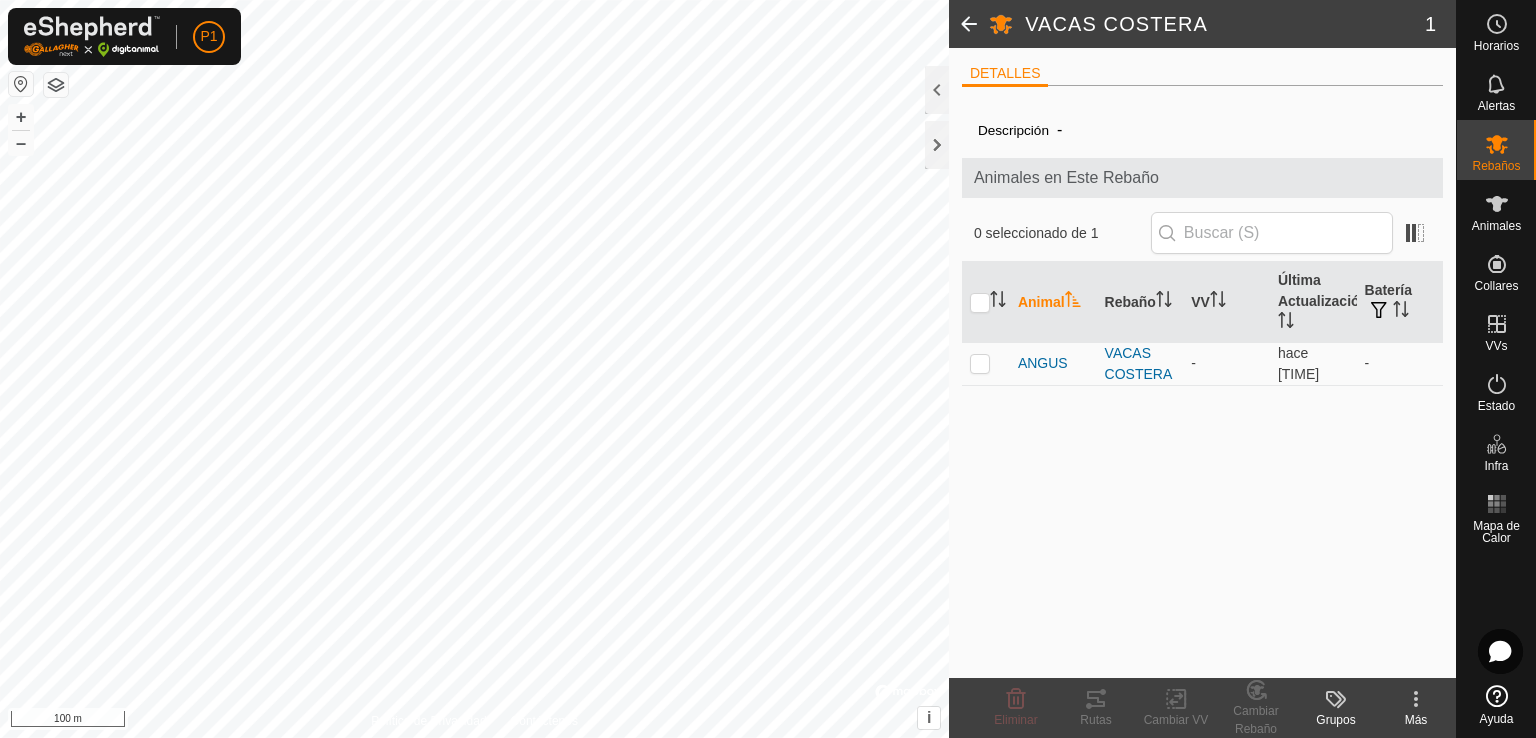 click on "Grupos" 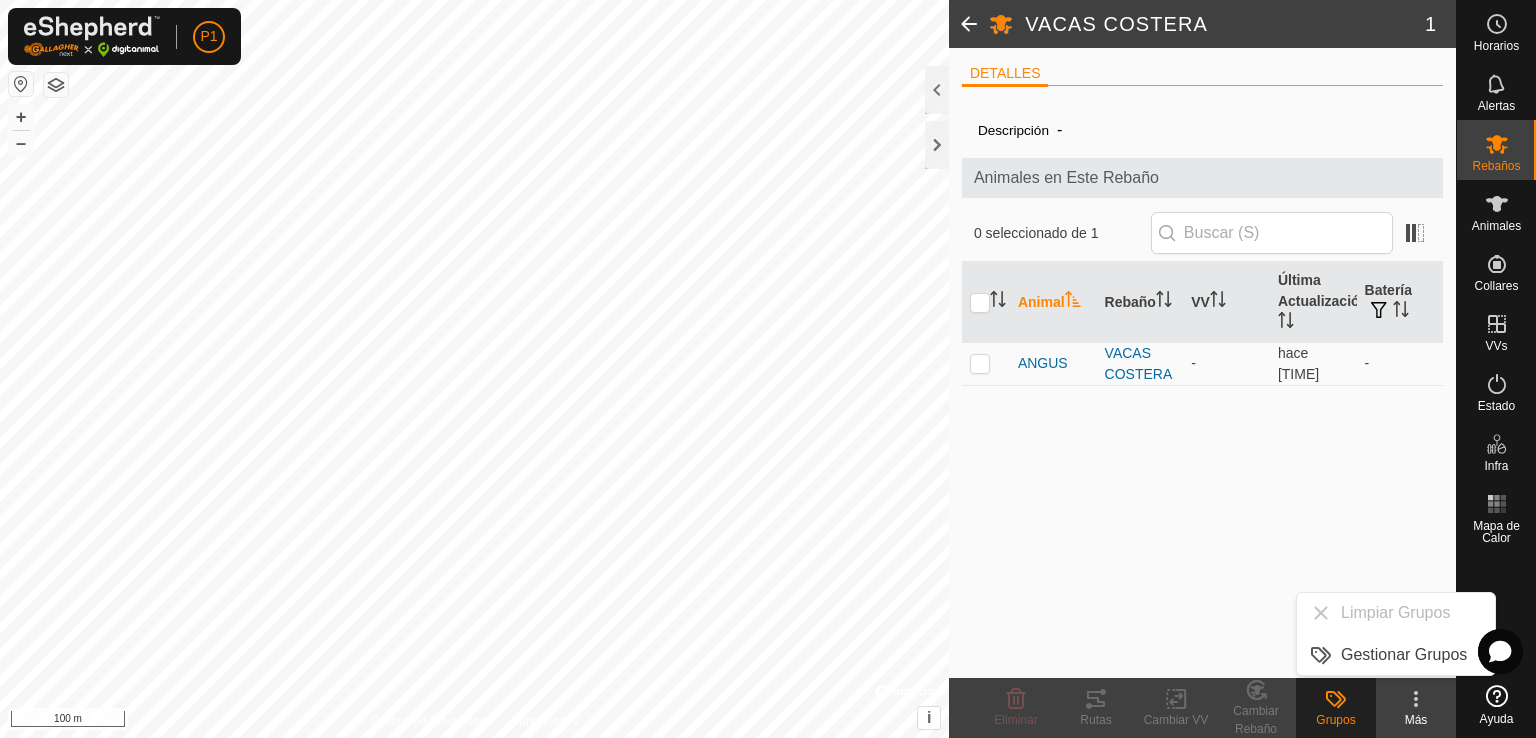 click 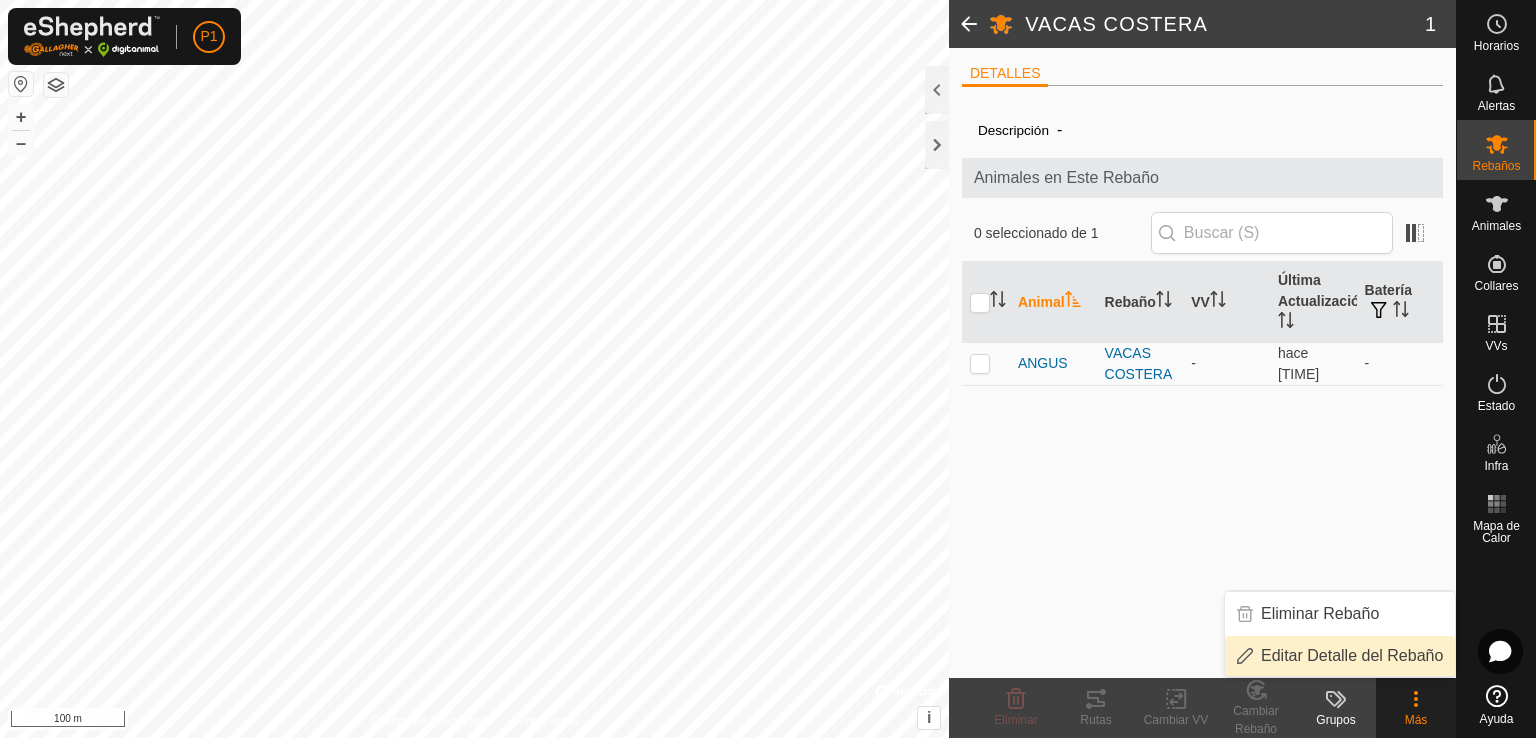 click on "Editar Detalle del Rebaño" at bounding box center [1340, 656] 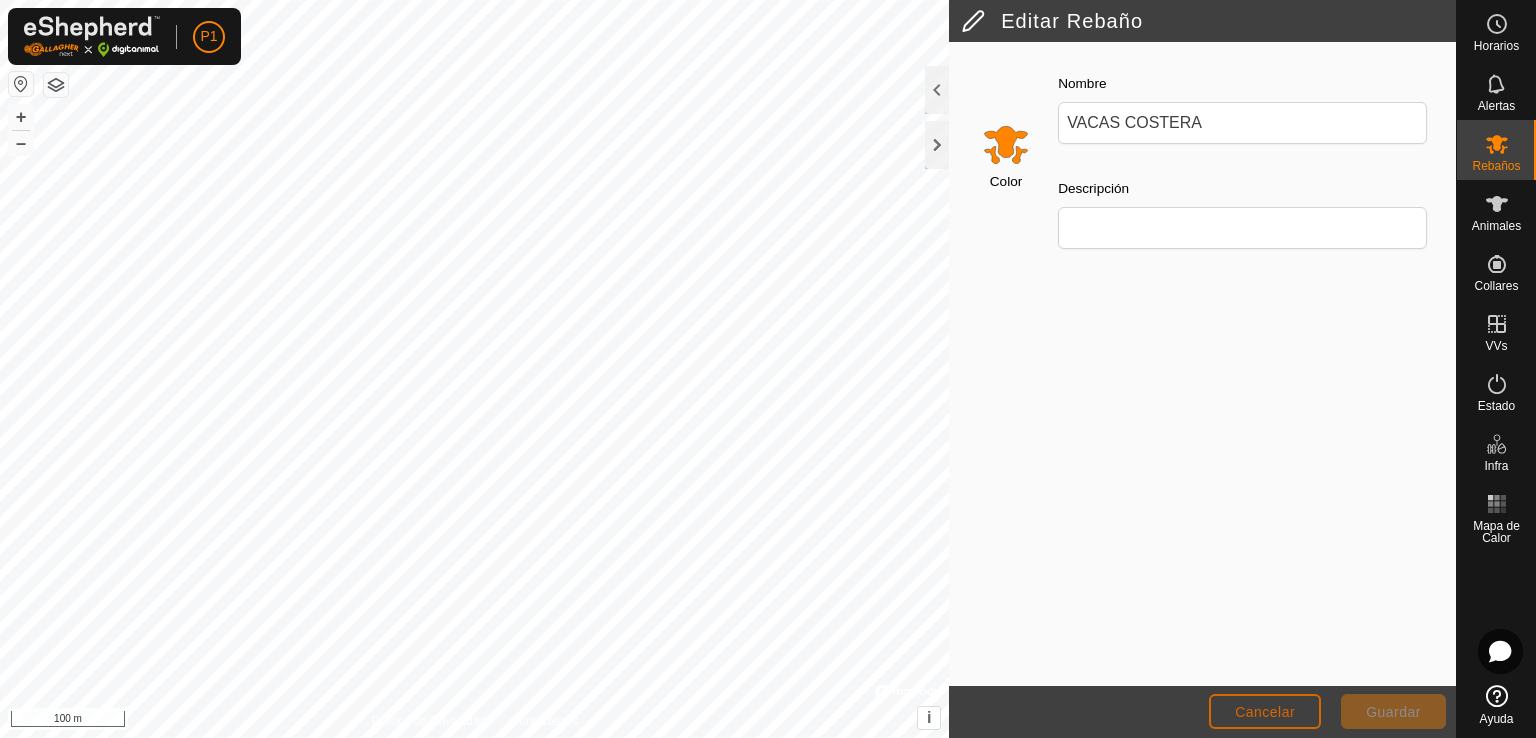 click on "Cancelar" 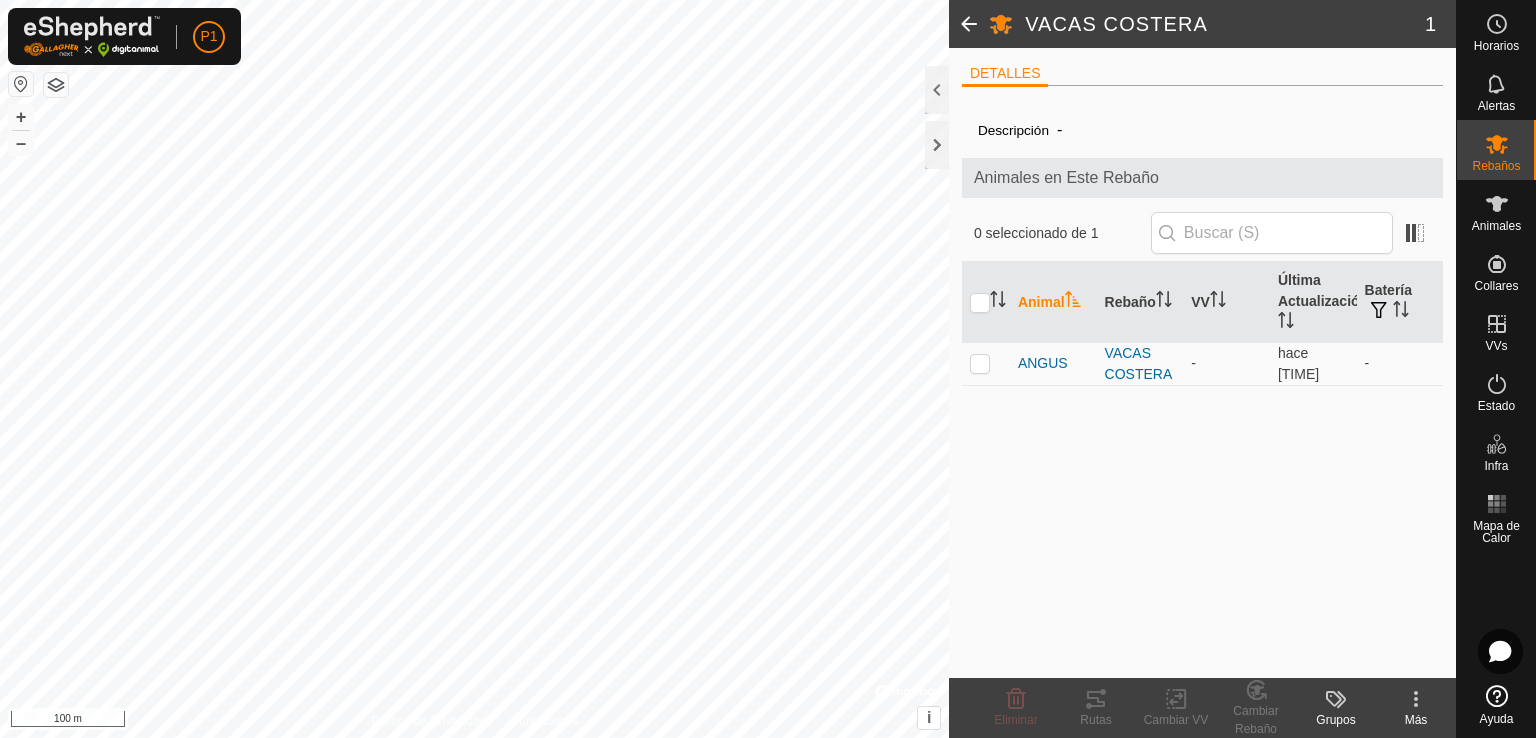 click 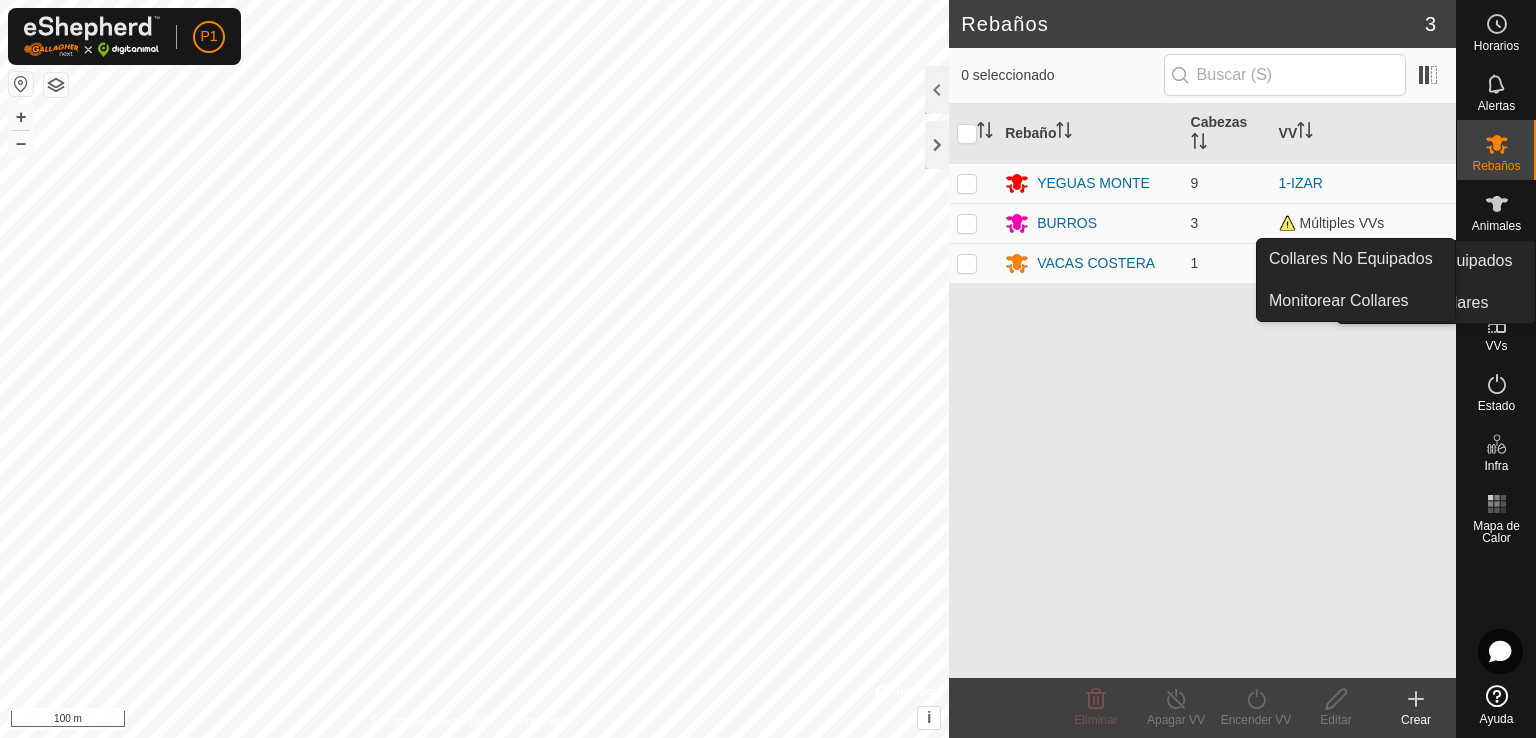 click on "Collares No Equipados" at bounding box center [1431, 261] 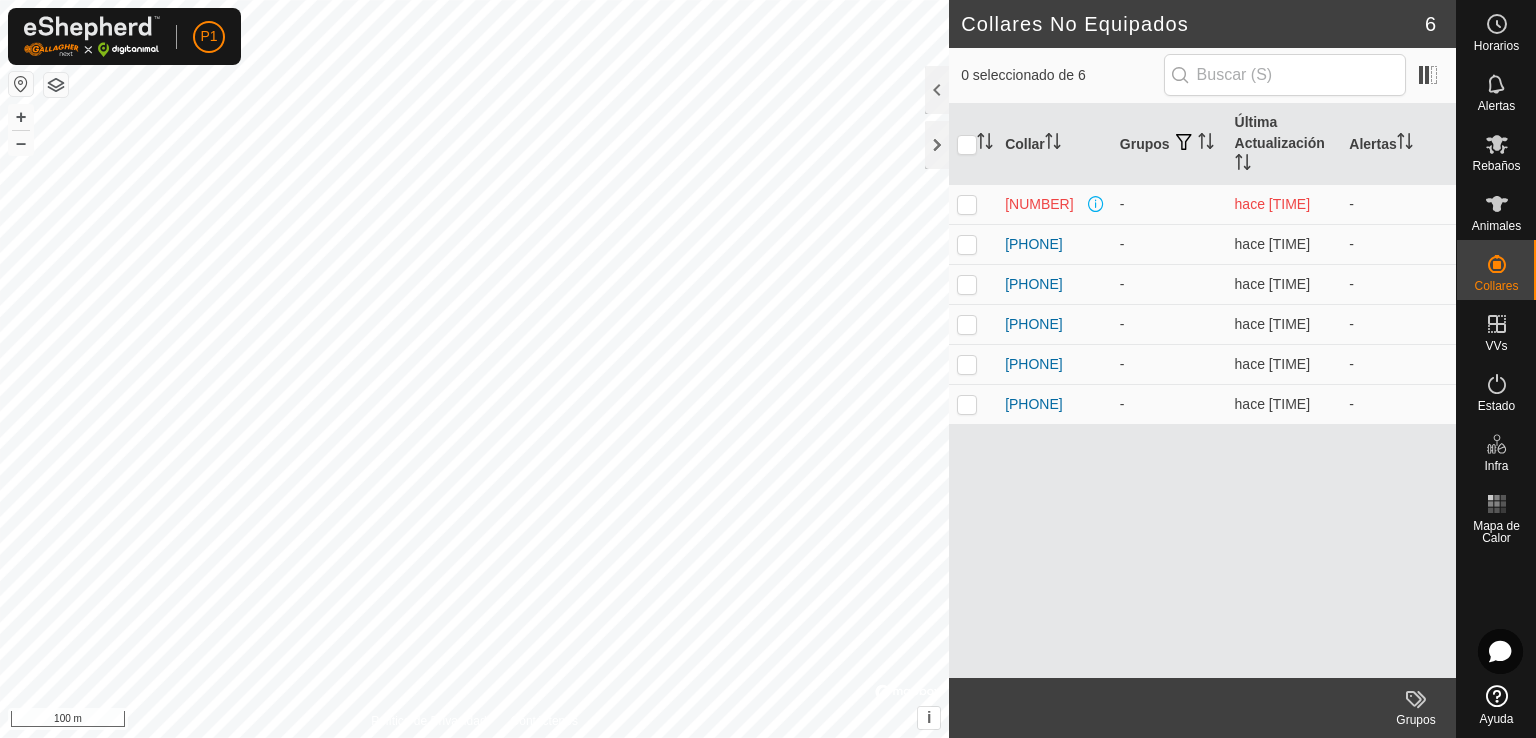 scroll, scrollTop: 0, scrollLeft: 0, axis: both 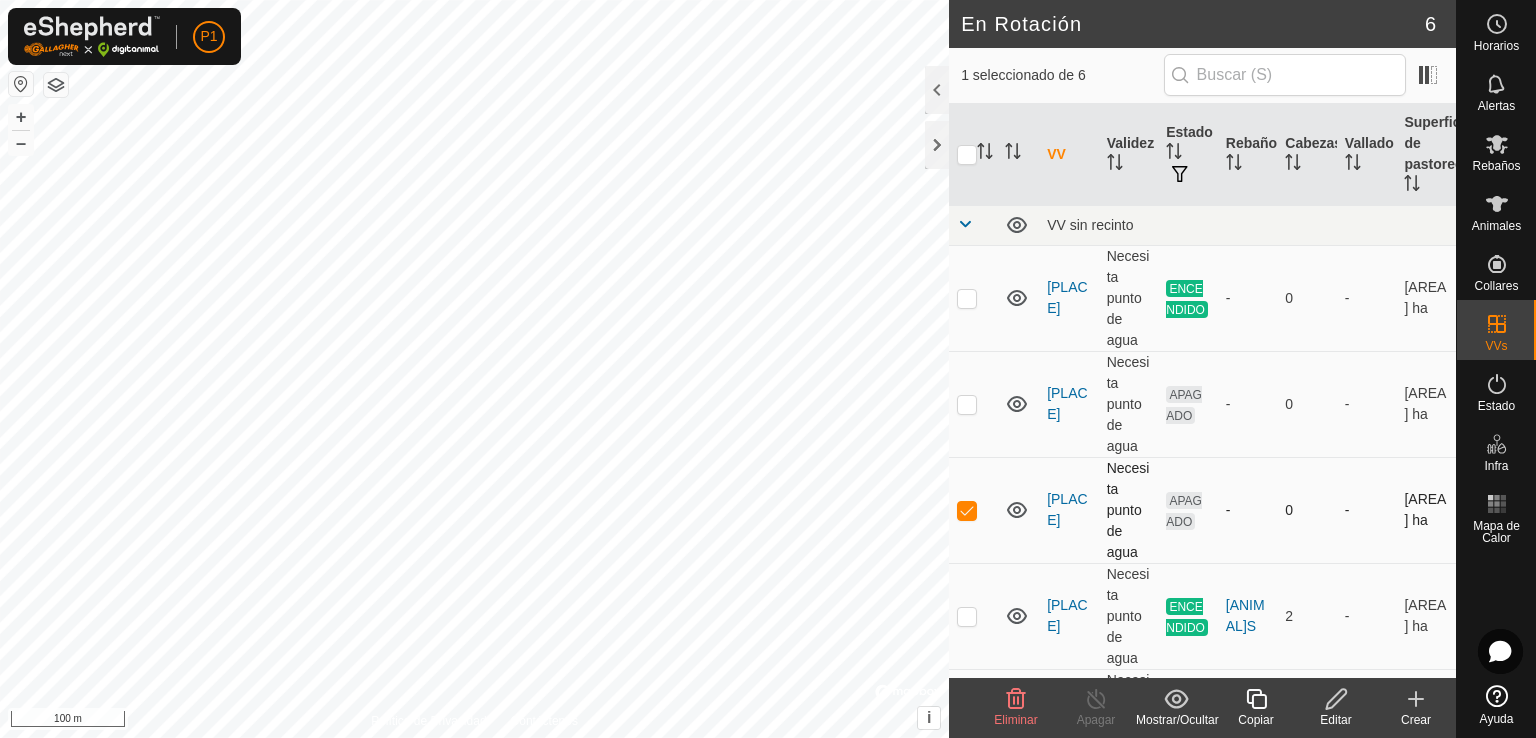click at bounding box center (967, 510) 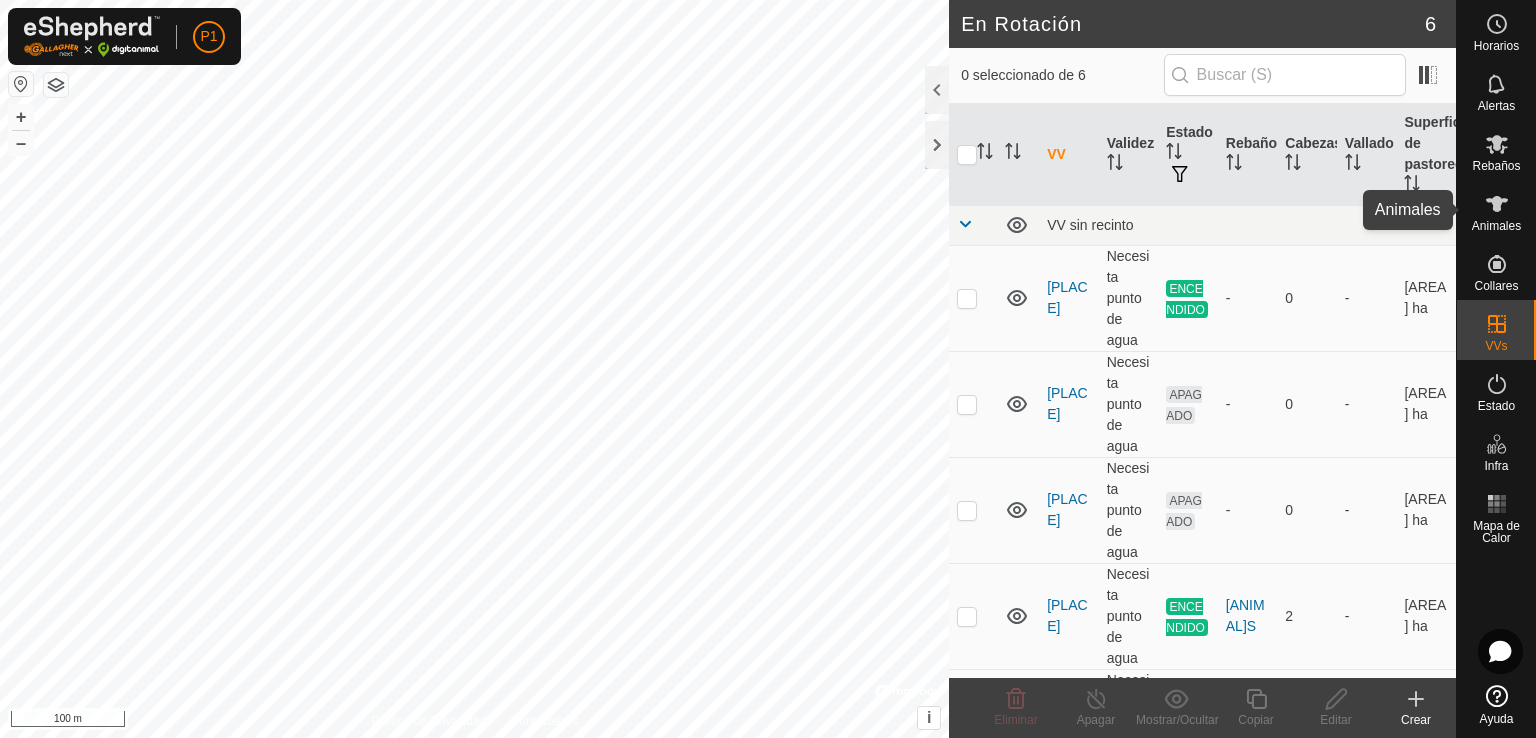 click on "Animales" at bounding box center (1496, 210) 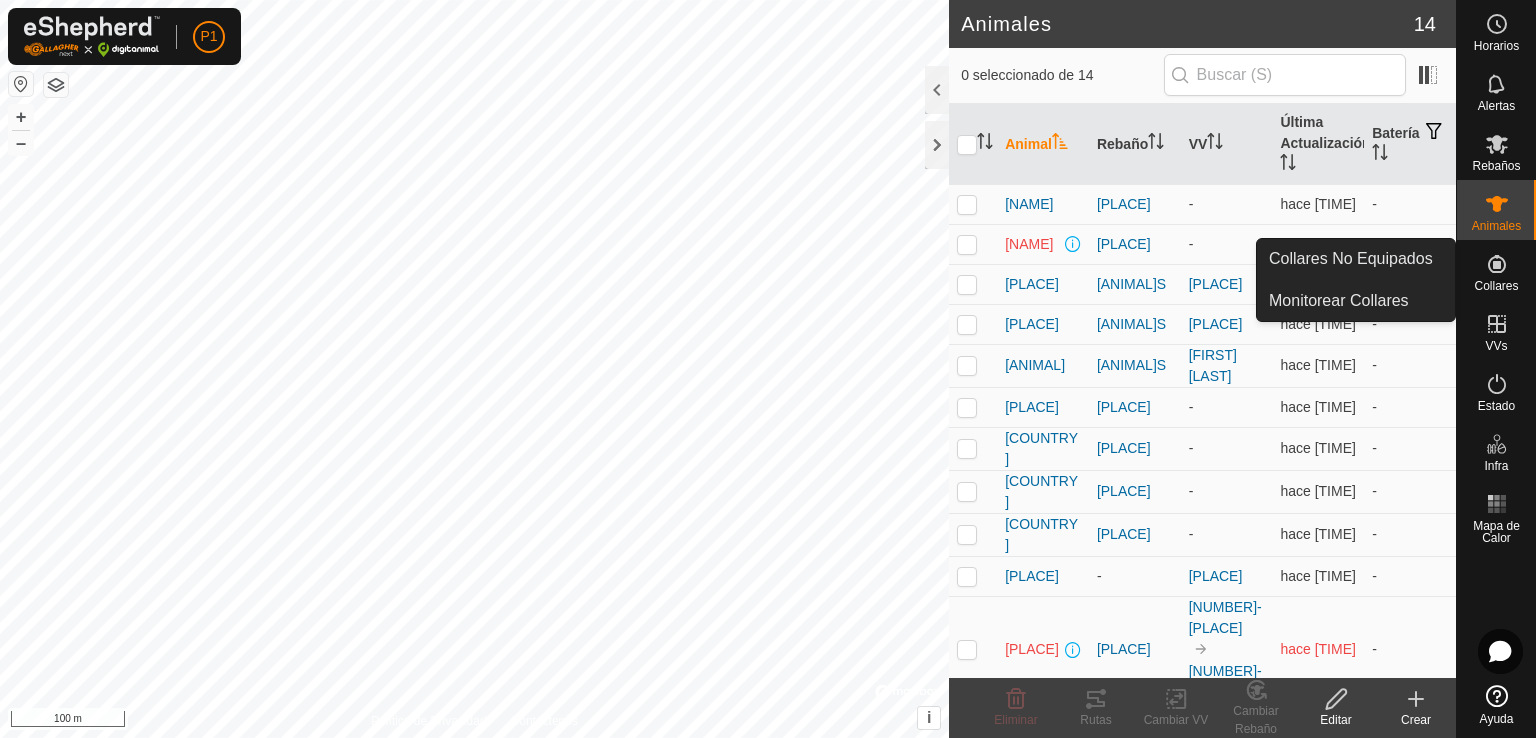 click on "Collares No Equipados" at bounding box center (1356, 259) 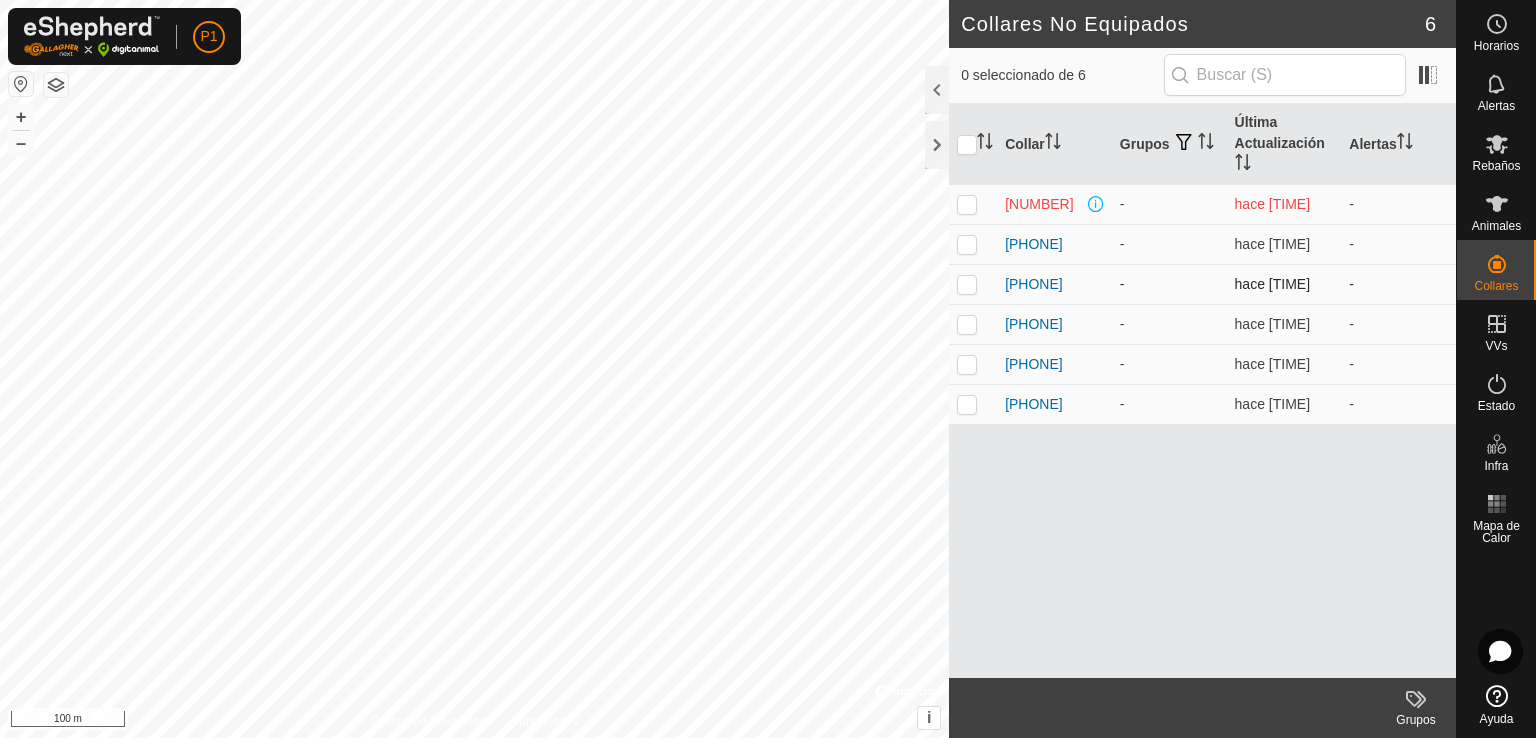 click at bounding box center (973, 284) 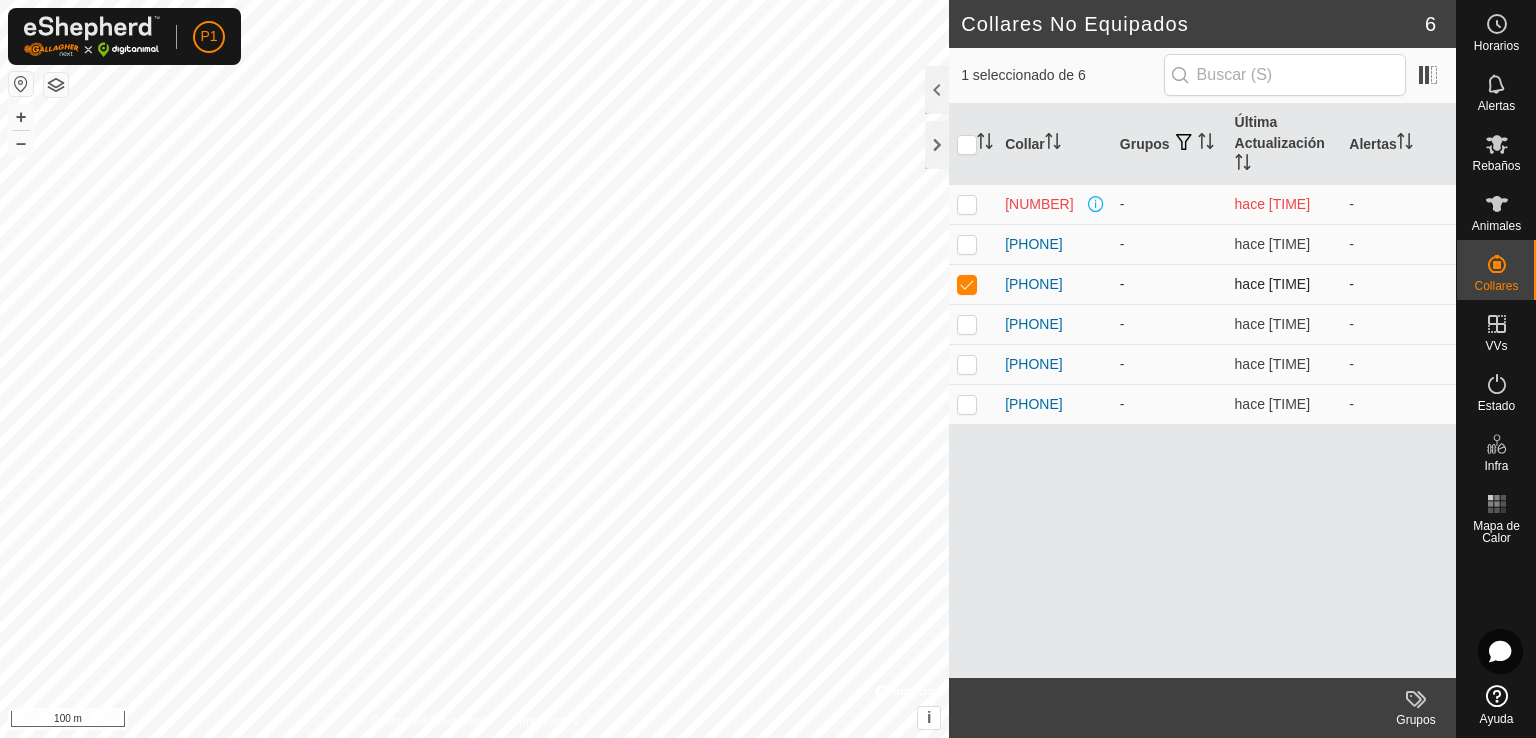click at bounding box center [967, 284] 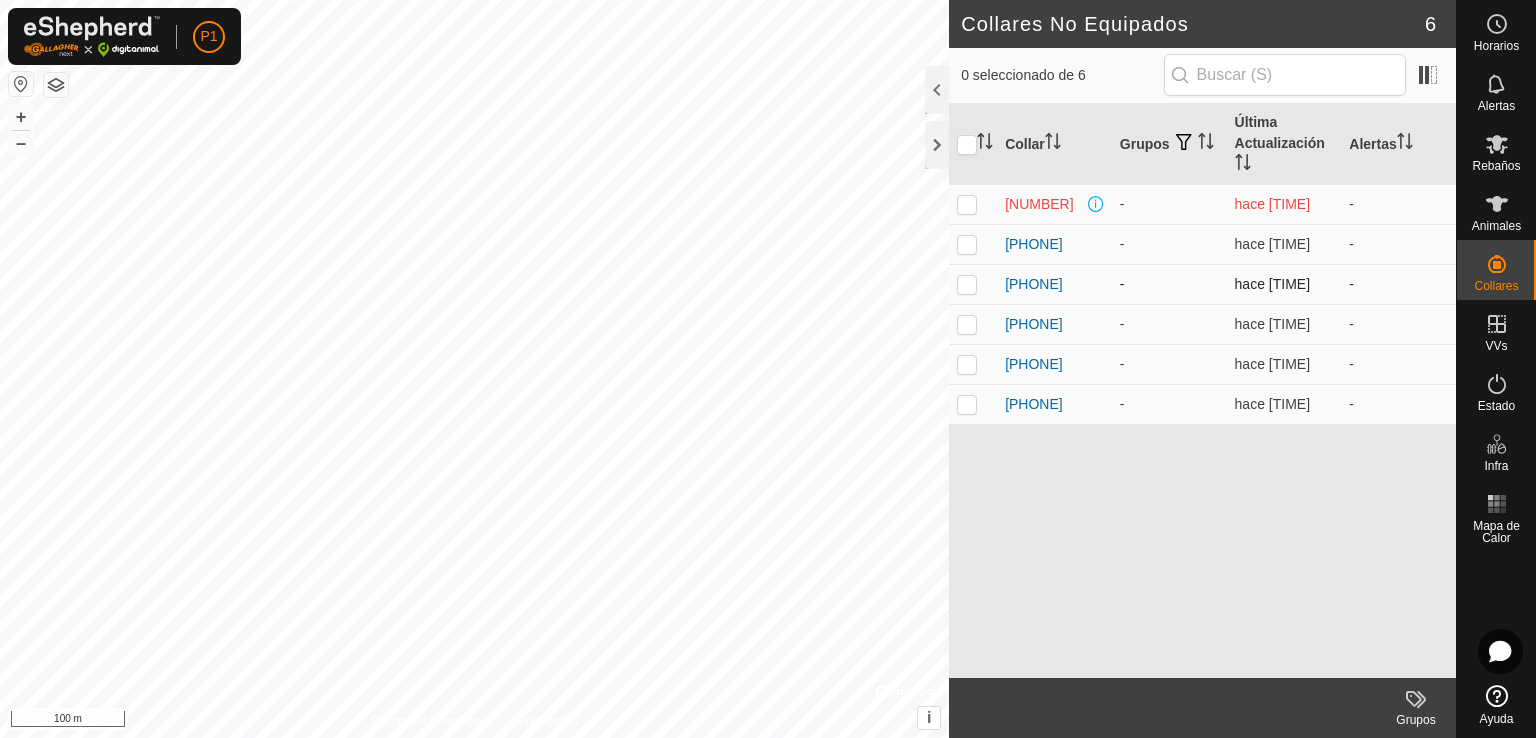 click at bounding box center (967, 284) 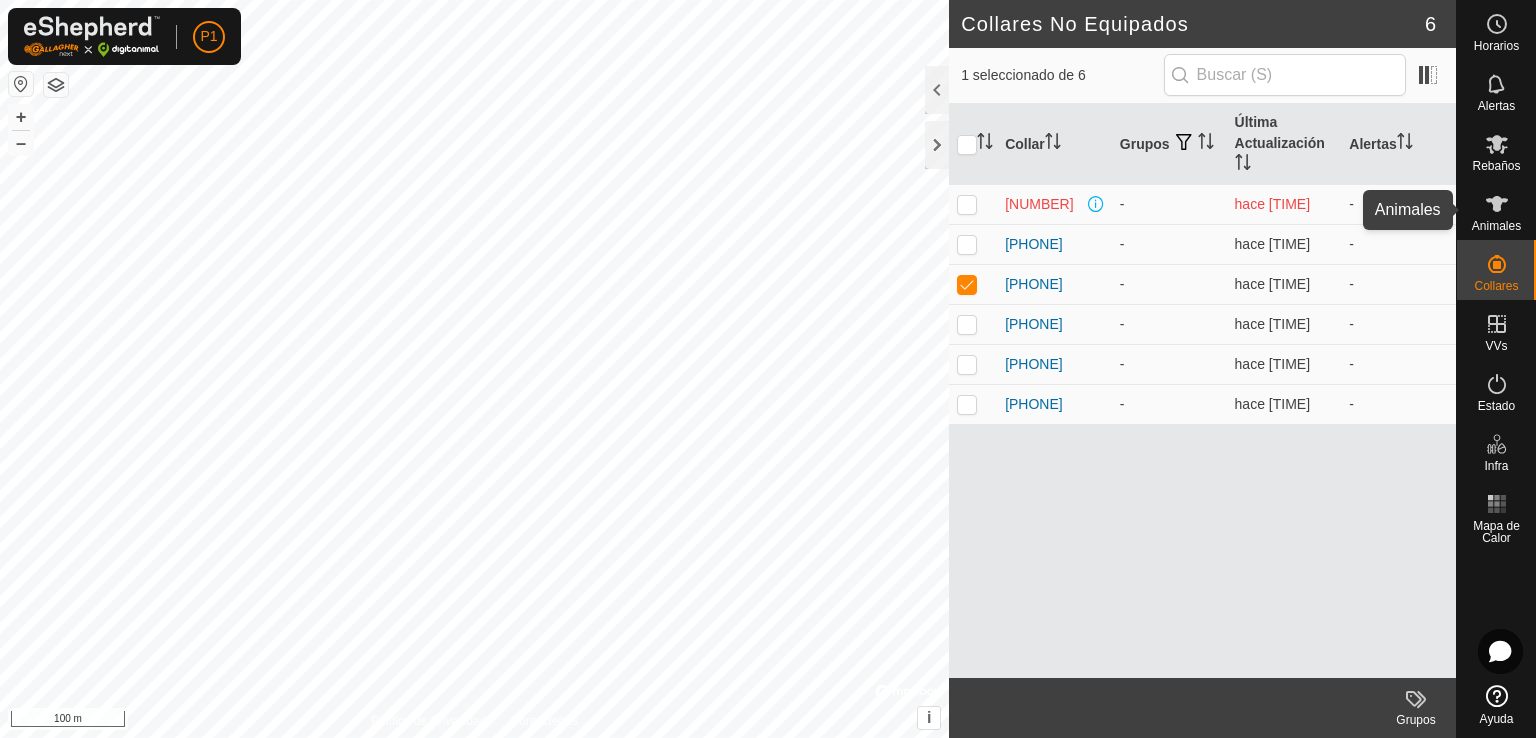 click 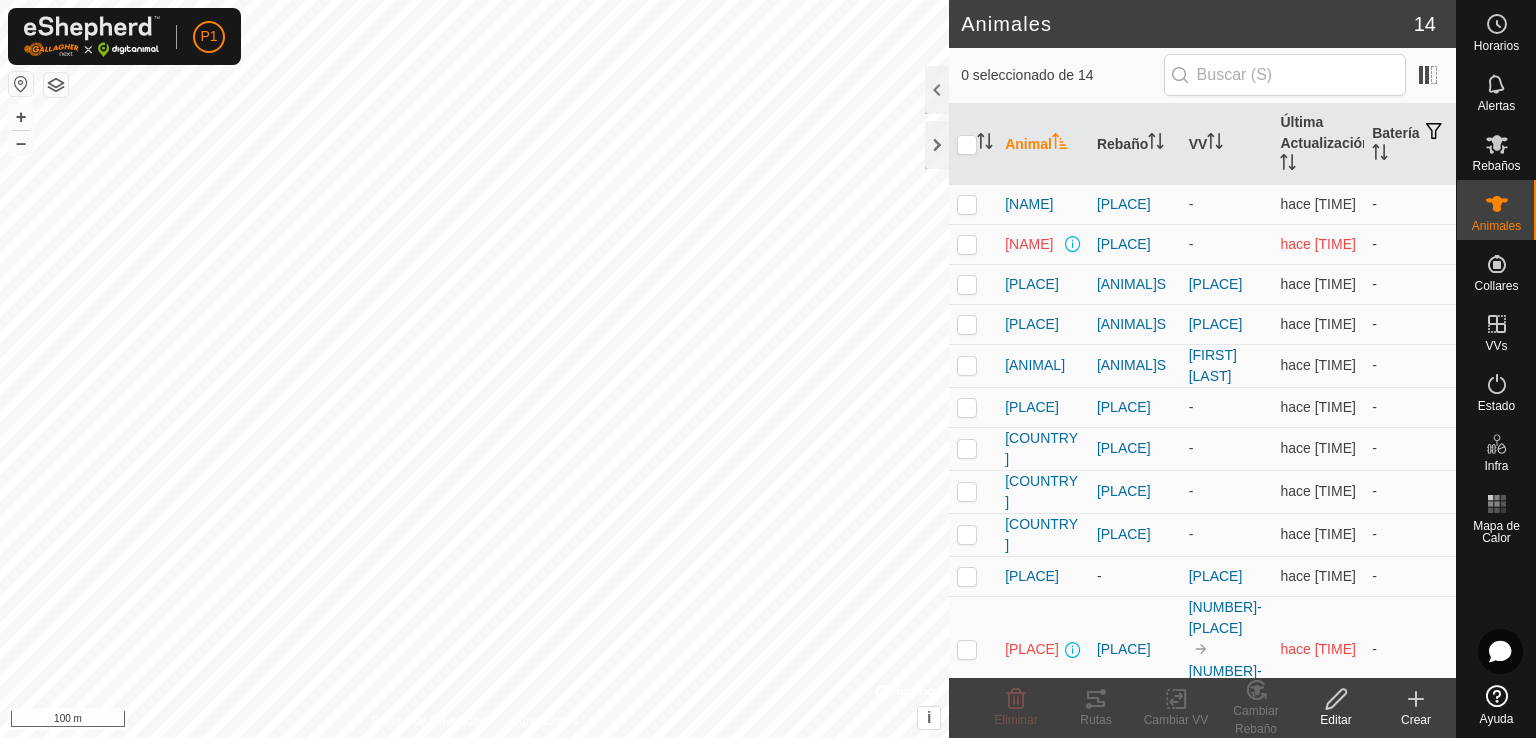 click 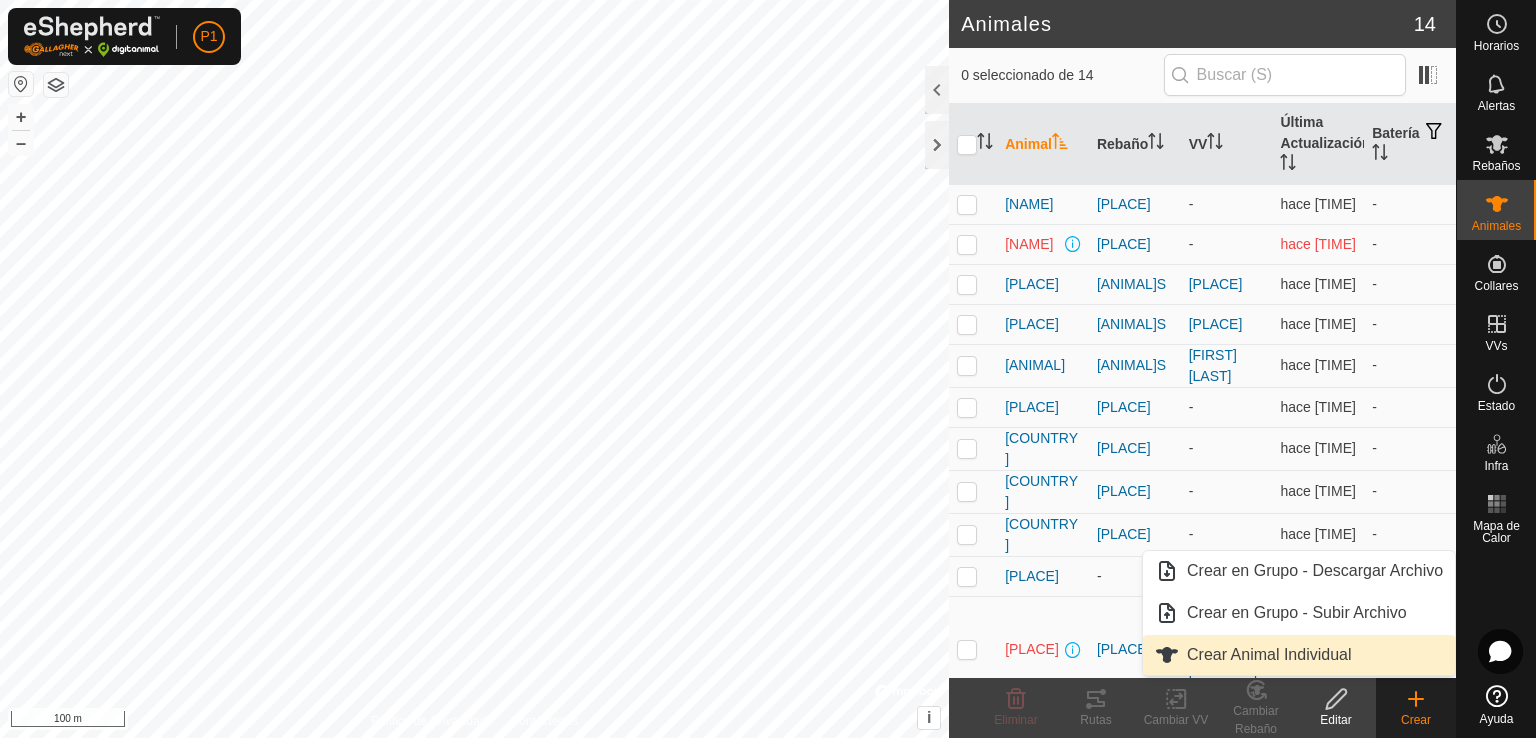 click on "Crear Animal Individual" at bounding box center [1299, 655] 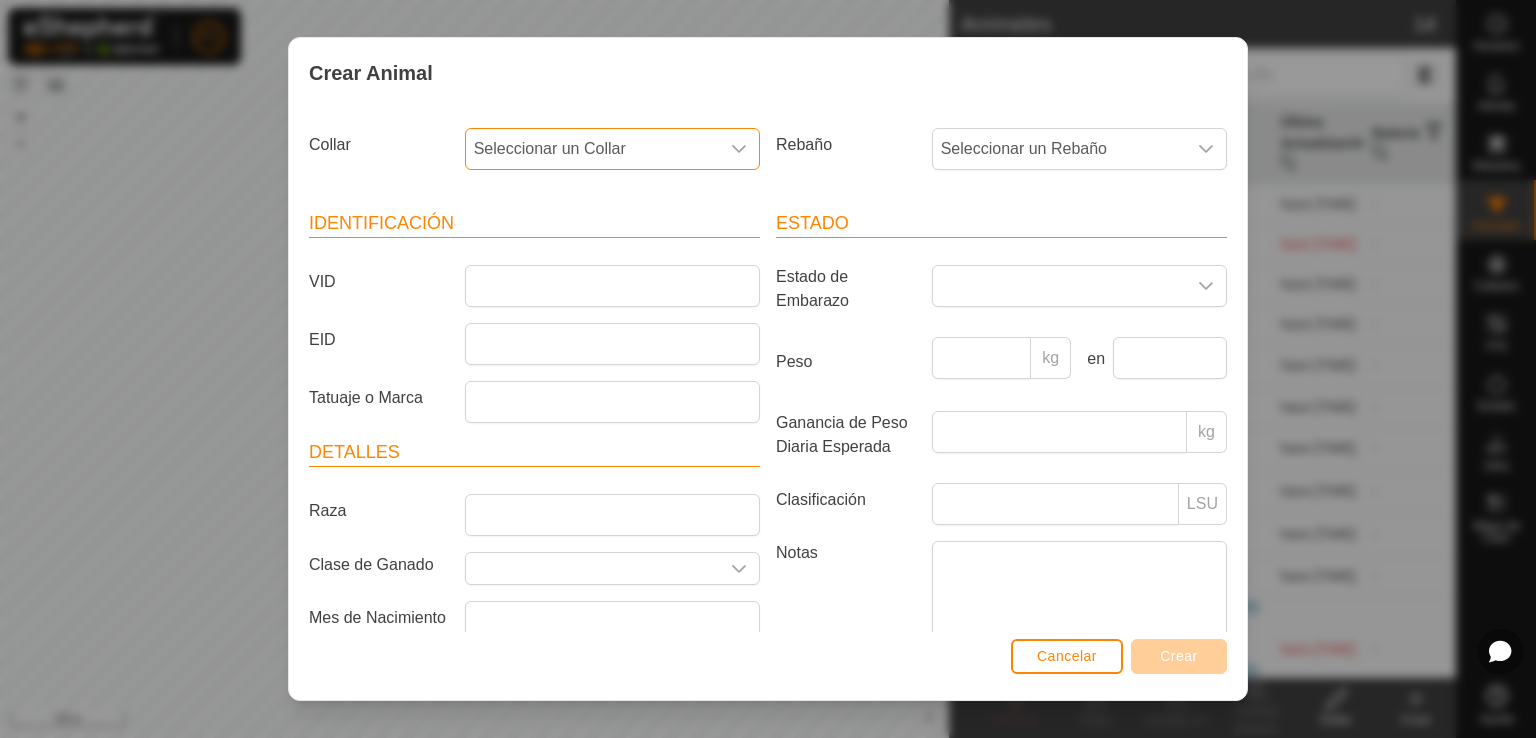 click on "Seleccionar un Collar" at bounding box center [592, 149] 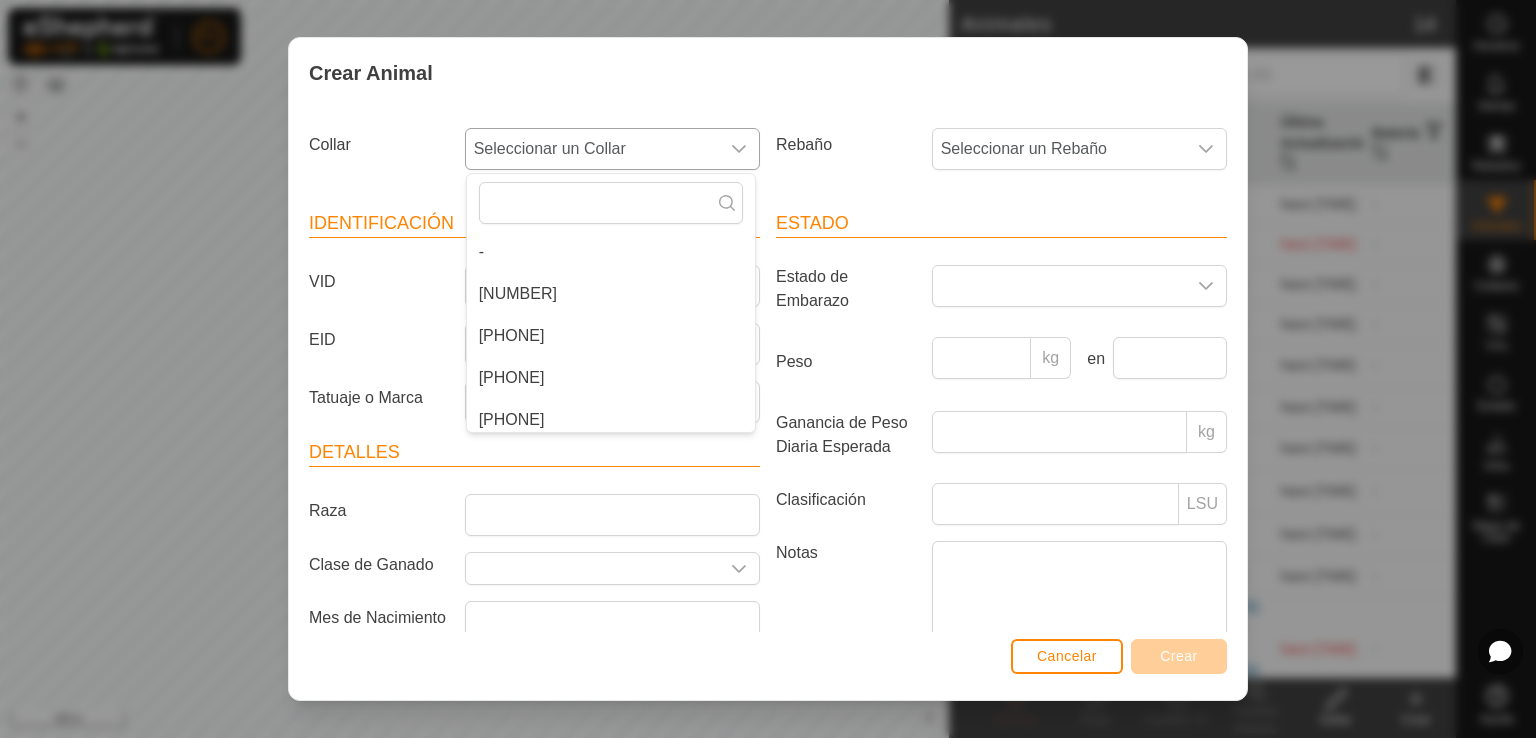 click on "[PHONE]" at bounding box center (611, 378) 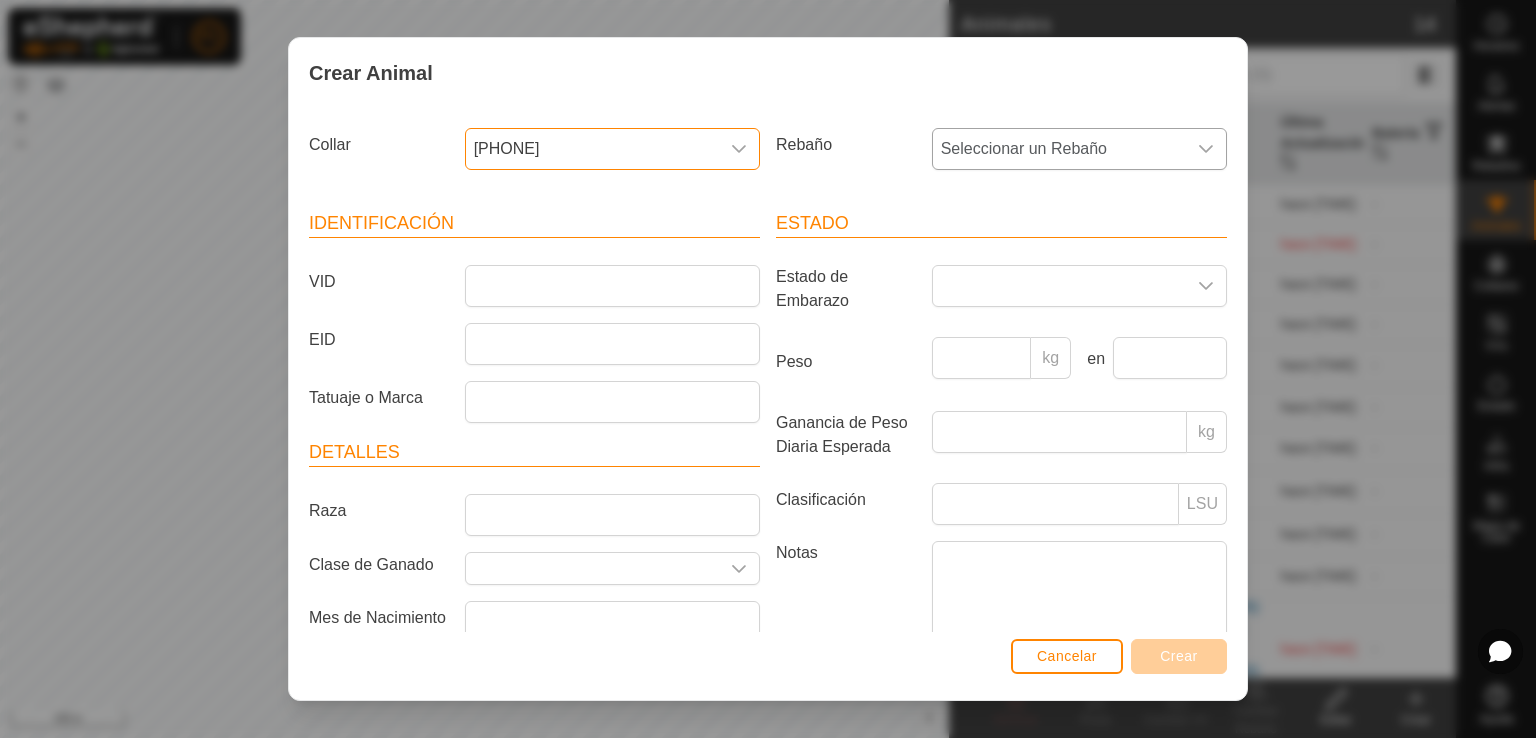 click on "Seleccionar un Rebaño" at bounding box center (1059, 149) 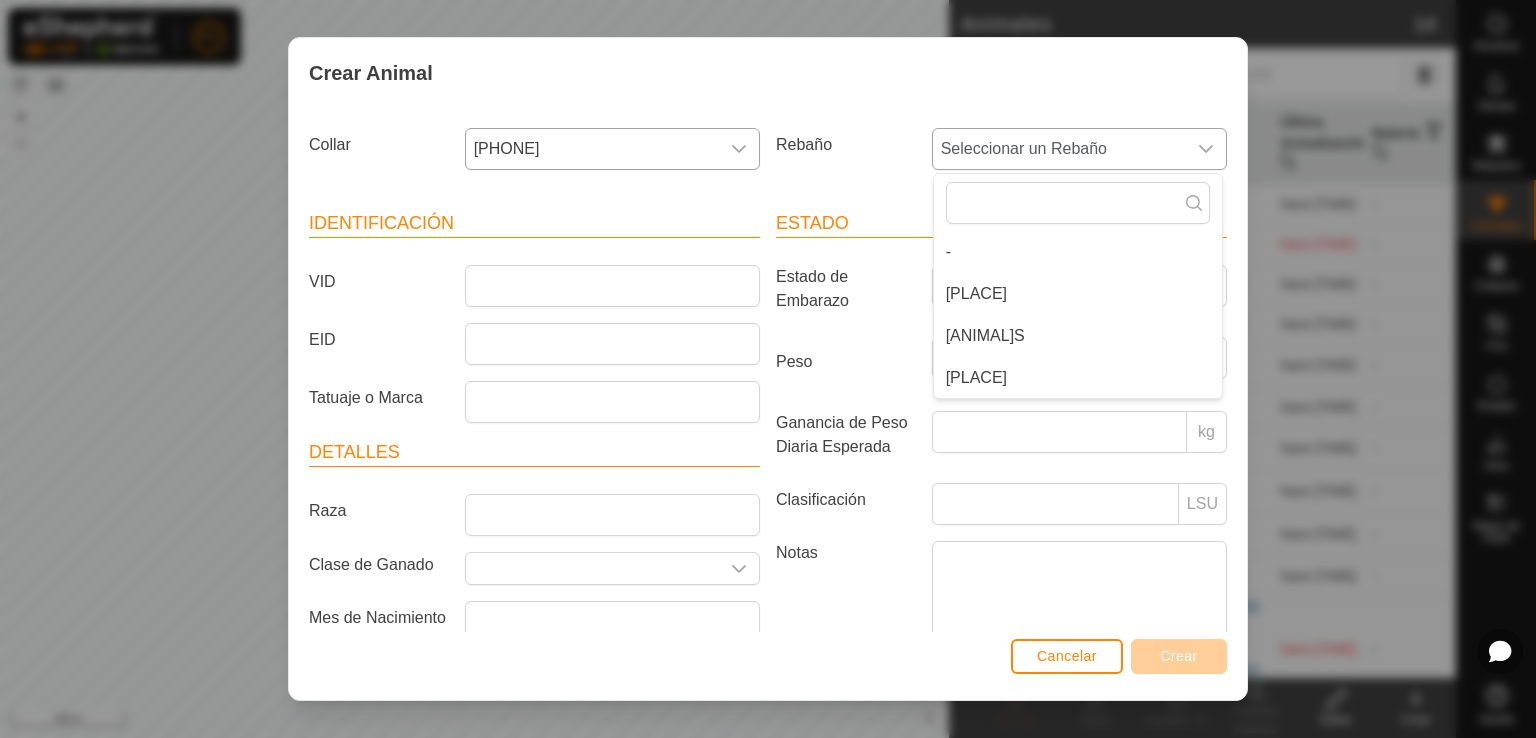 click on "VACAS COSTERA" at bounding box center (1078, 378) 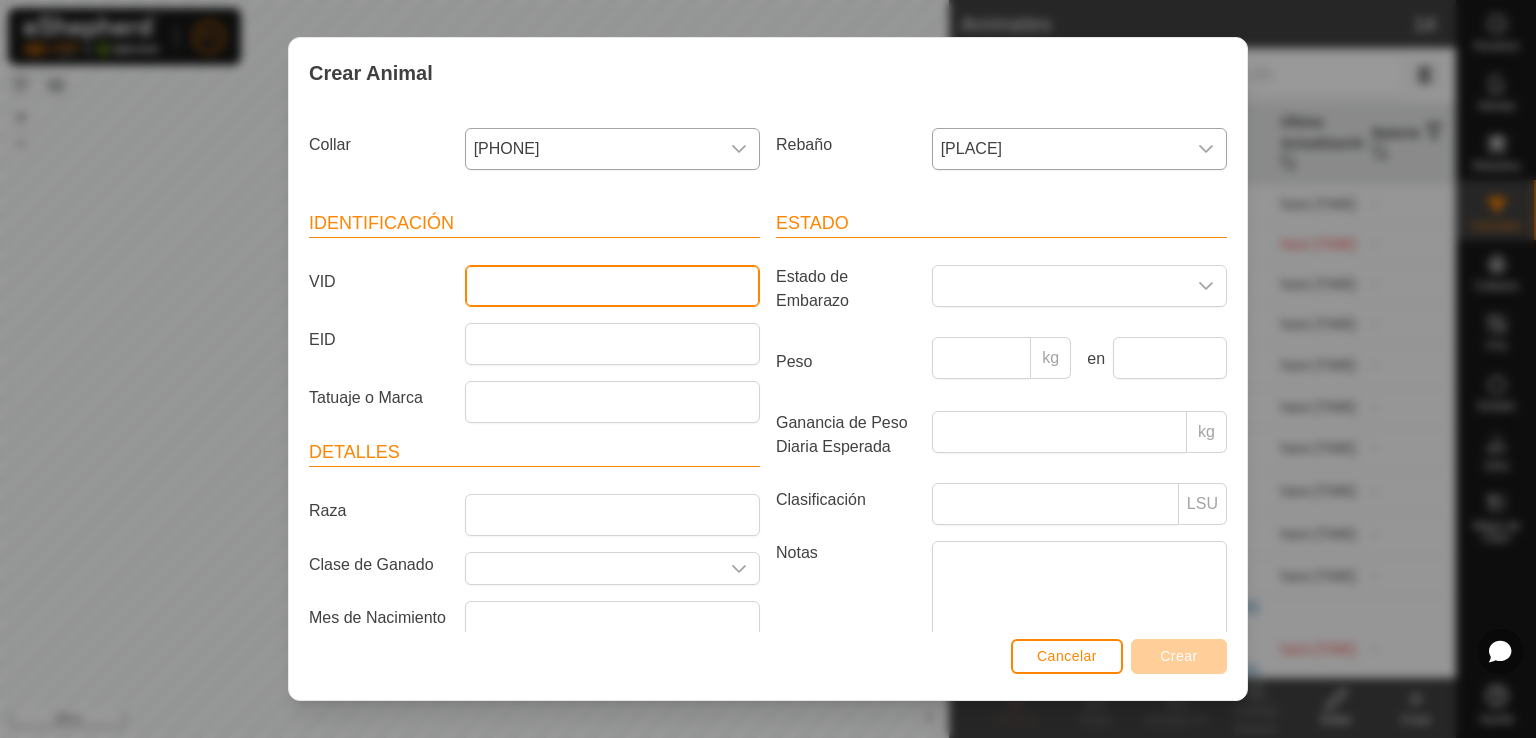 click on "VID" at bounding box center [612, 286] 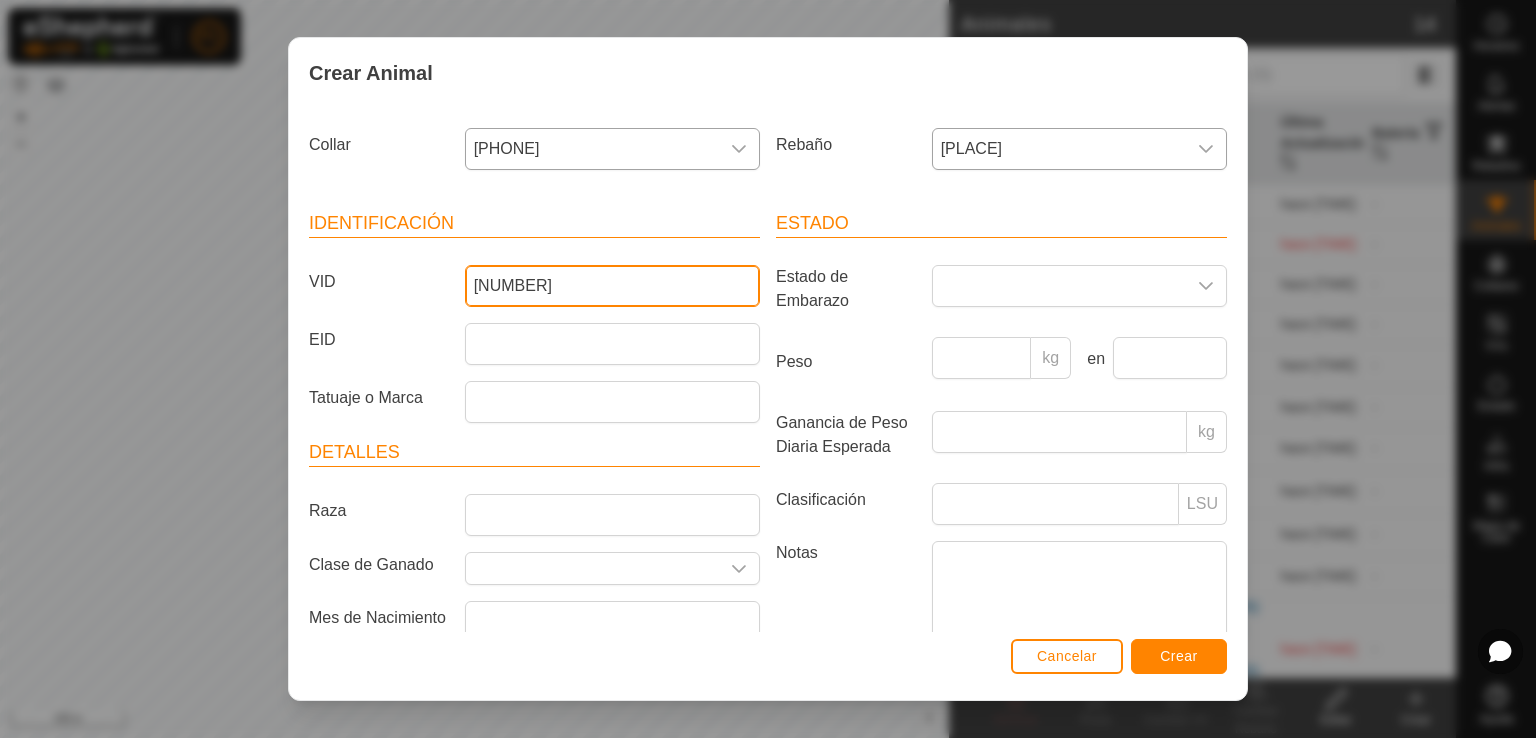type on "2178" 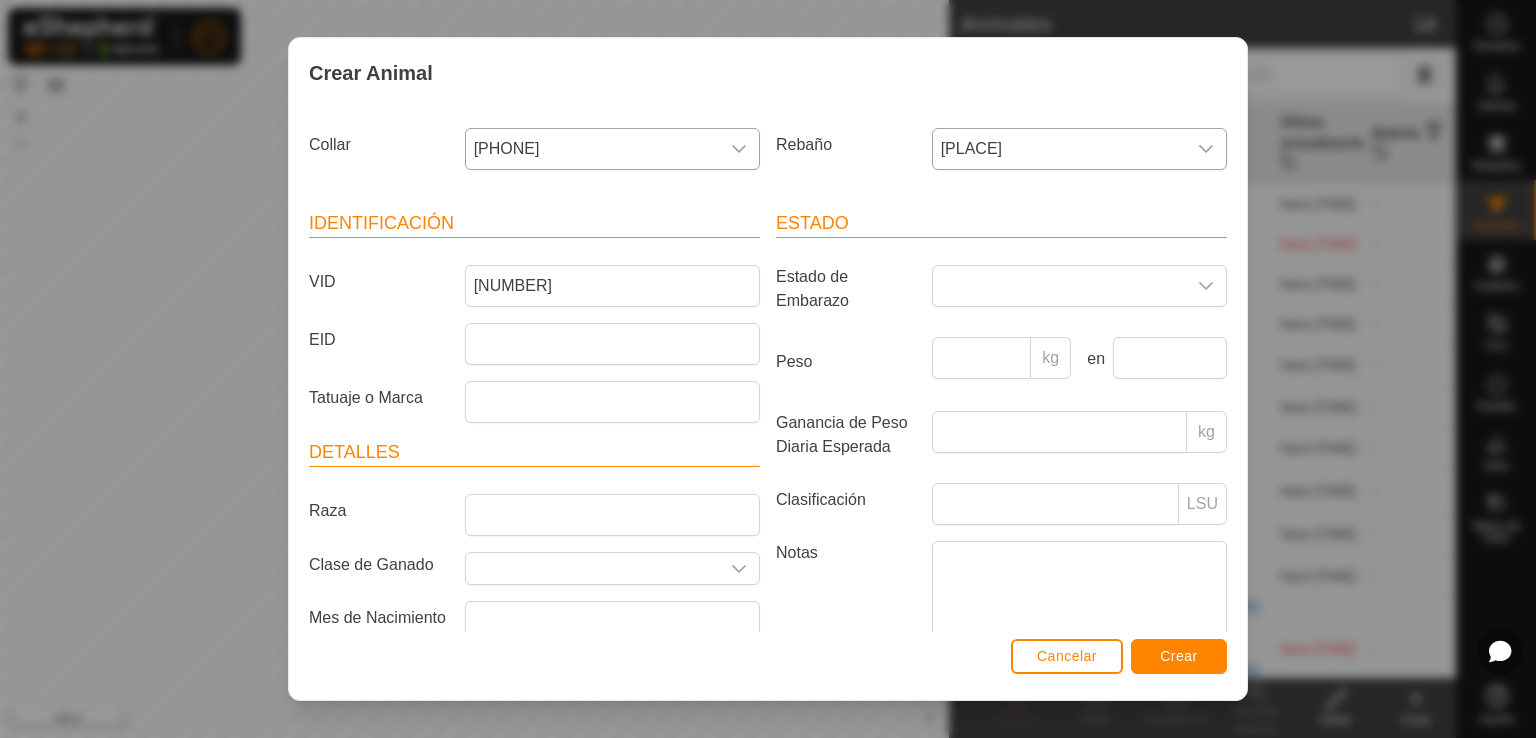 click on "Peso" at bounding box center (846, 362) 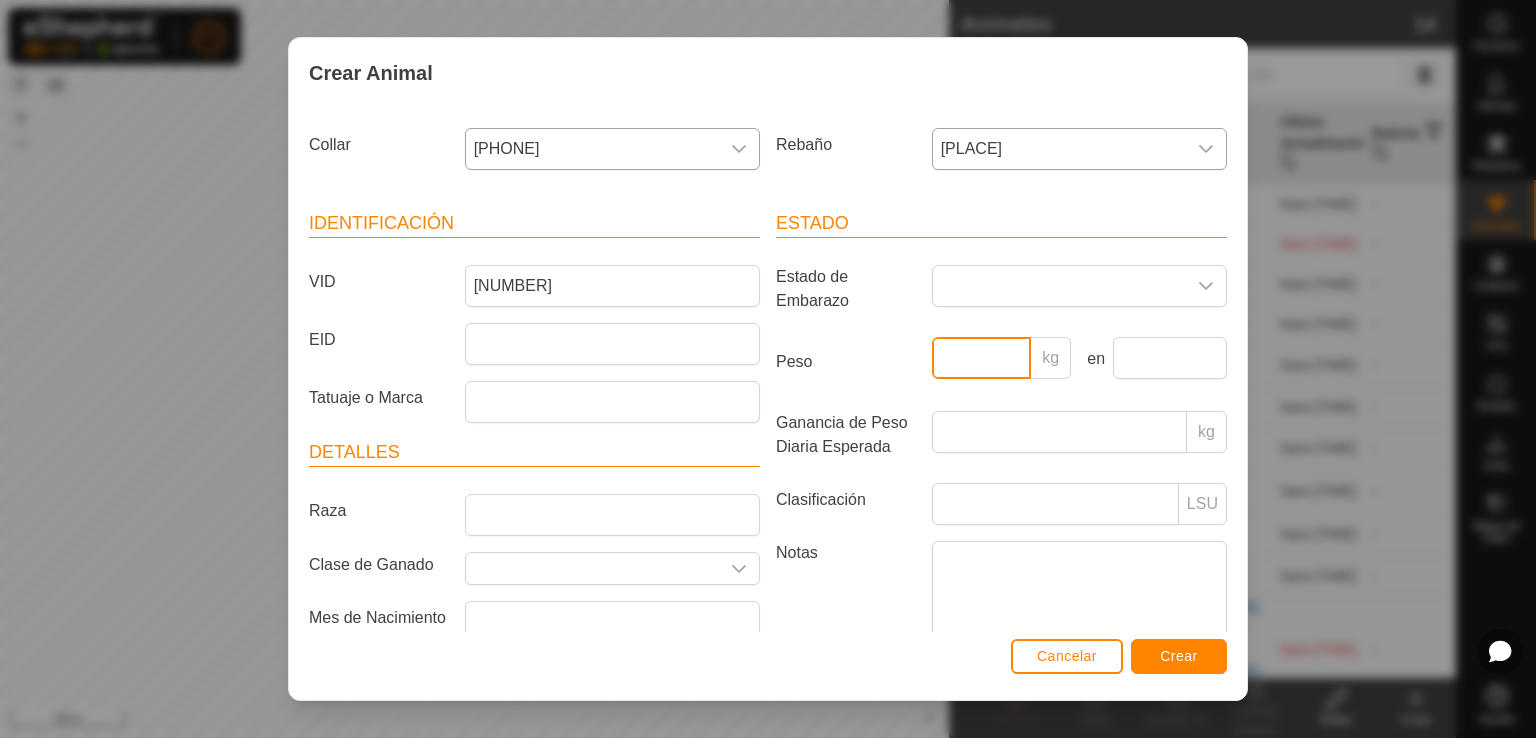 click on "Peso" at bounding box center [982, 358] 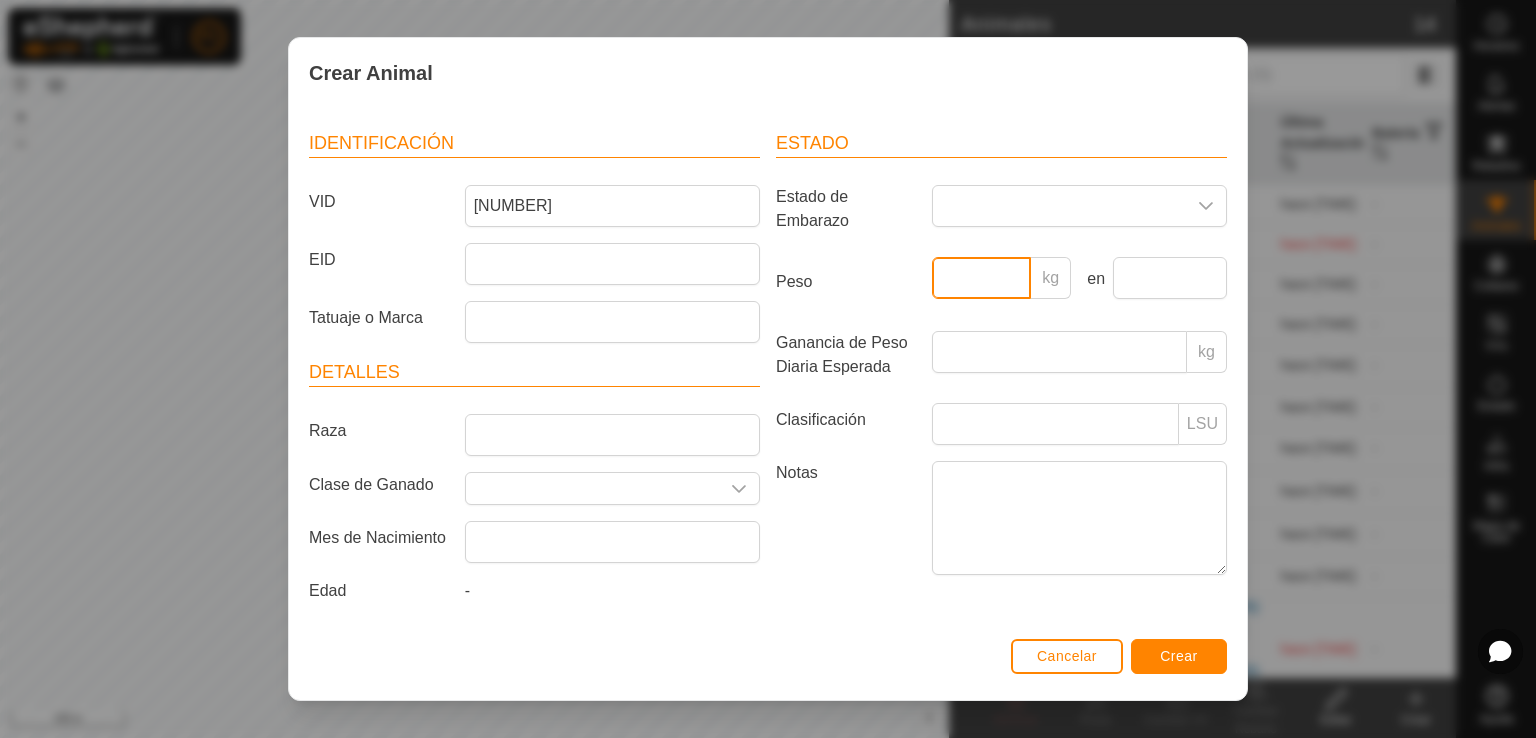 scroll, scrollTop: 0, scrollLeft: 0, axis: both 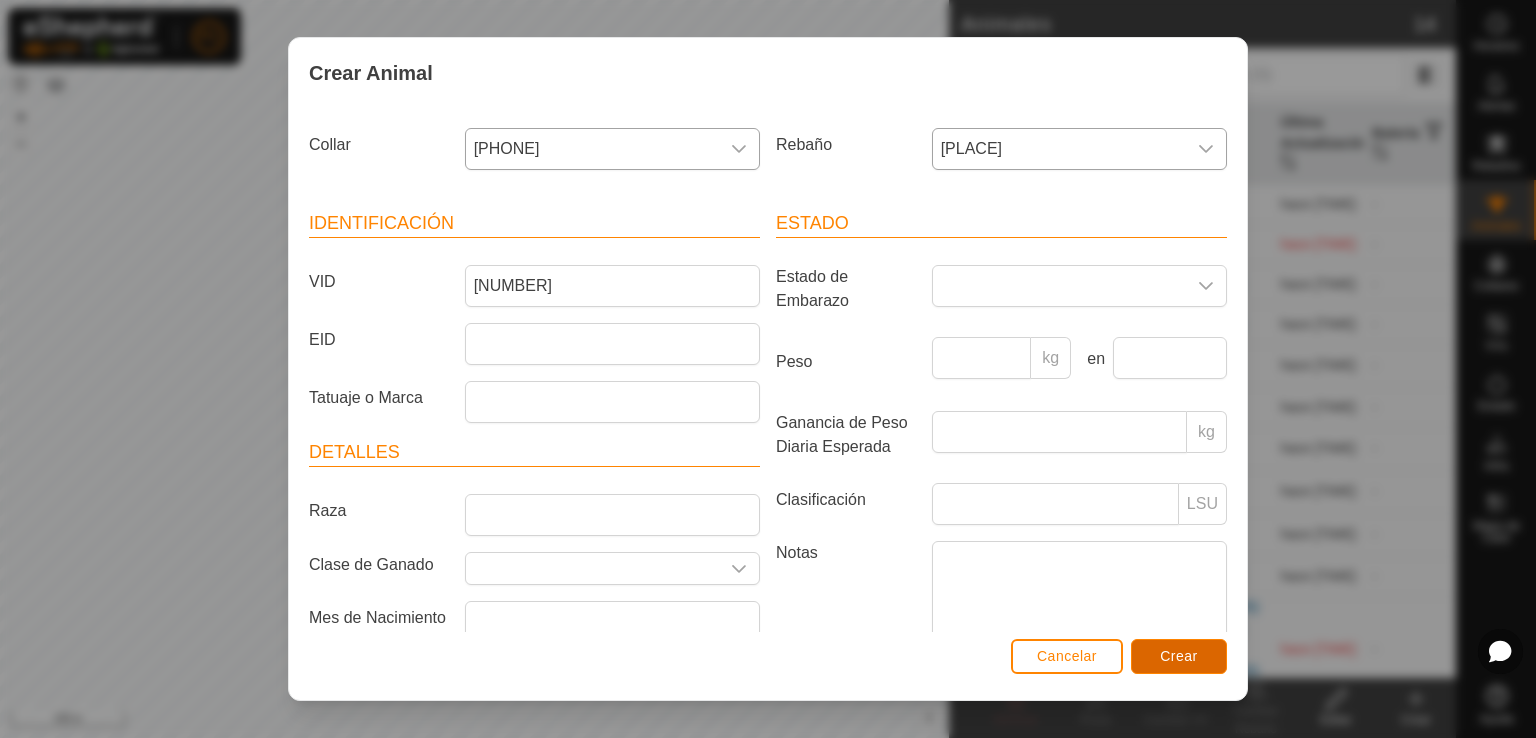 click on "Crear" at bounding box center [1179, 656] 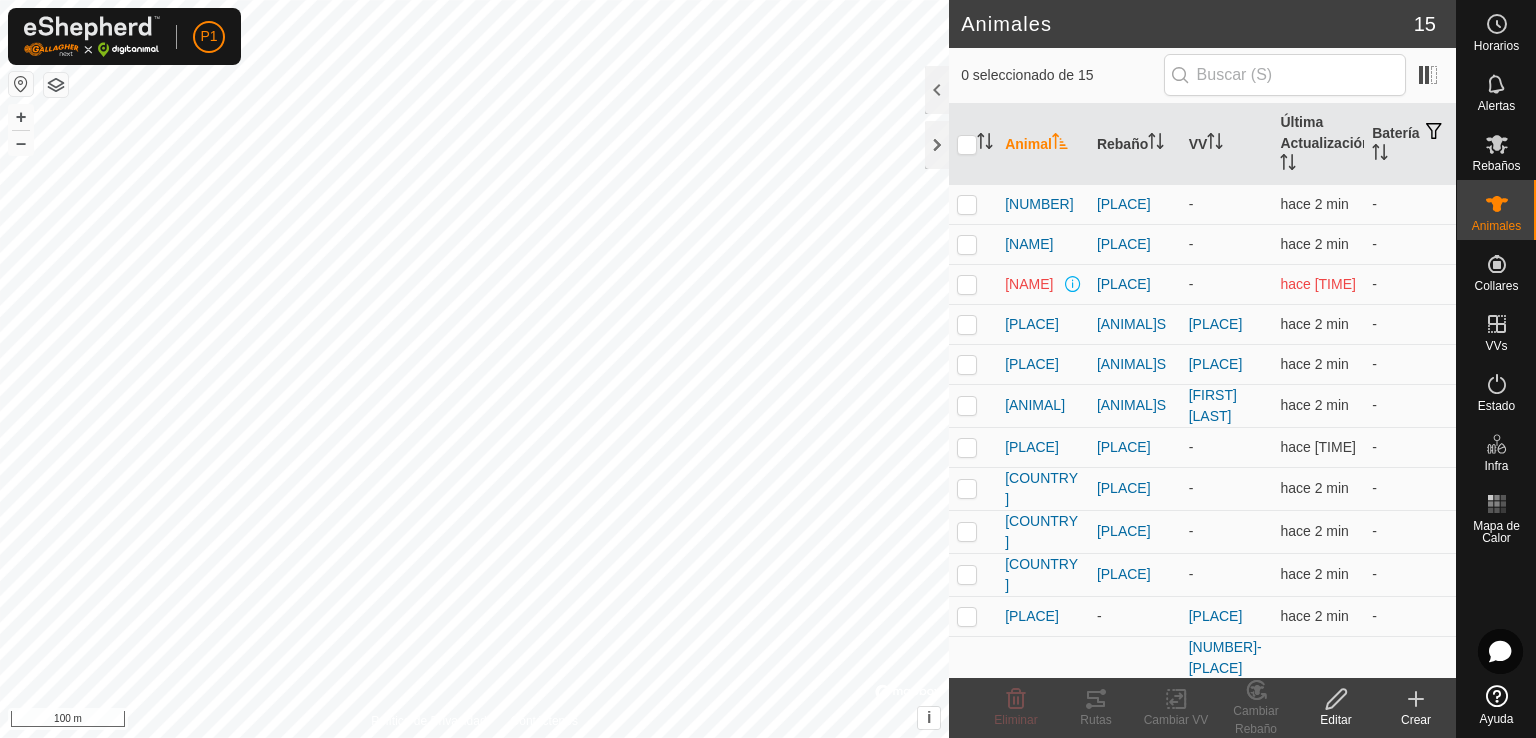 click on "Crear" 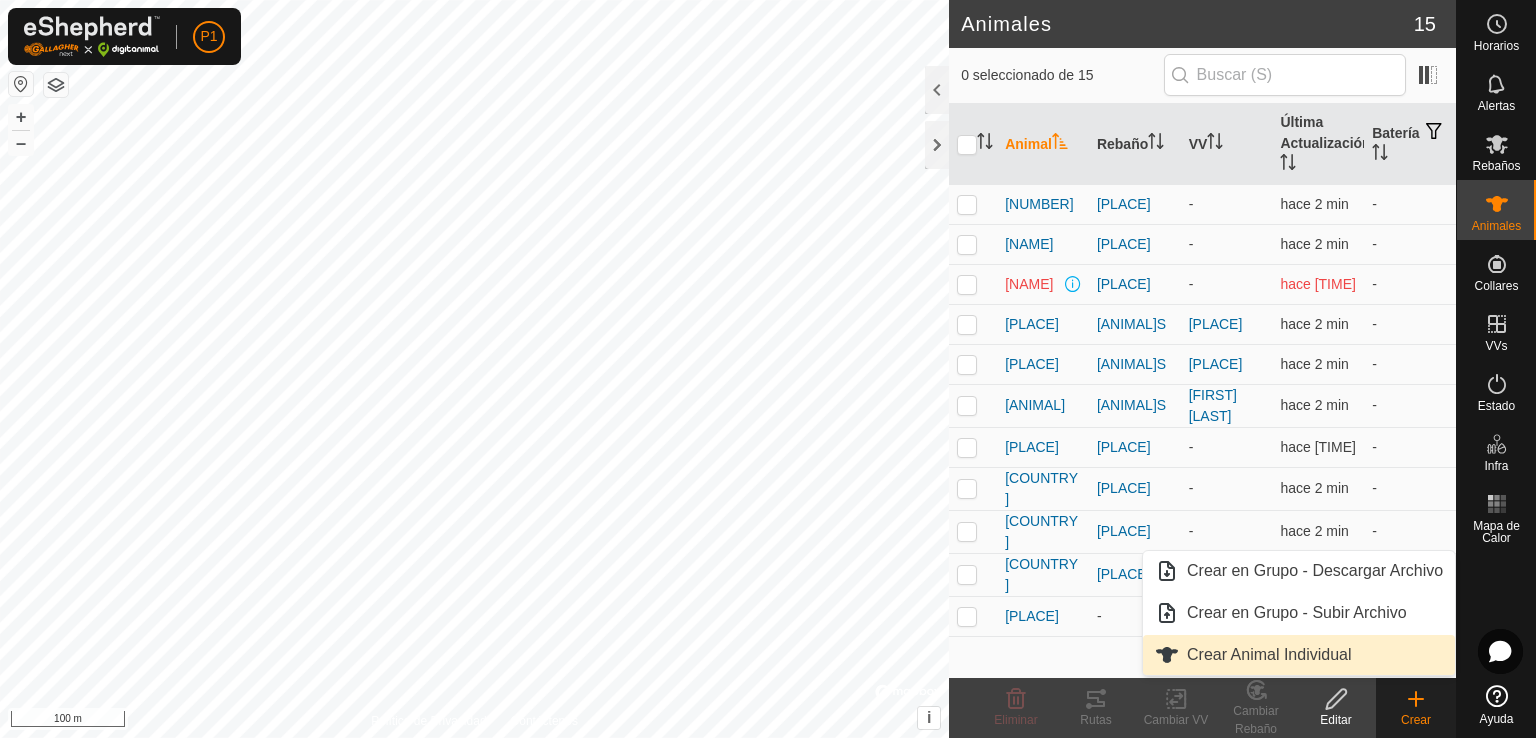 click on "Crear Animal Individual" at bounding box center (1299, 655) 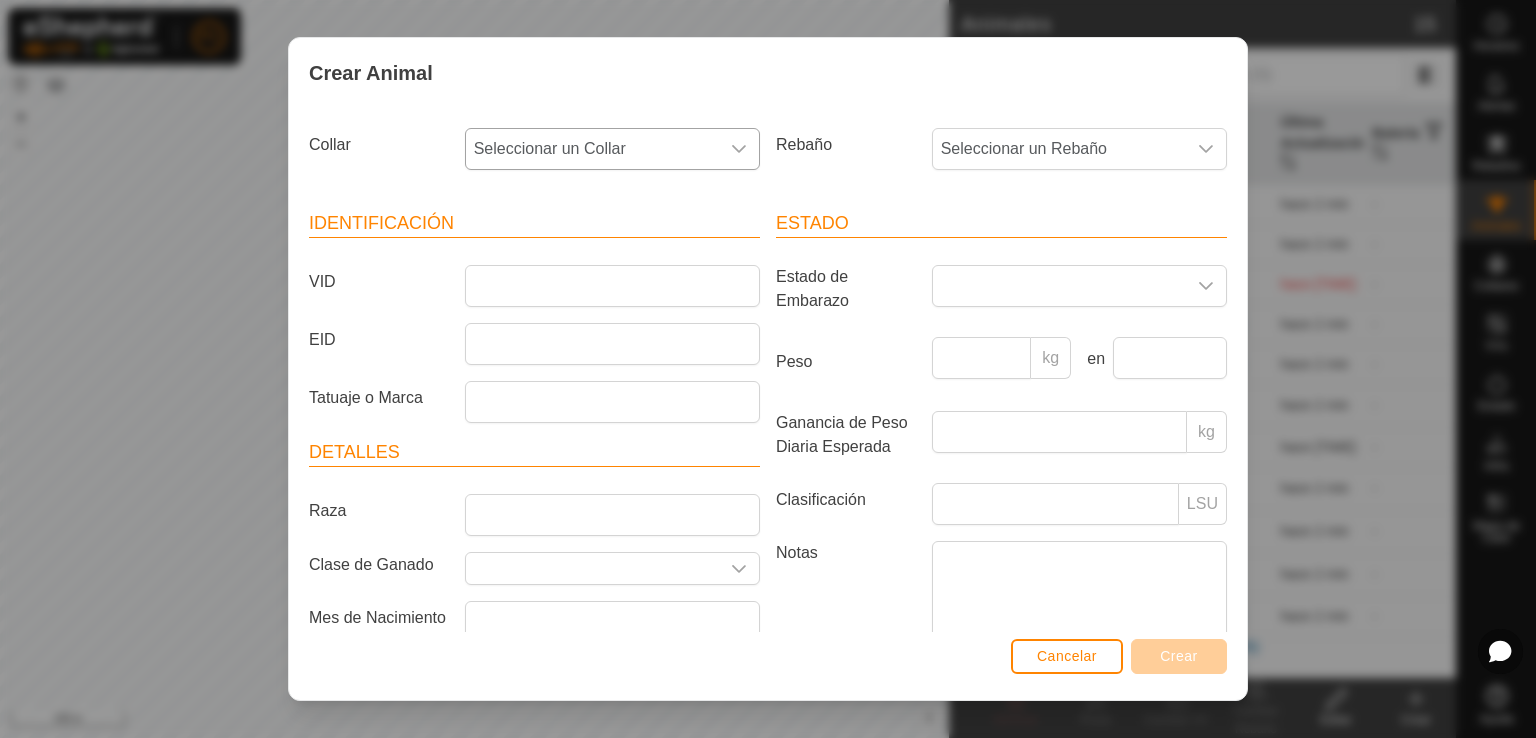 click 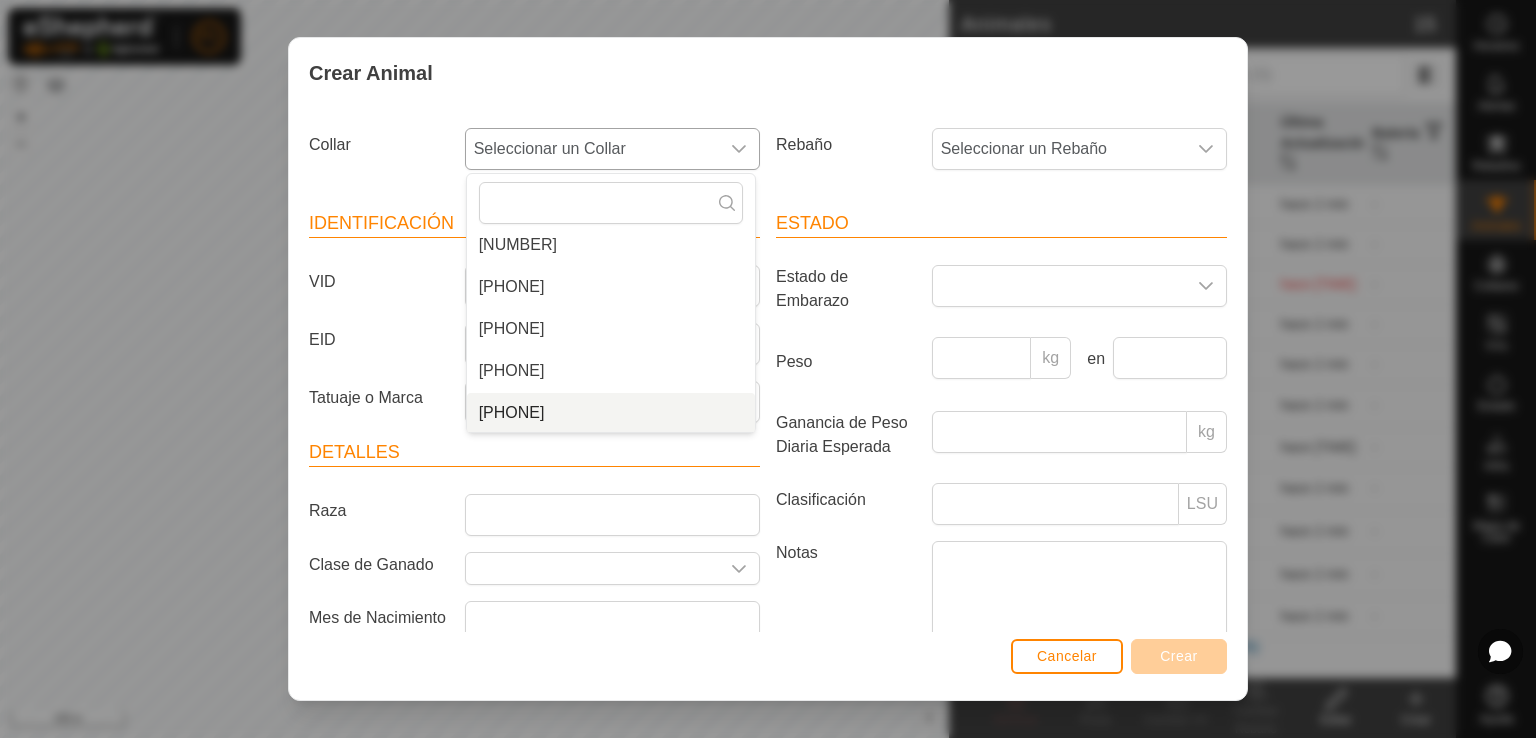 scroll, scrollTop: 50, scrollLeft: 0, axis: vertical 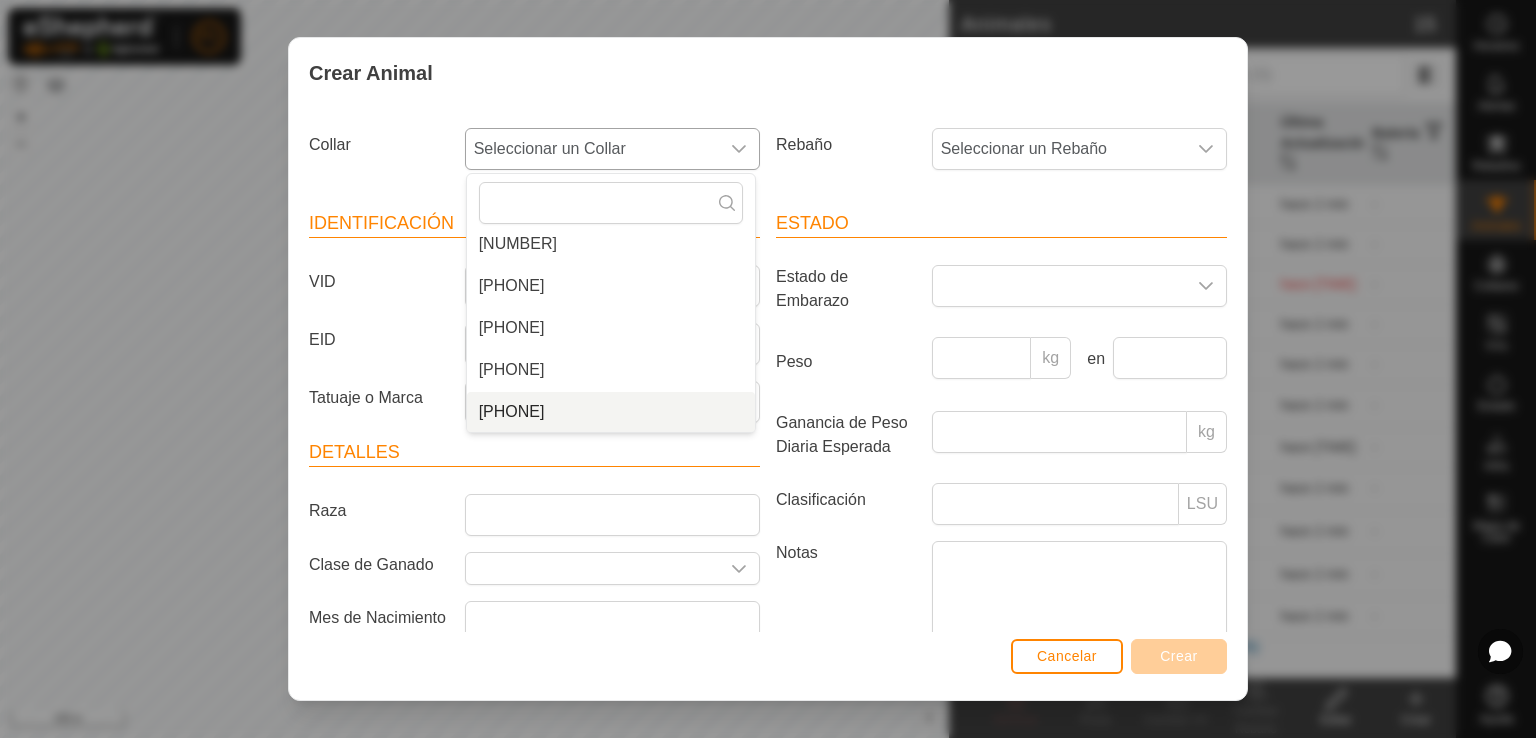 click on "[PHONE]" at bounding box center [611, 412] 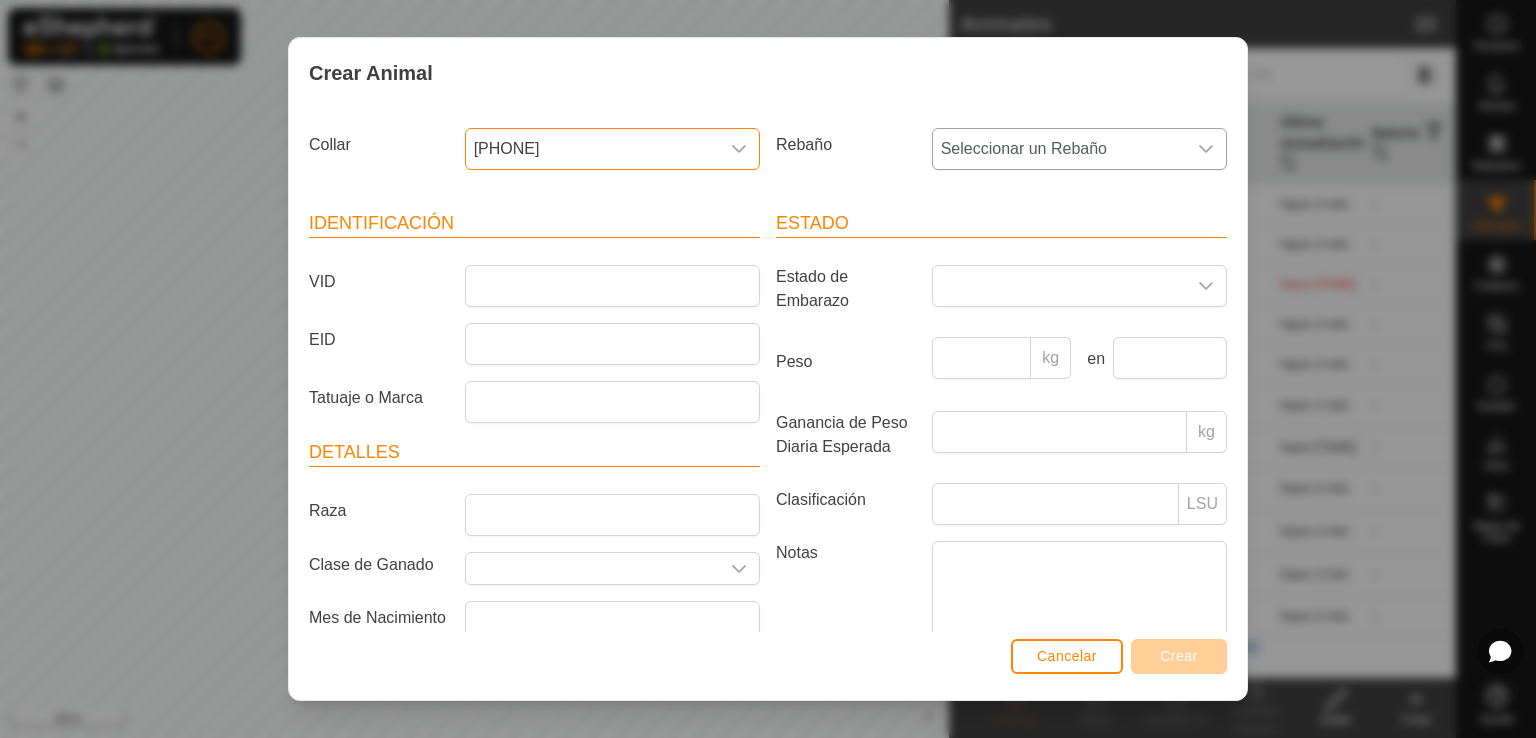 click on "Seleccionar un Rebaño" at bounding box center (1059, 149) 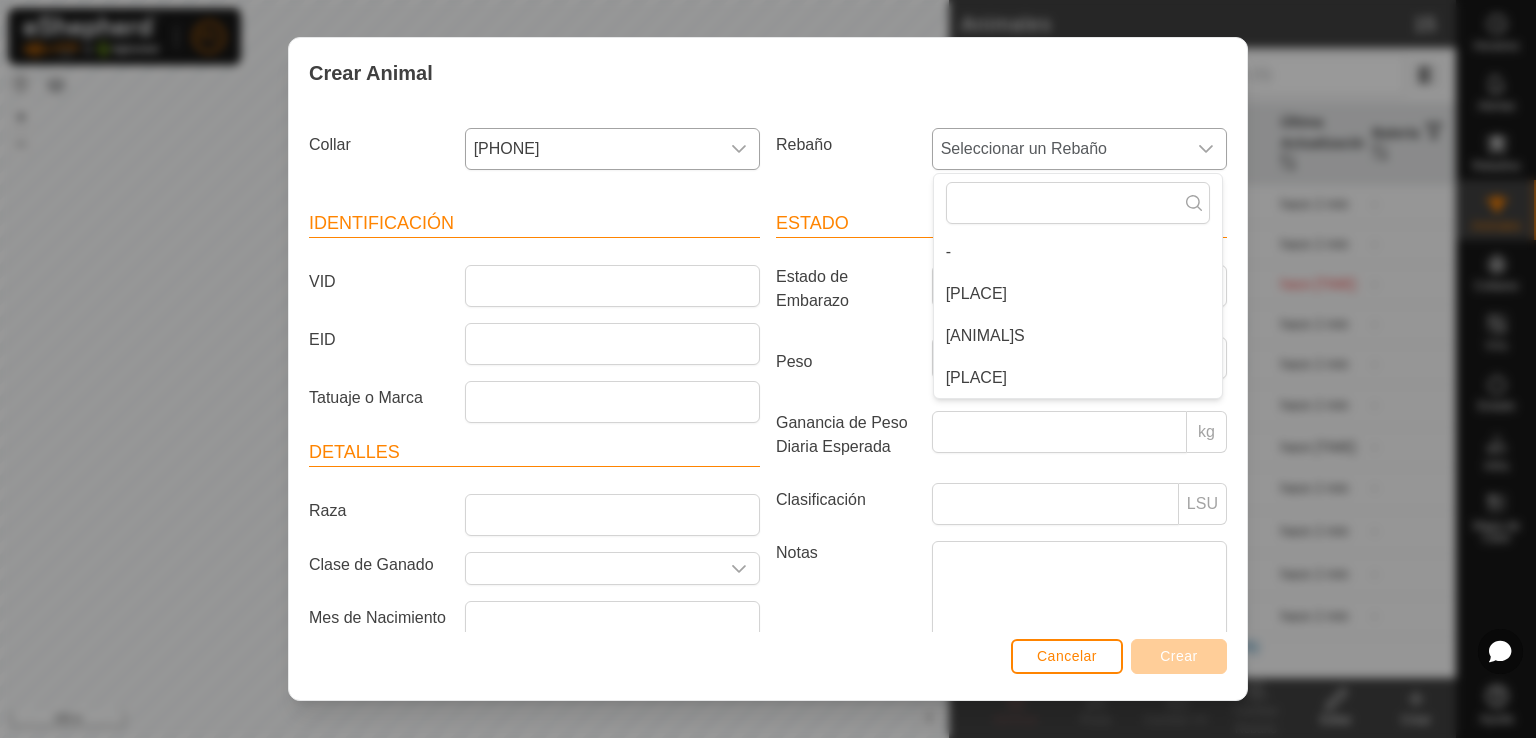 click on "VACAS COSTERA" at bounding box center (1078, 378) 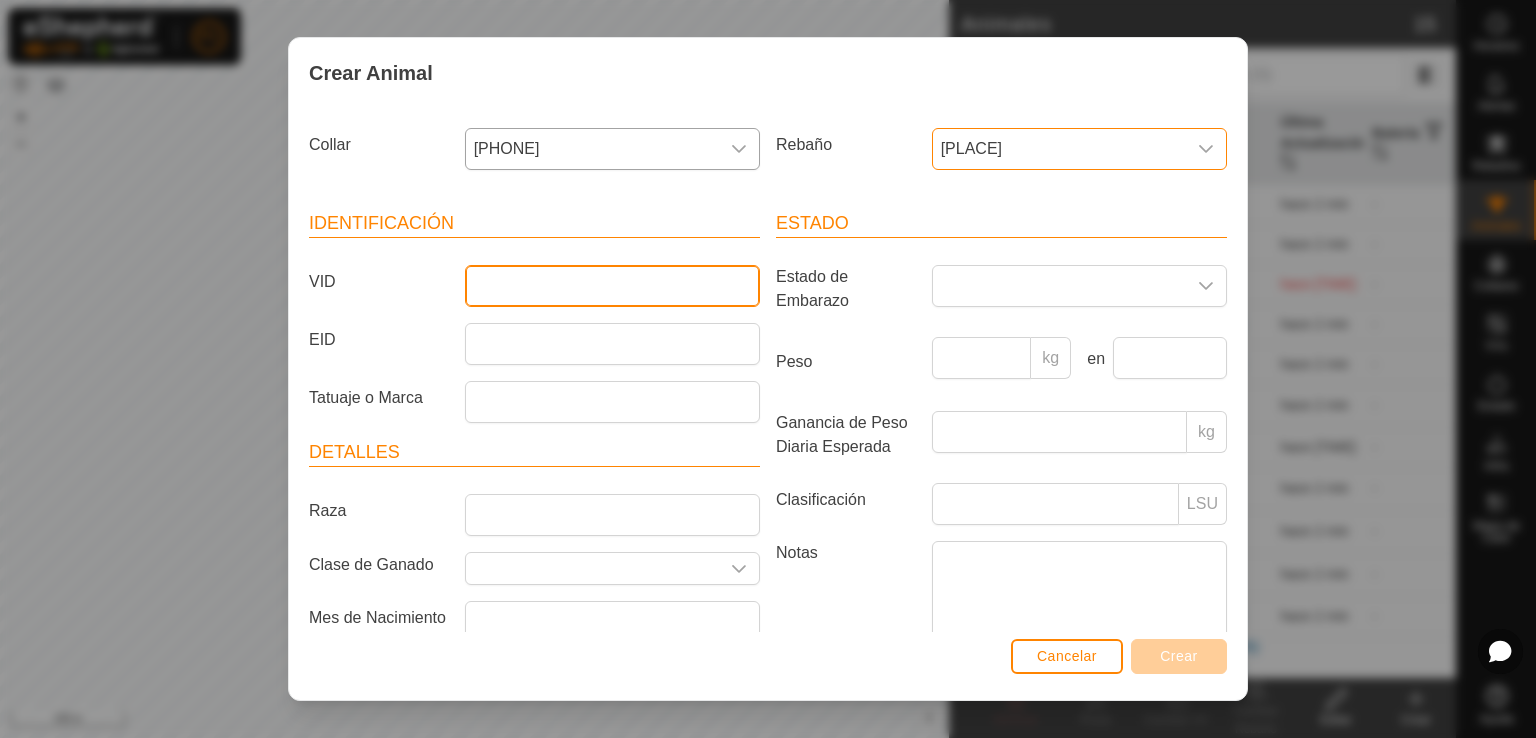 click on "VID" at bounding box center (612, 286) 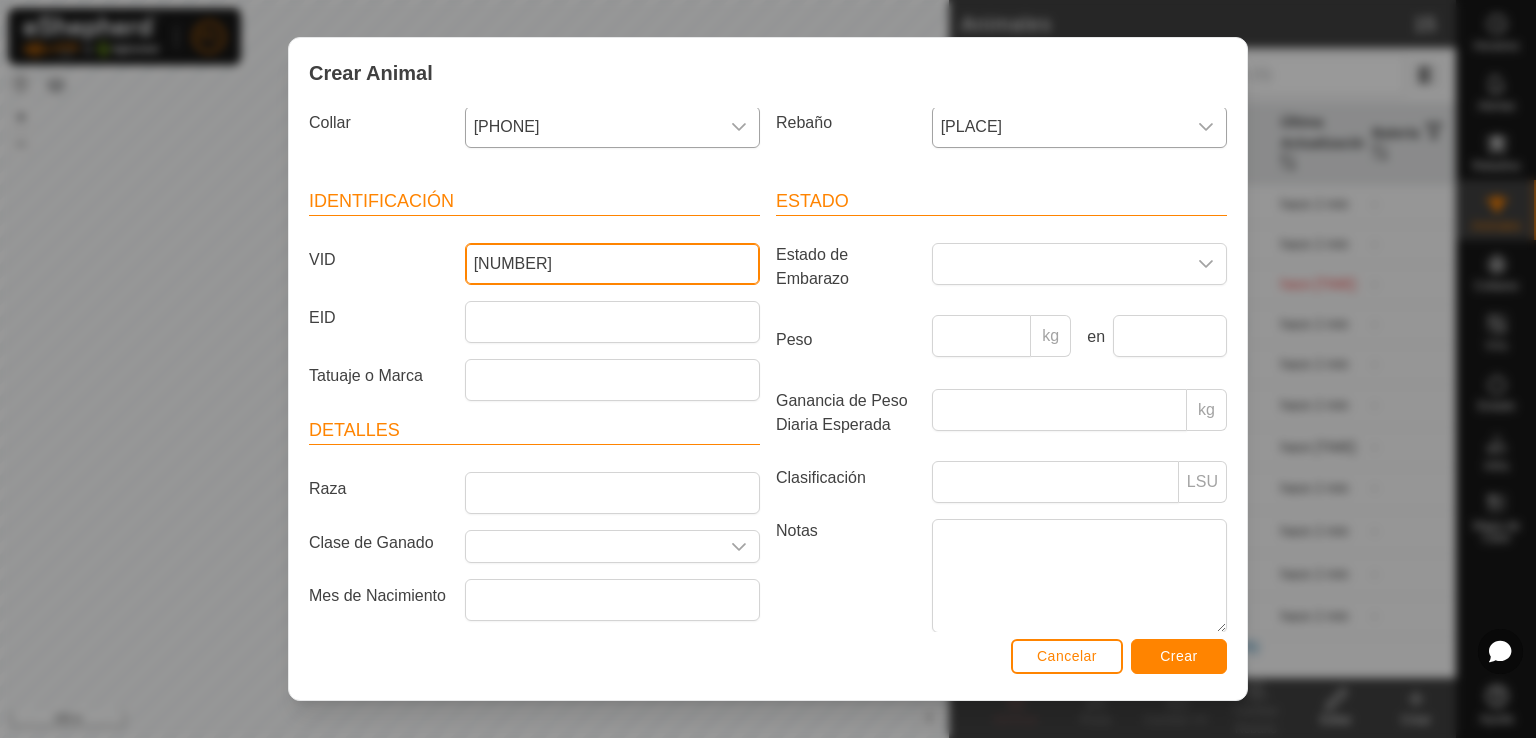 scroll, scrollTop: 80, scrollLeft: 0, axis: vertical 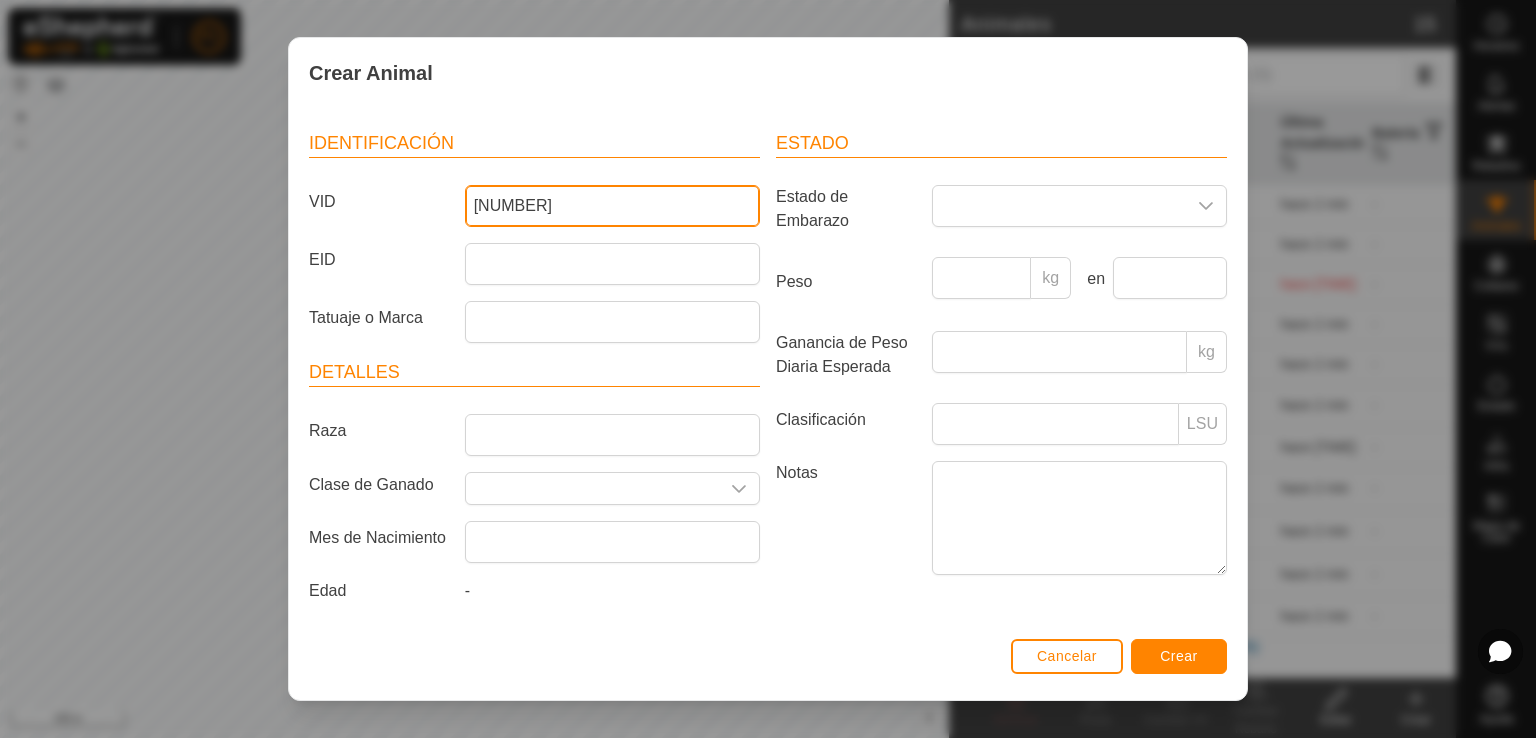 type on "4160" 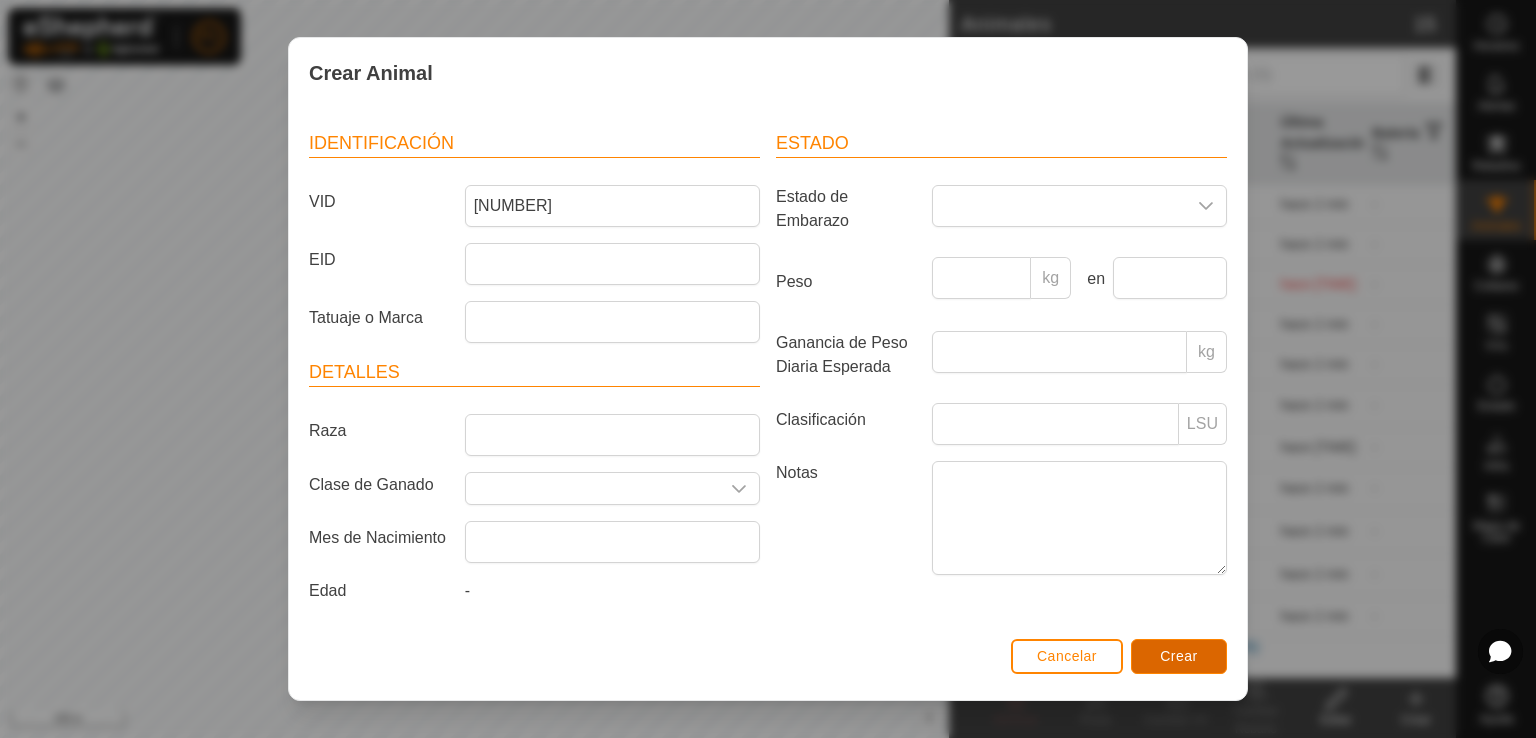 click on "Crear" at bounding box center (1179, 656) 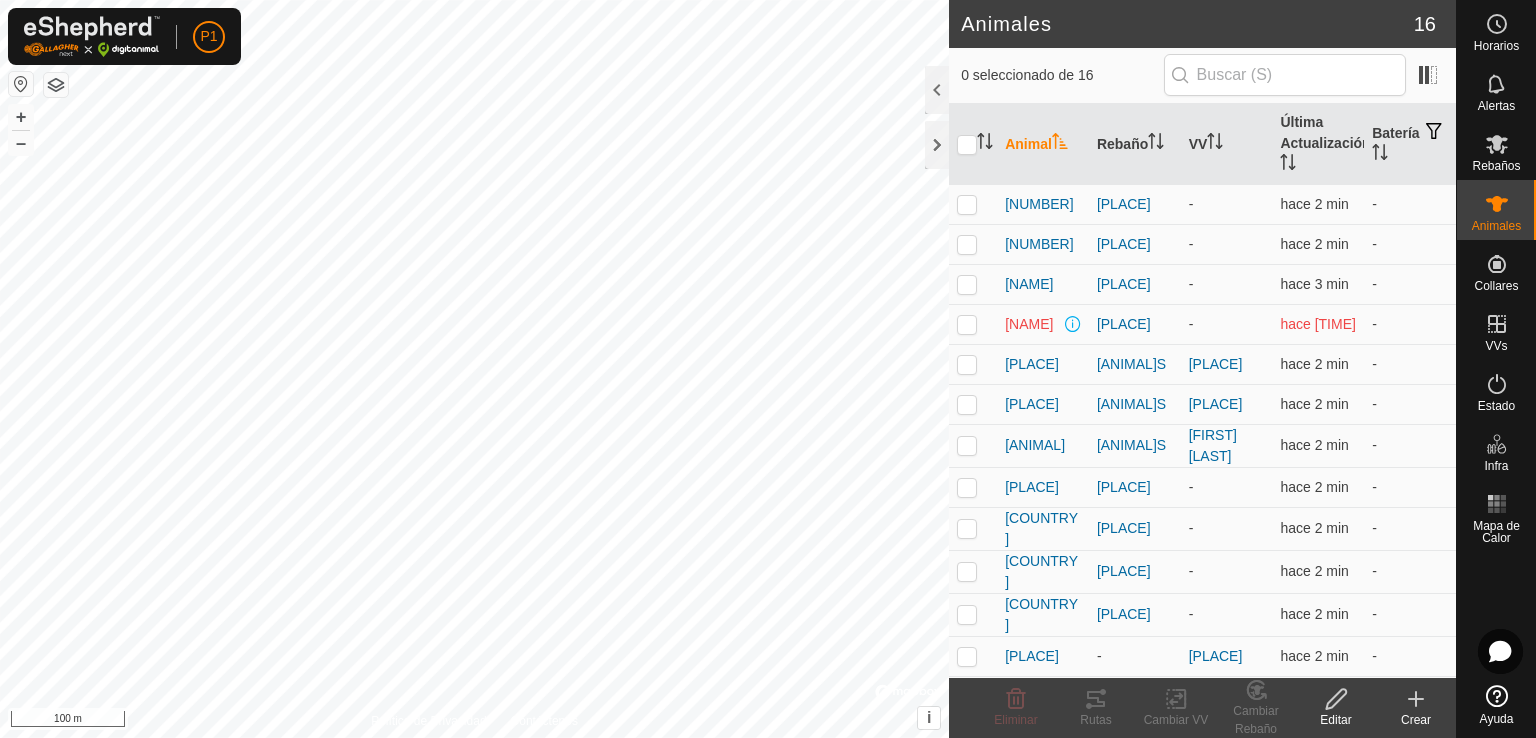 click 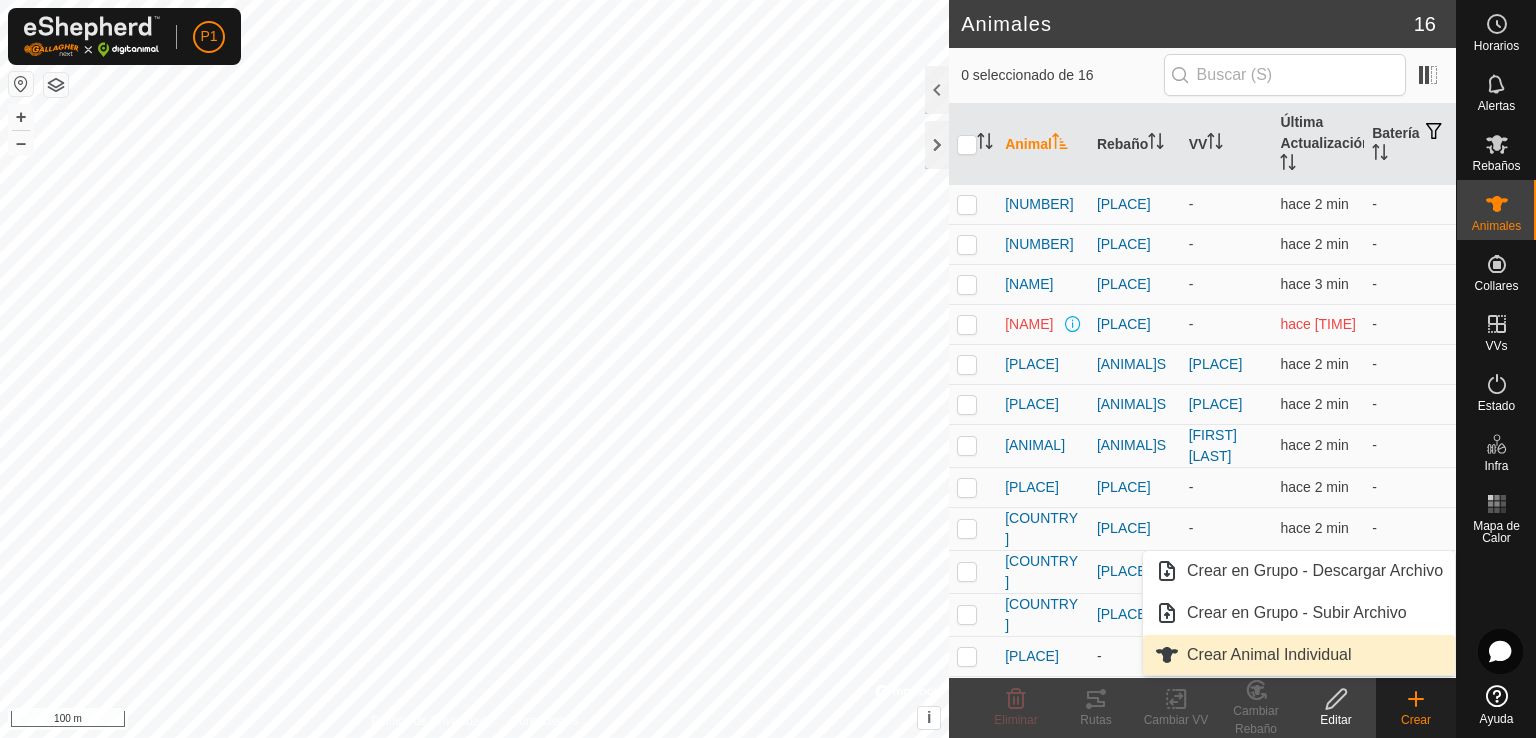 click on "Crear Animal Individual" at bounding box center (1299, 655) 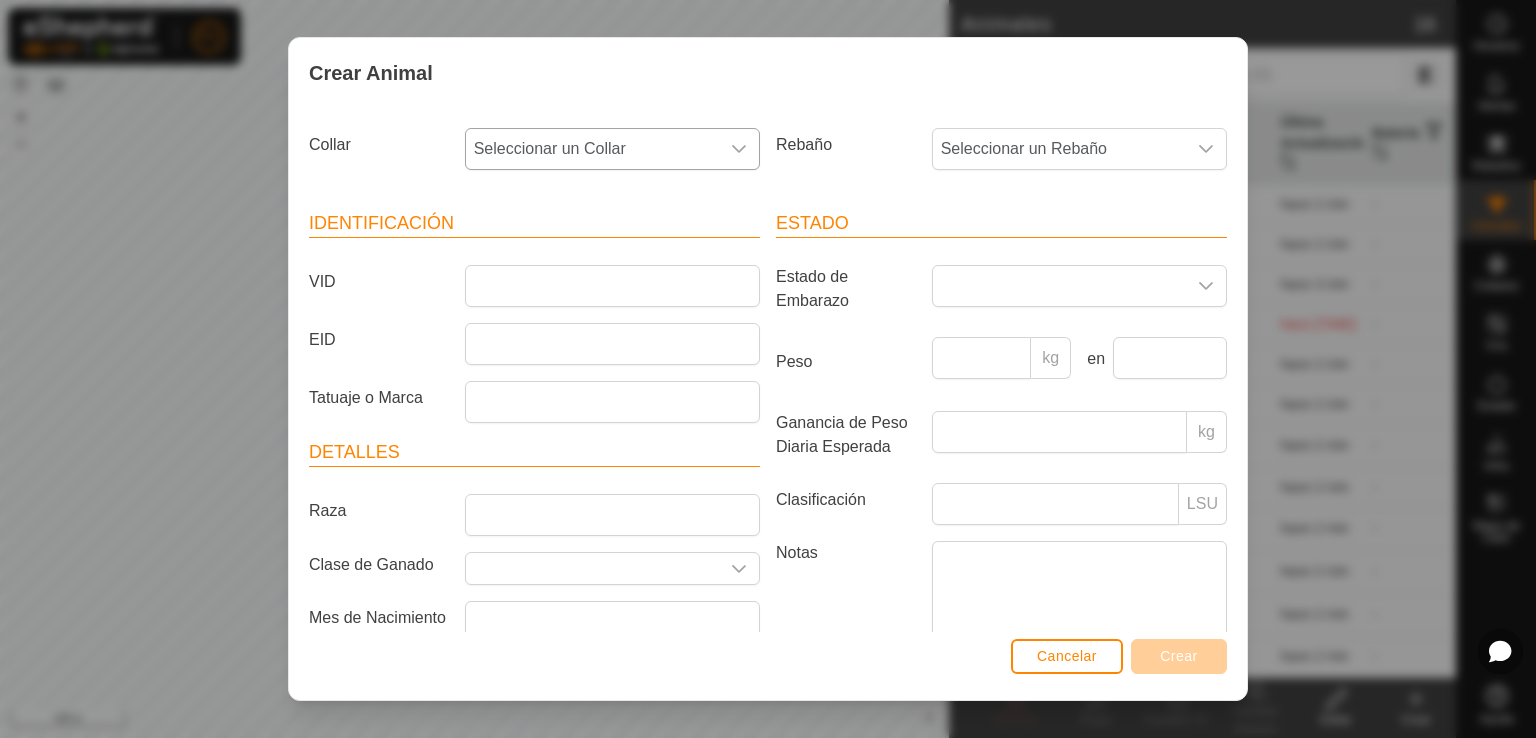 click on "Seleccionar un Collar" at bounding box center [592, 149] 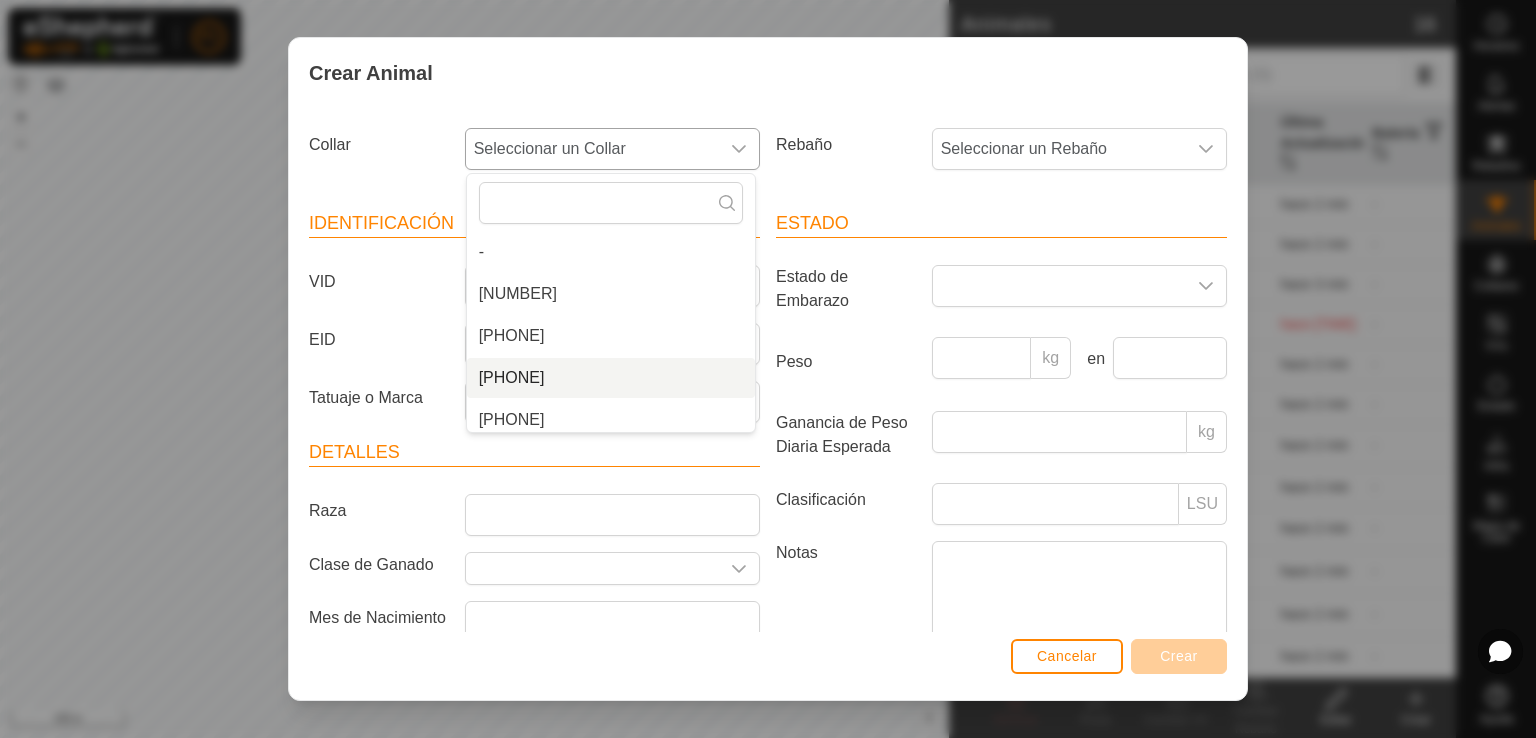 click on "[PHONE]" at bounding box center (611, 378) 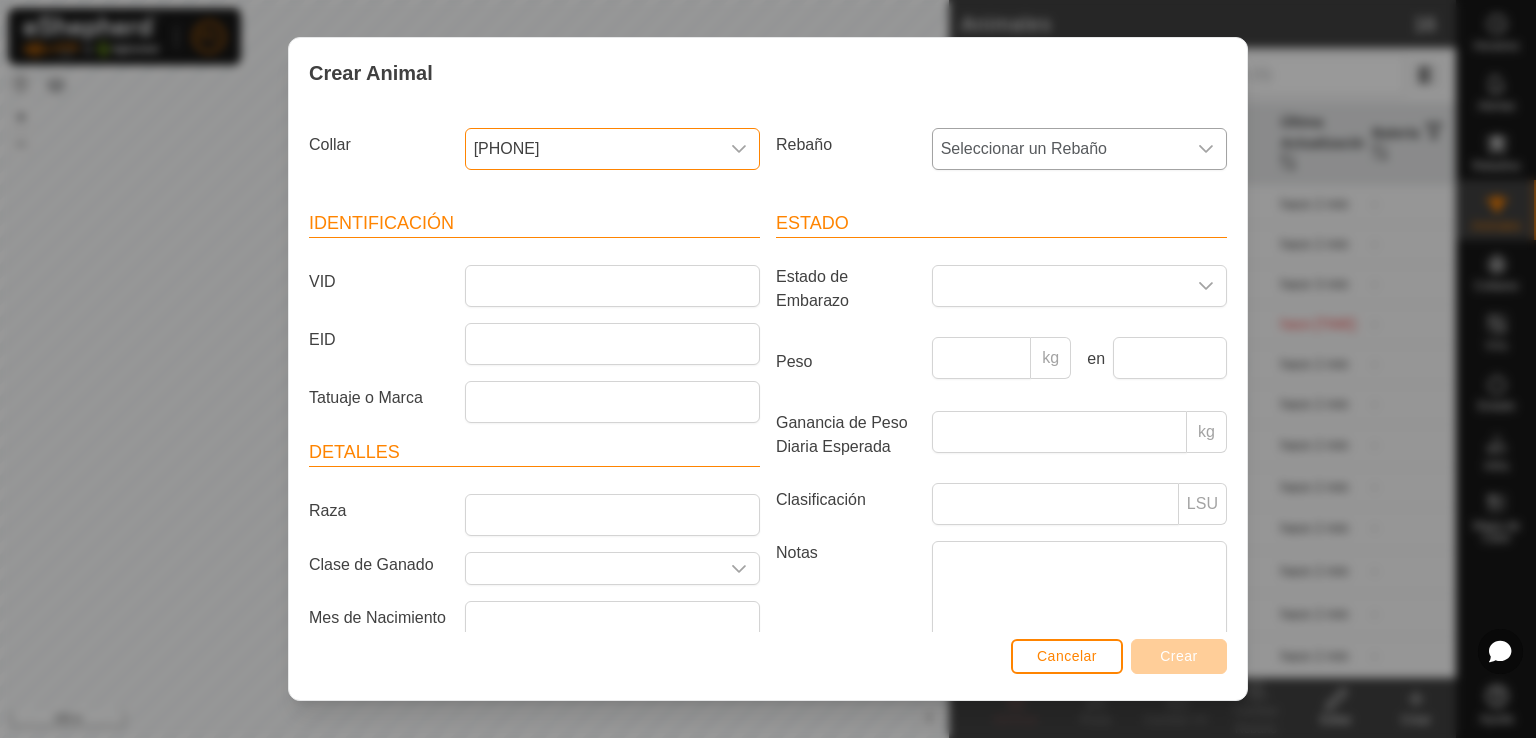 click on "Seleccionar un Rebaño" at bounding box center [1059, 149] 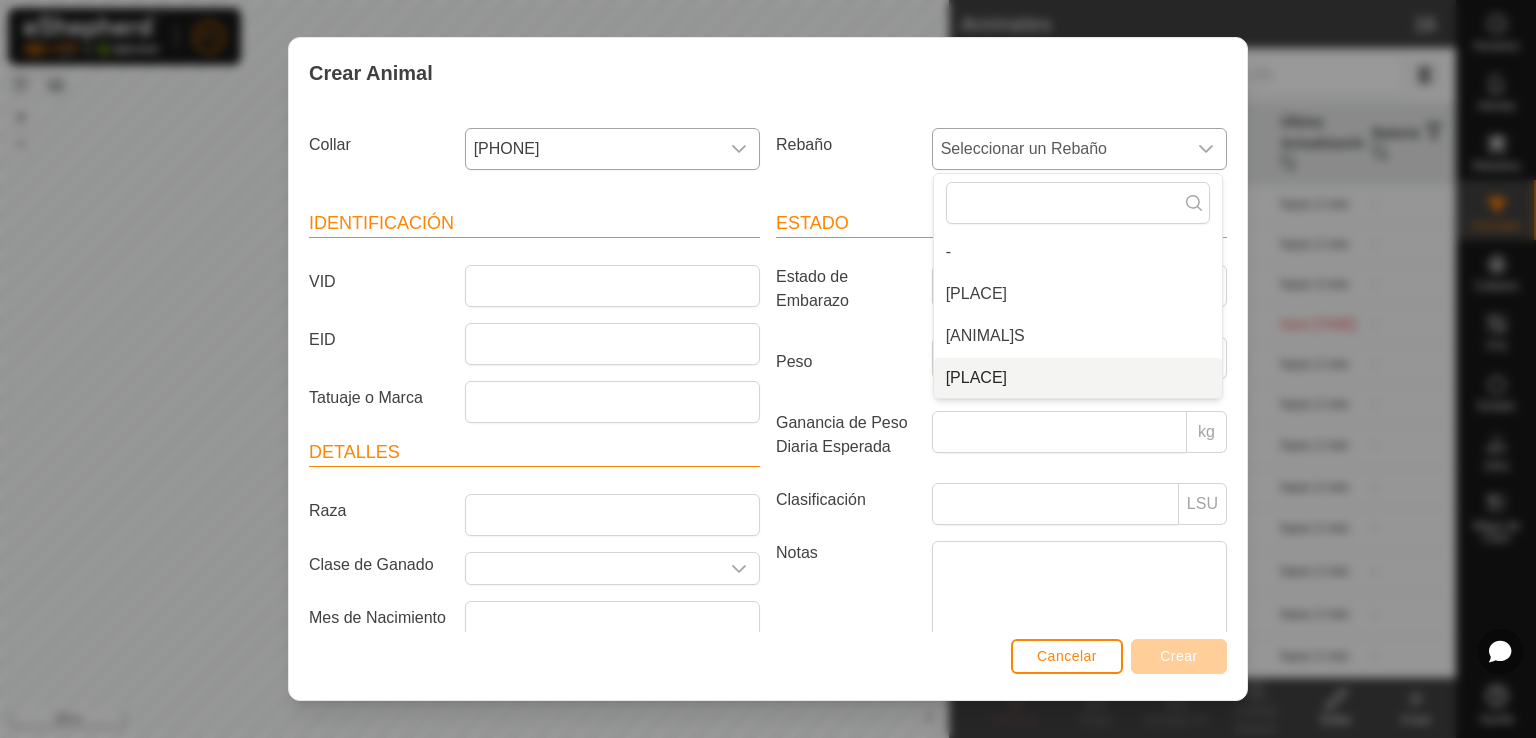click on "VACAS COSTERA" at bounding box center [1078, 378] 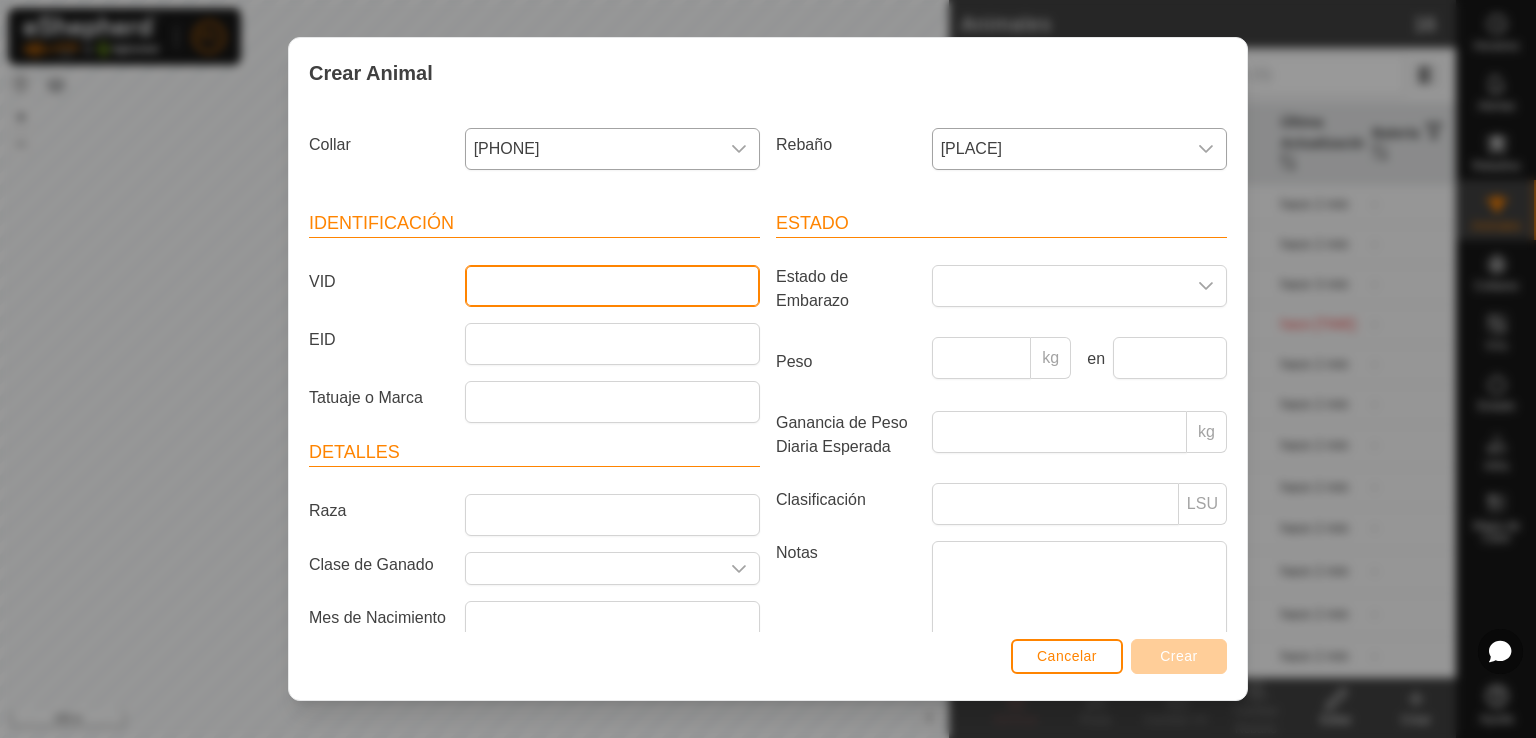 click on "VID" at bounding box center (612, 286) 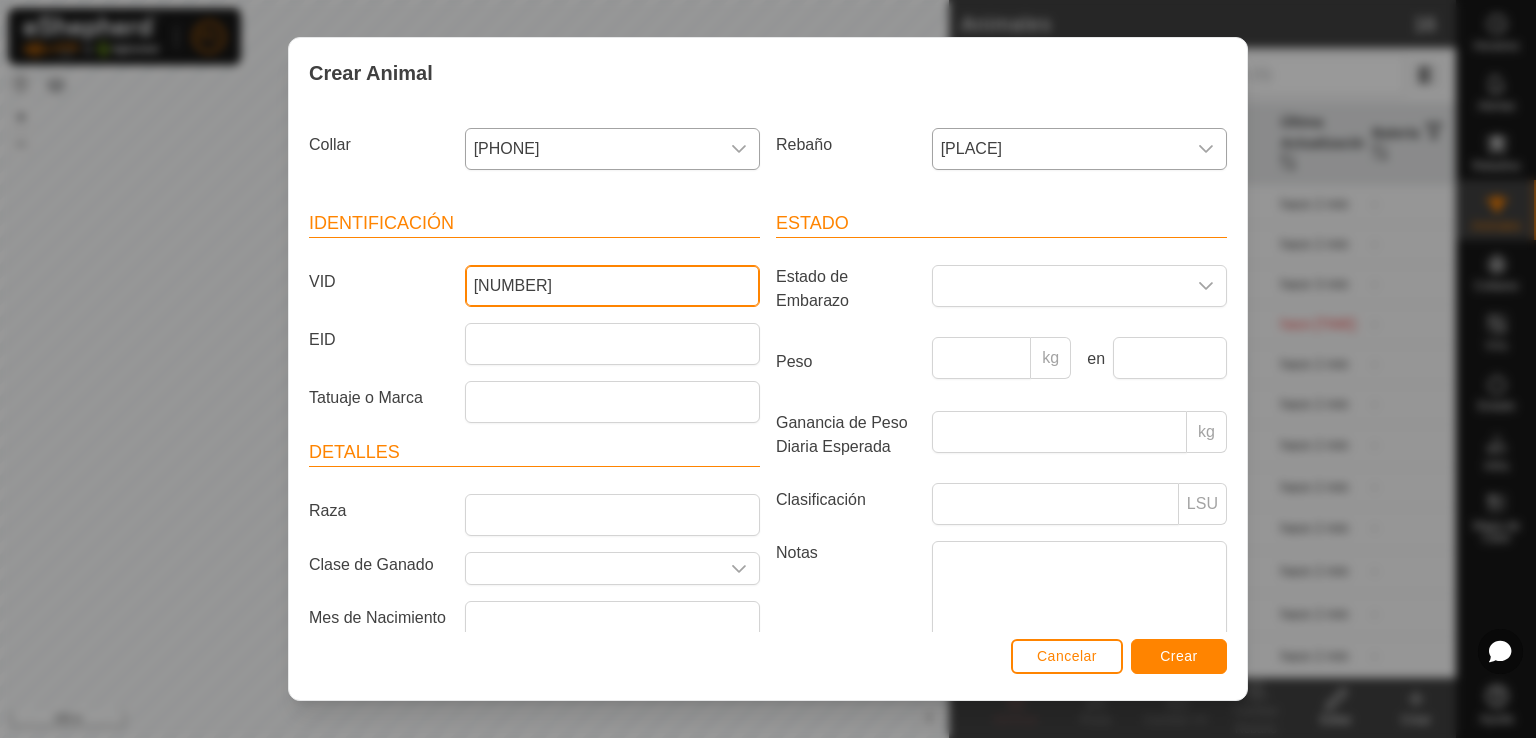 type on "2177" 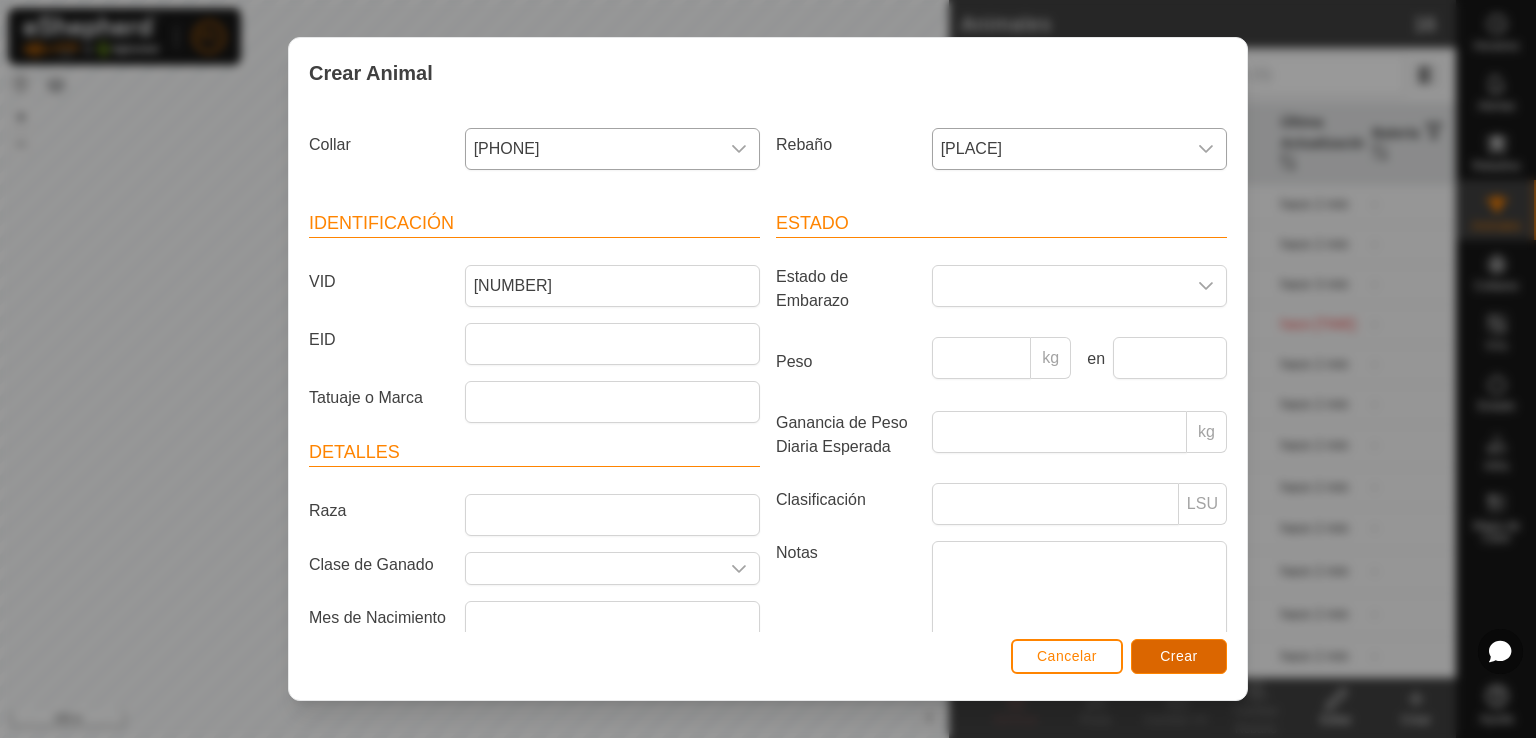 click on "Crear" at bounding box center (1179, 656) 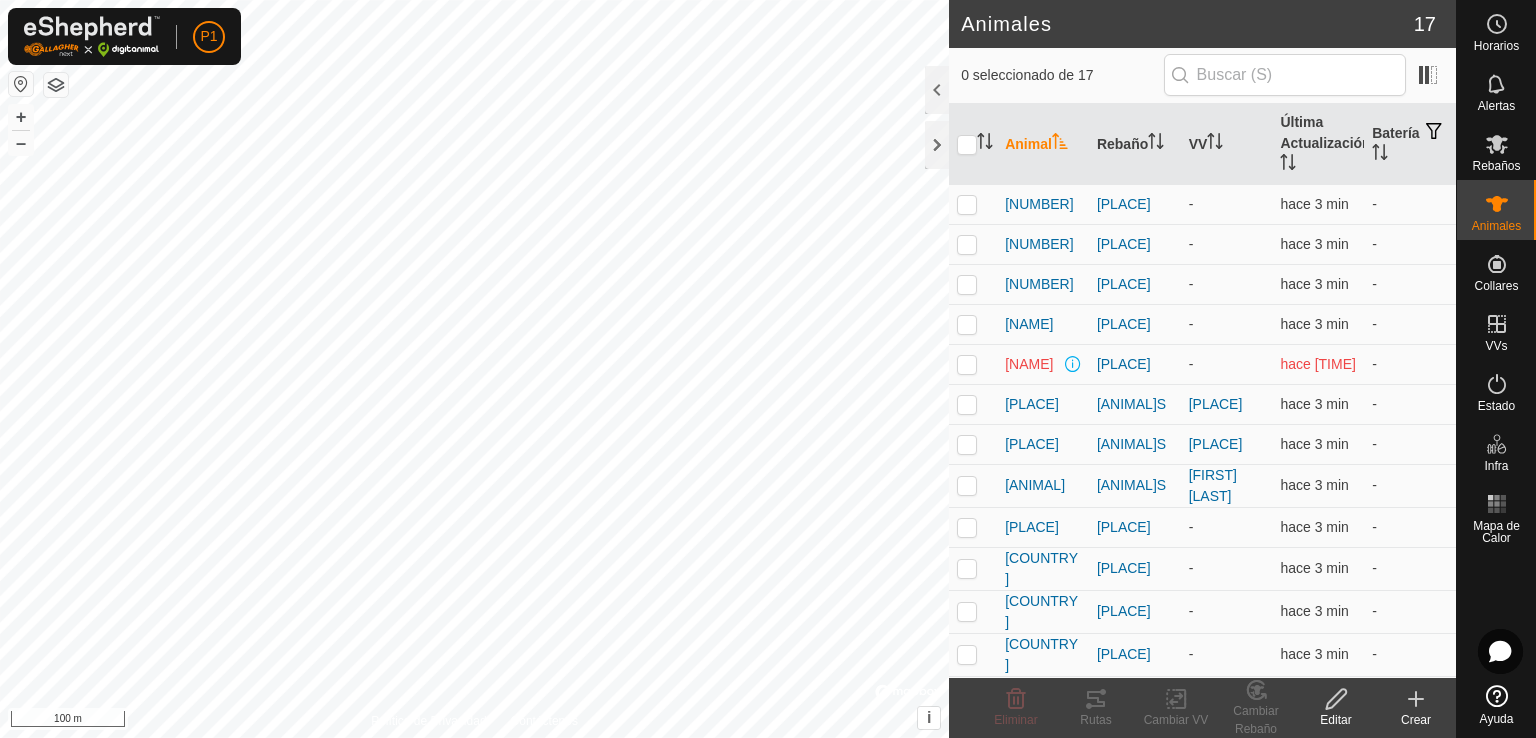 click 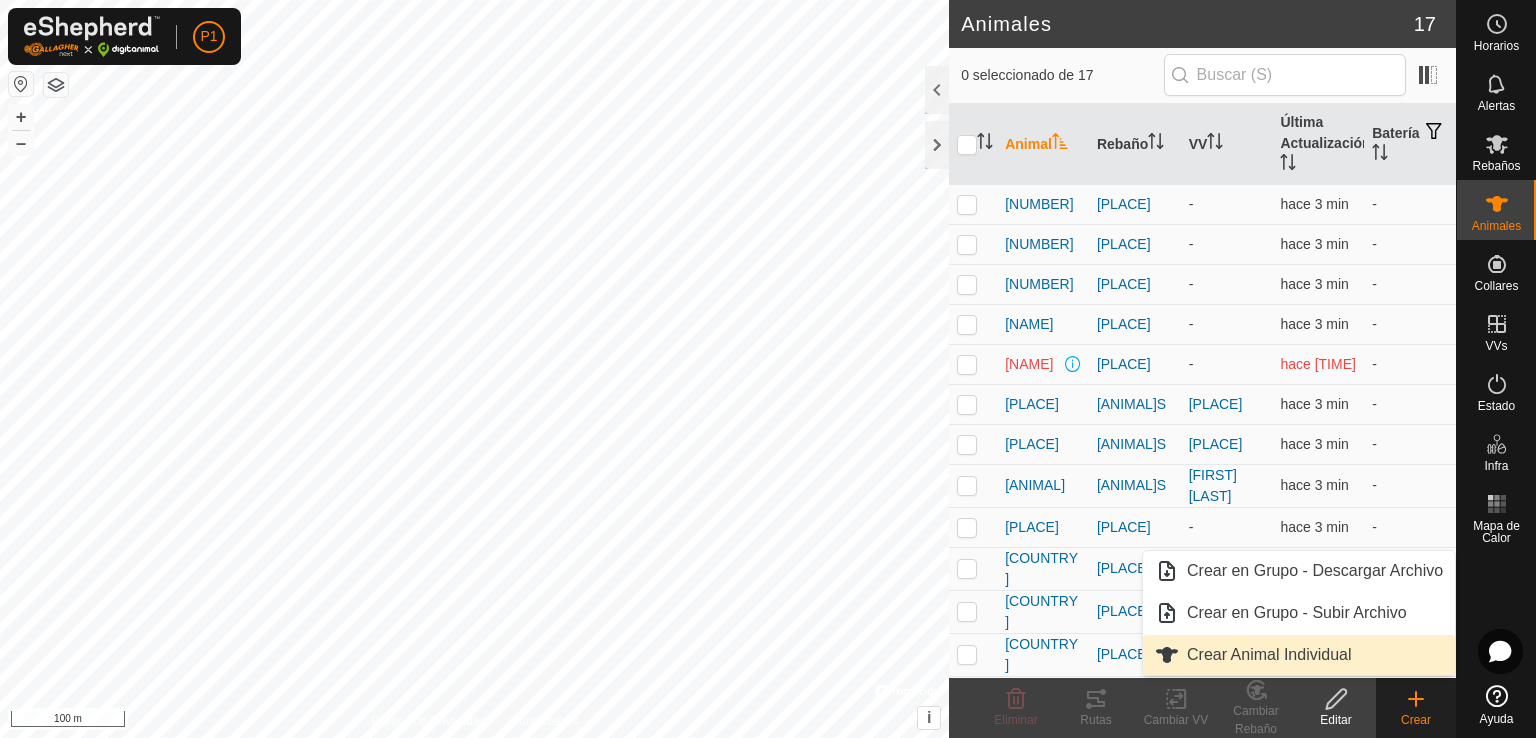 click on "Crear Animal Individual" at bounding box center (1299, 655) 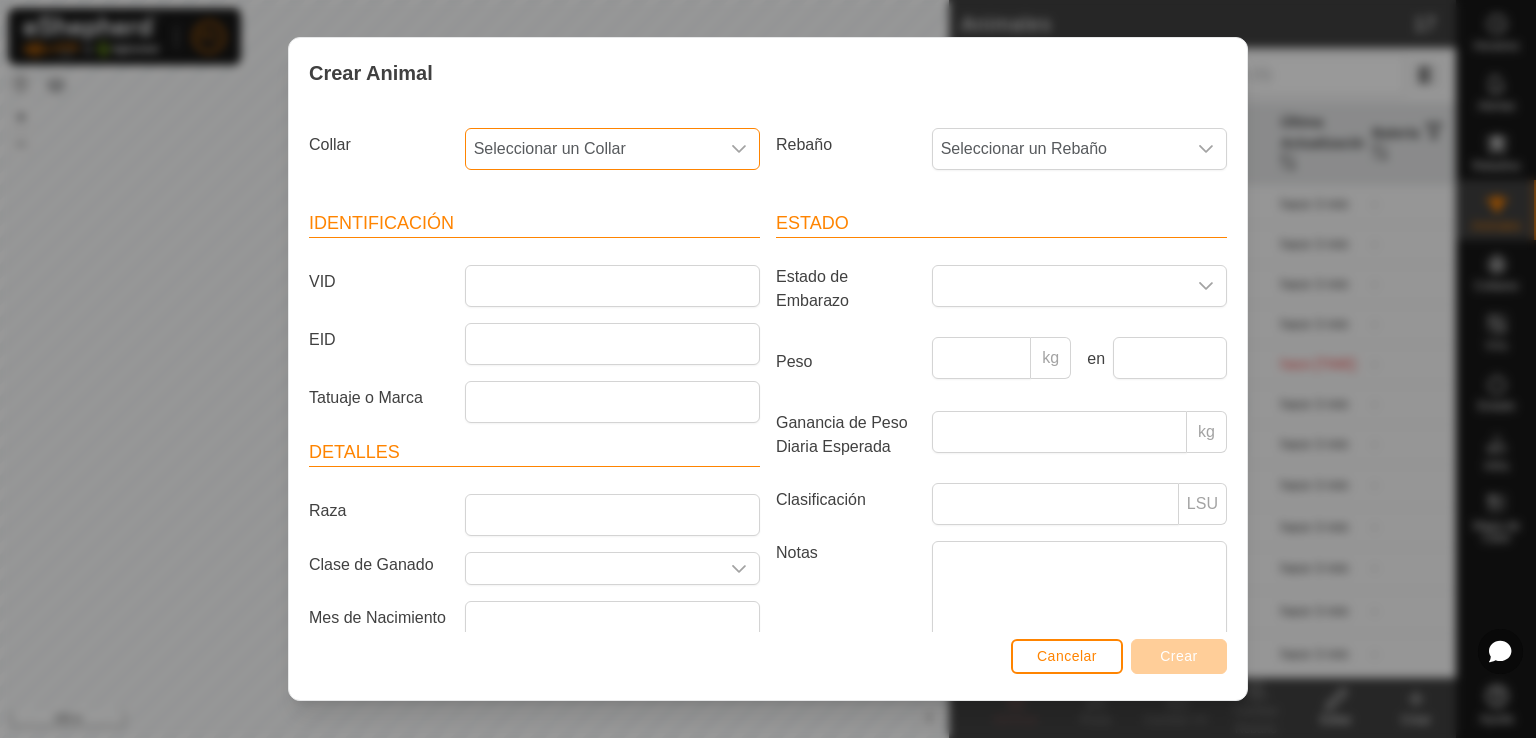 click on "Seleccionar un Collar" at bounding box center [592, 149] 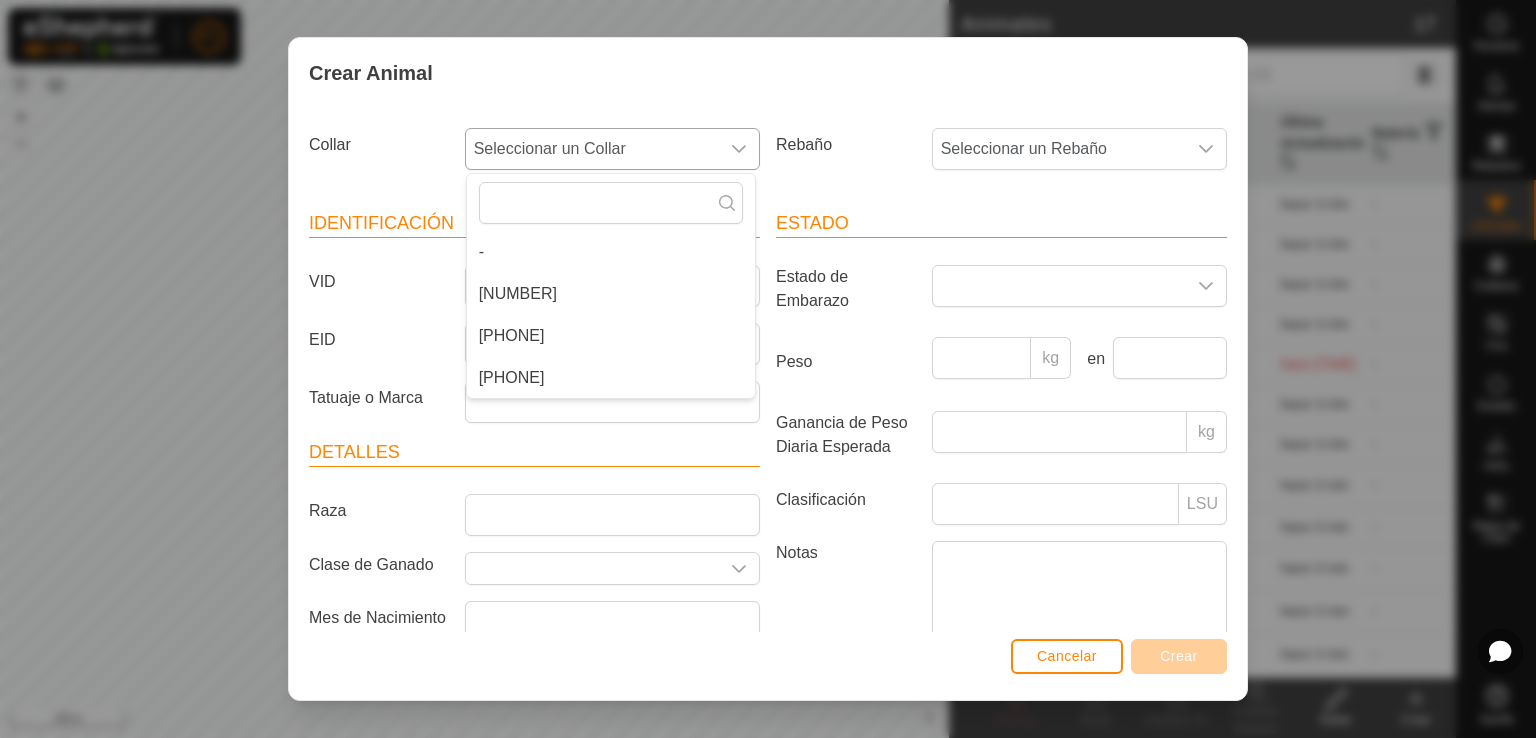 click on "[PHONE]" at bounding box center (611, 336) 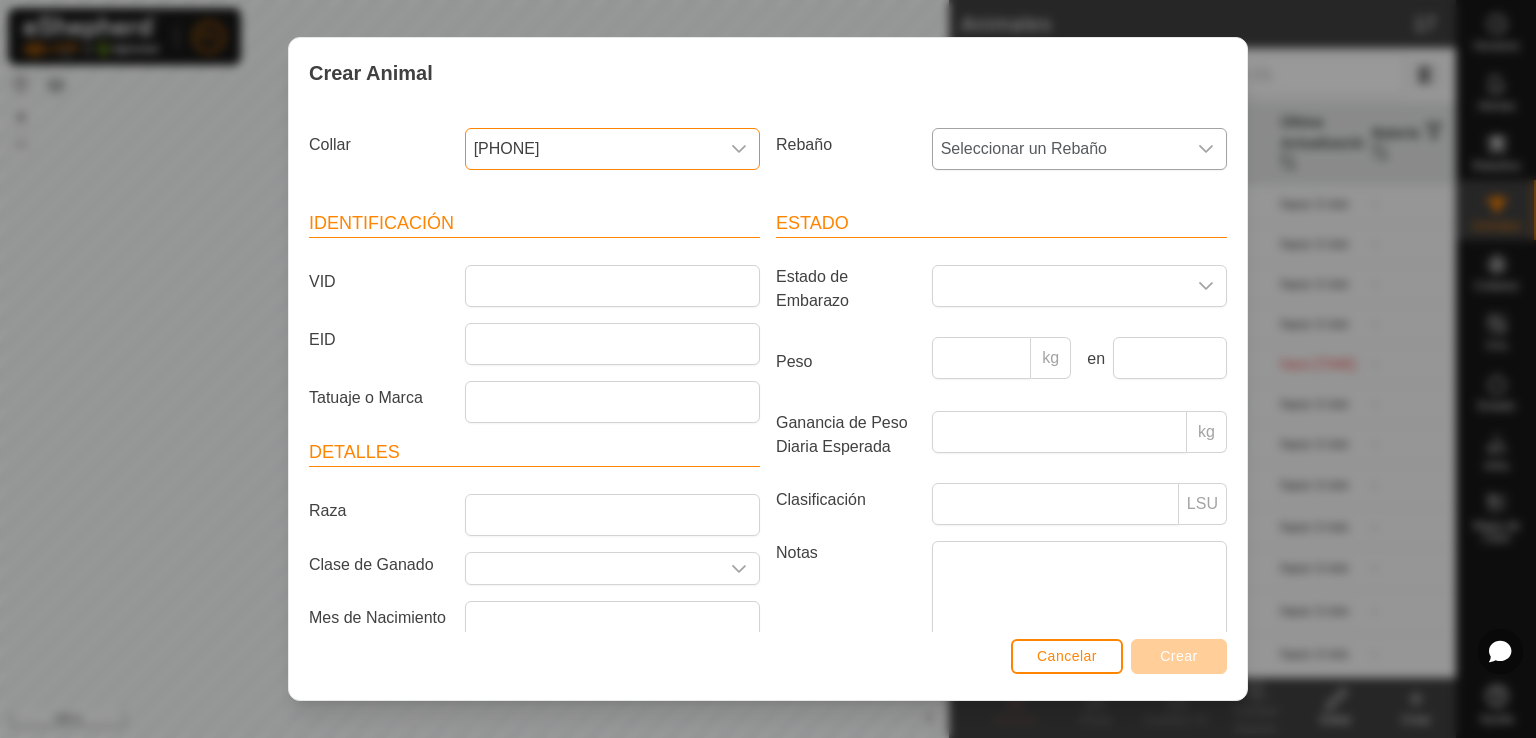 click on "Seleccionar un Rebaño" at bounding box center [1059, 149] 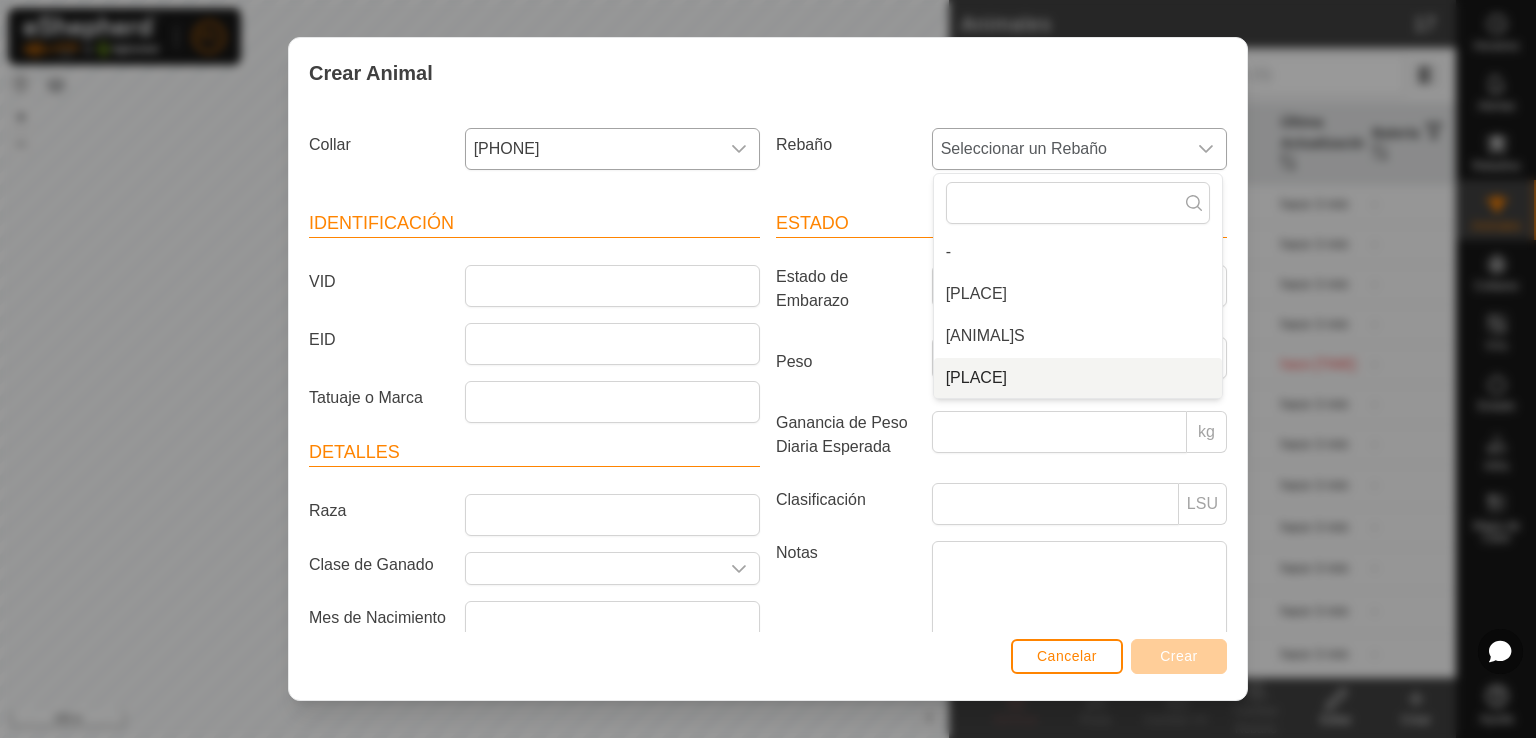 click on "VACAS COSTERA" at bounding box center (1078, 378) 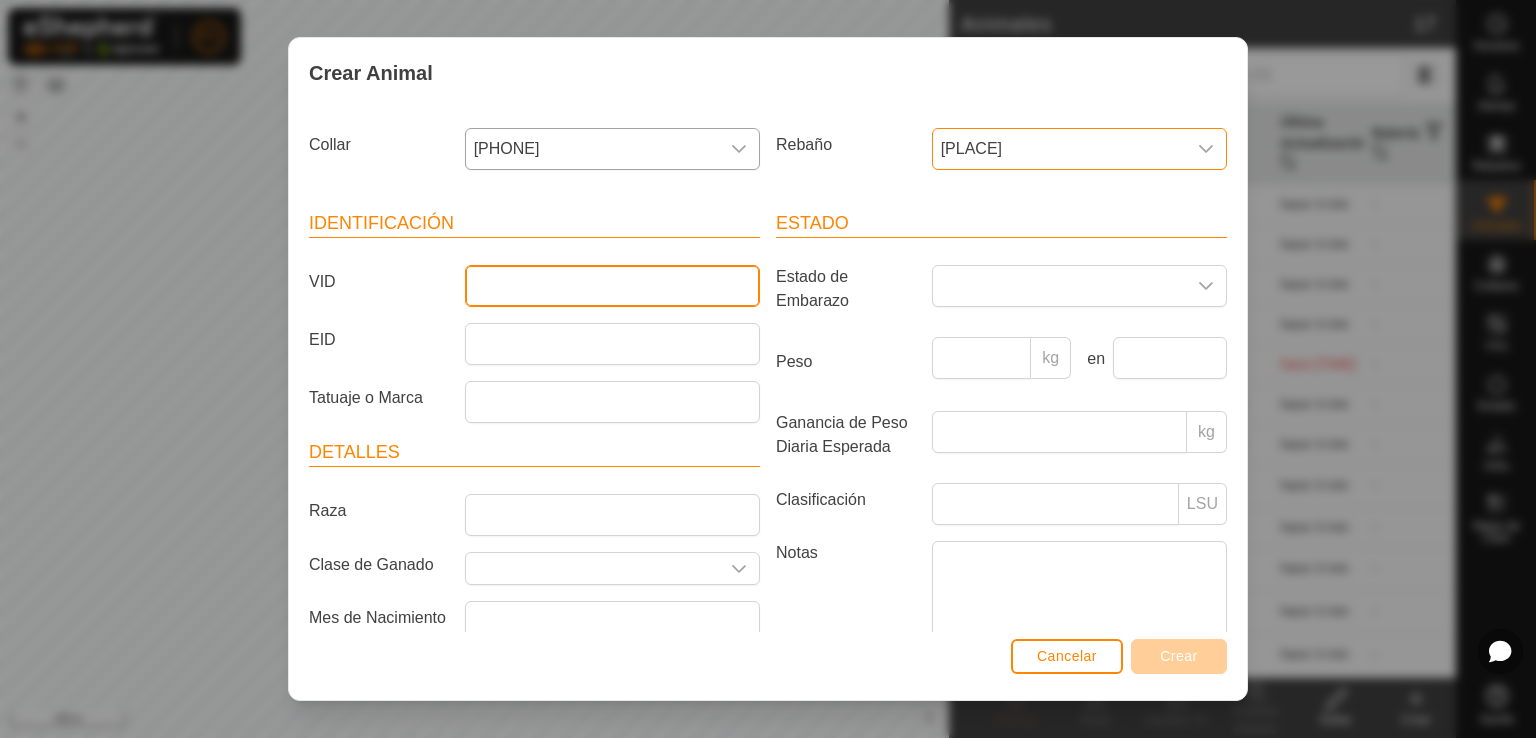 click on "VID" at bounding box center (612, 286) 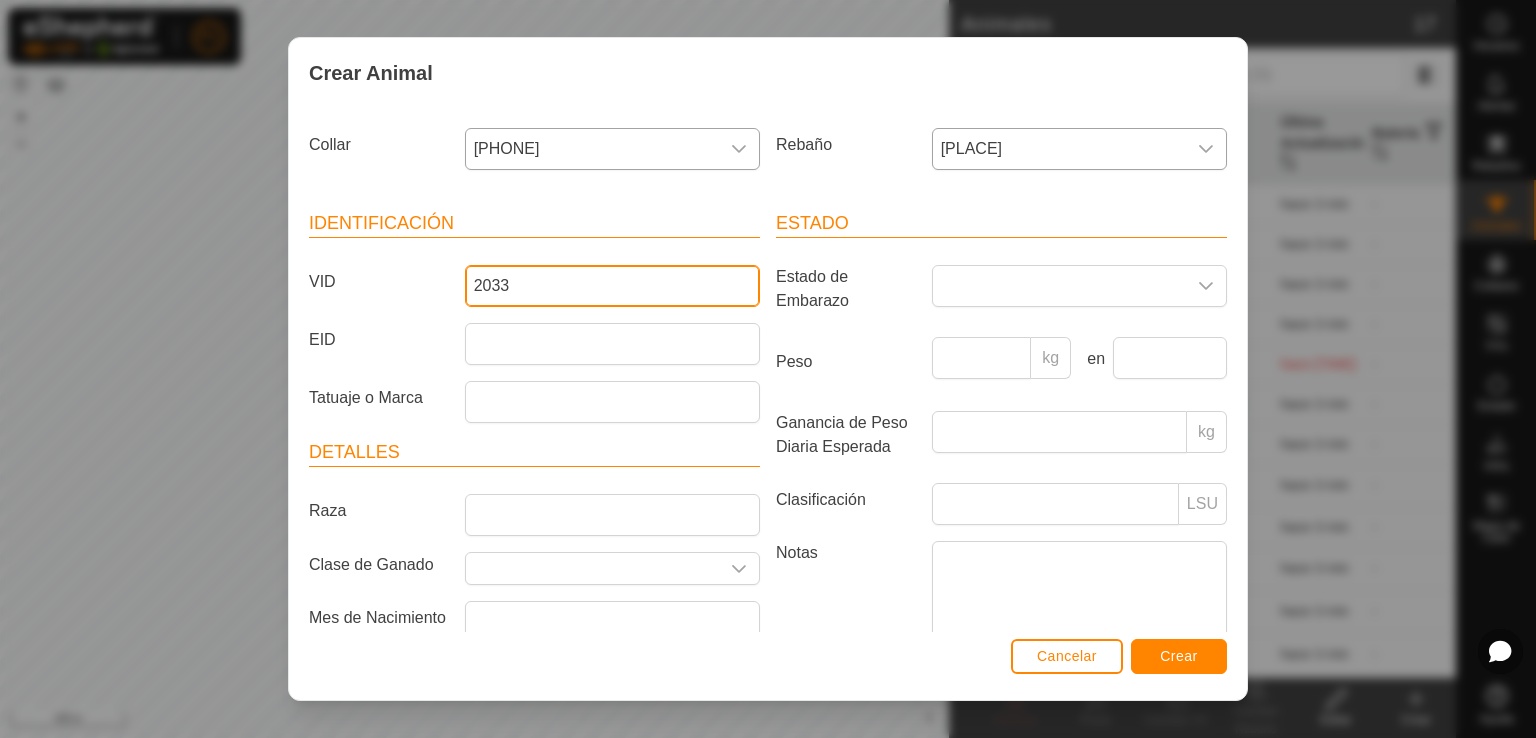 type on "2033" 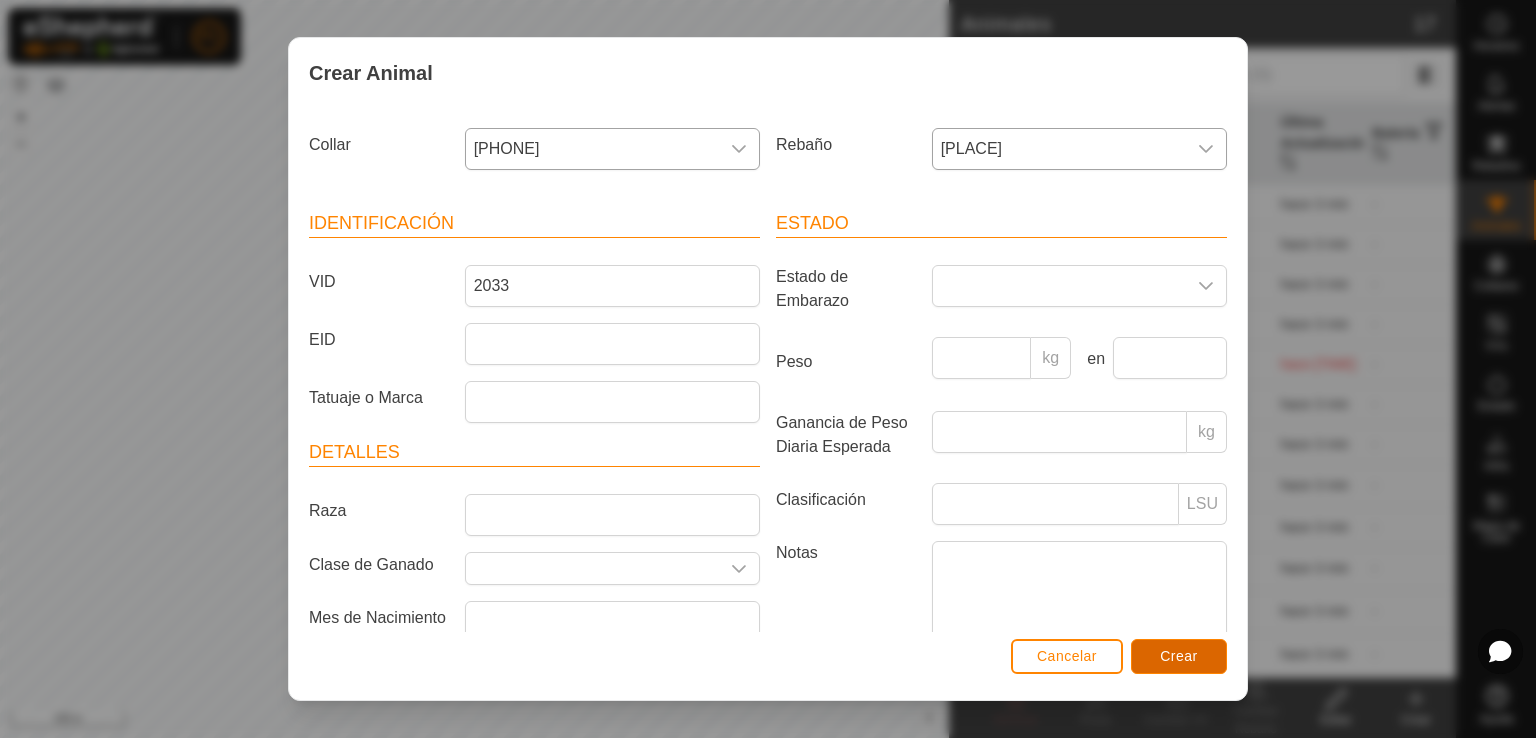 click on "Crear" at bounding box center (1179, 656) 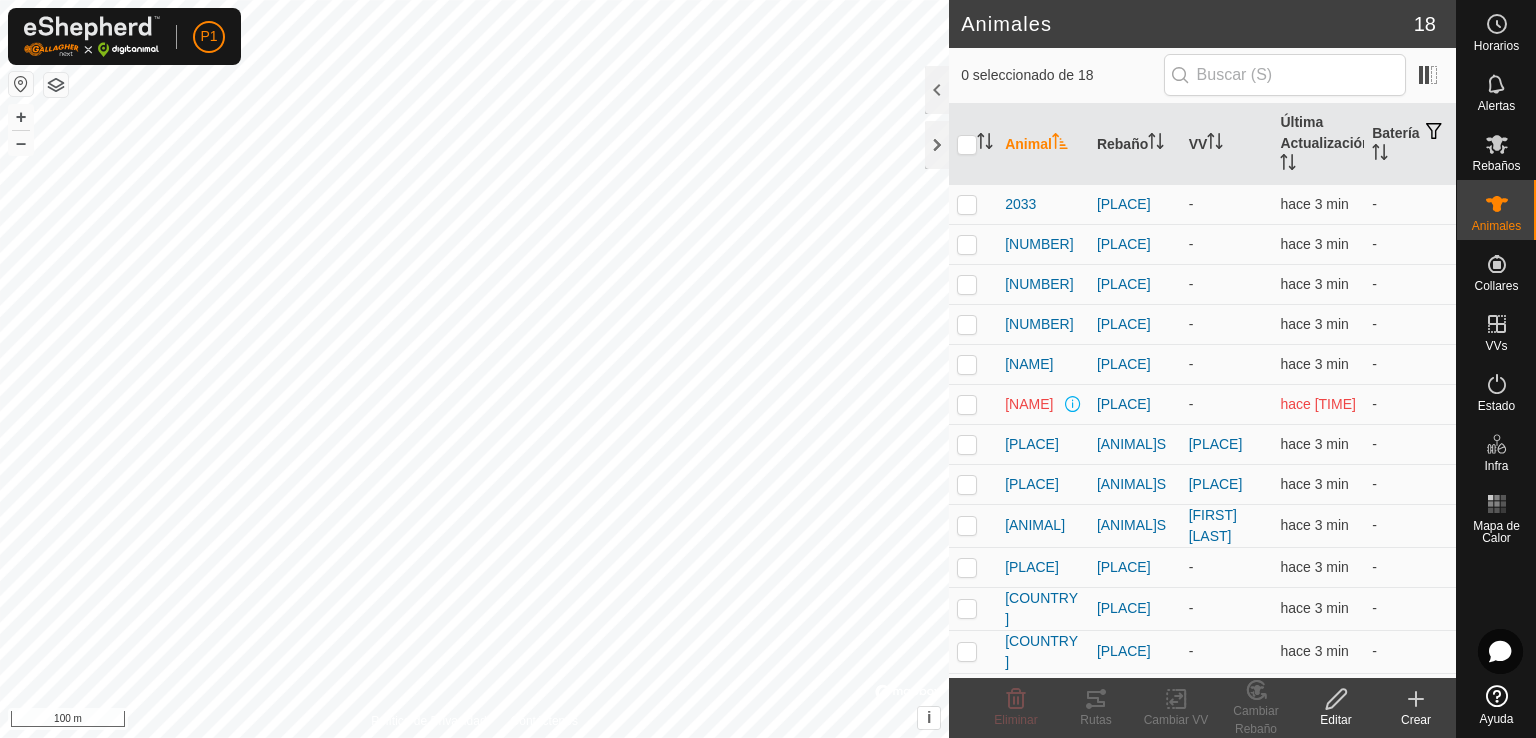 click 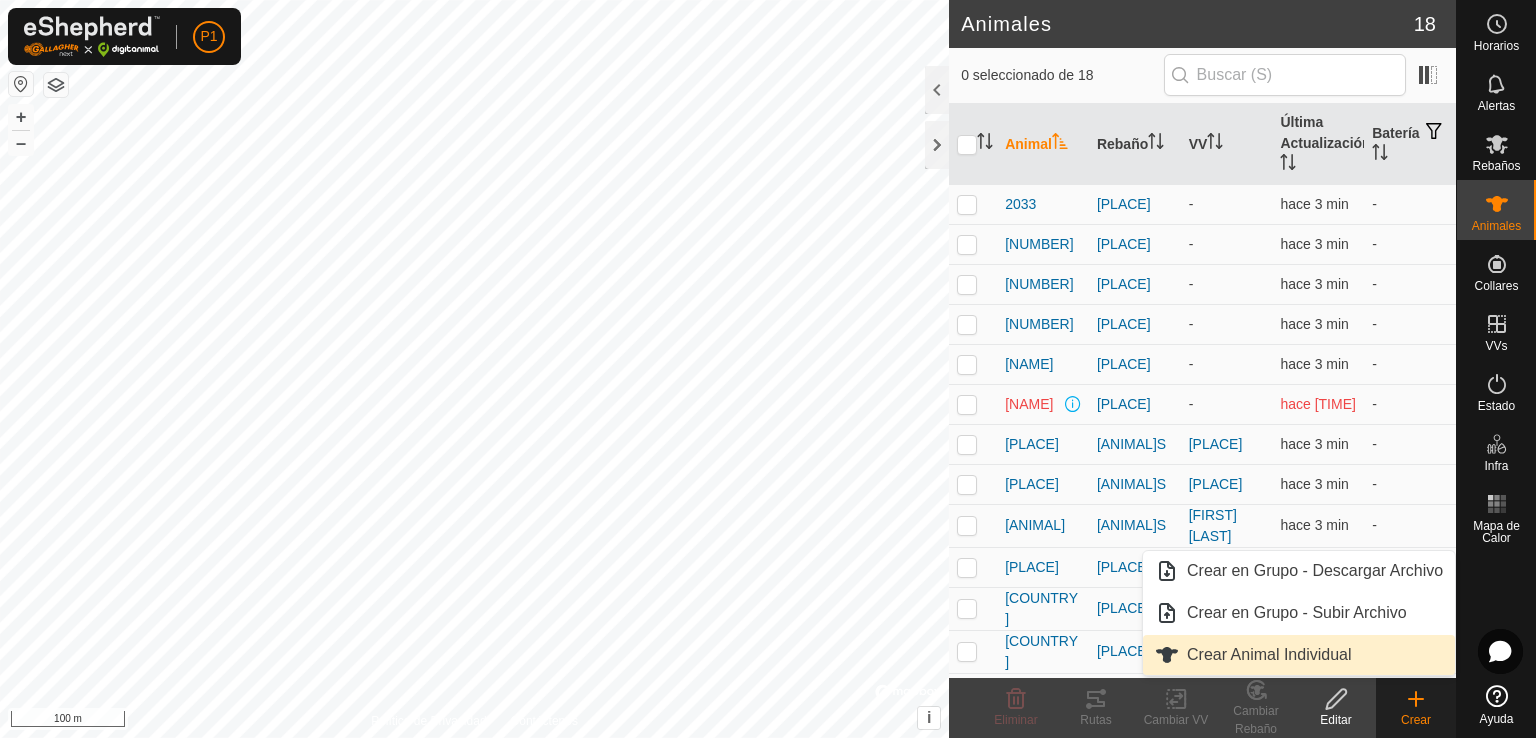 click on "Crear Animal Individual" at bounding box center (1299, 655) 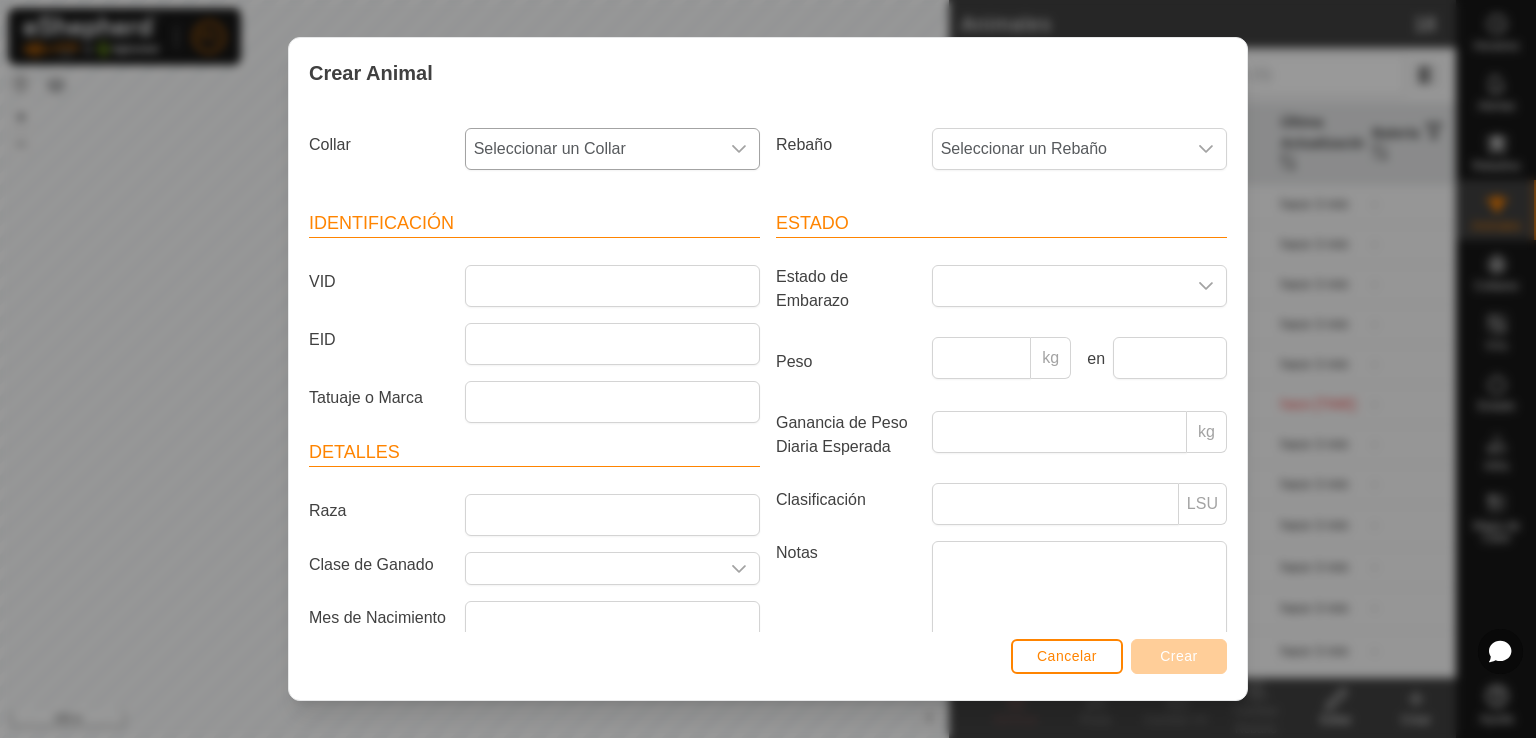 click at bounding box center (739, 149) 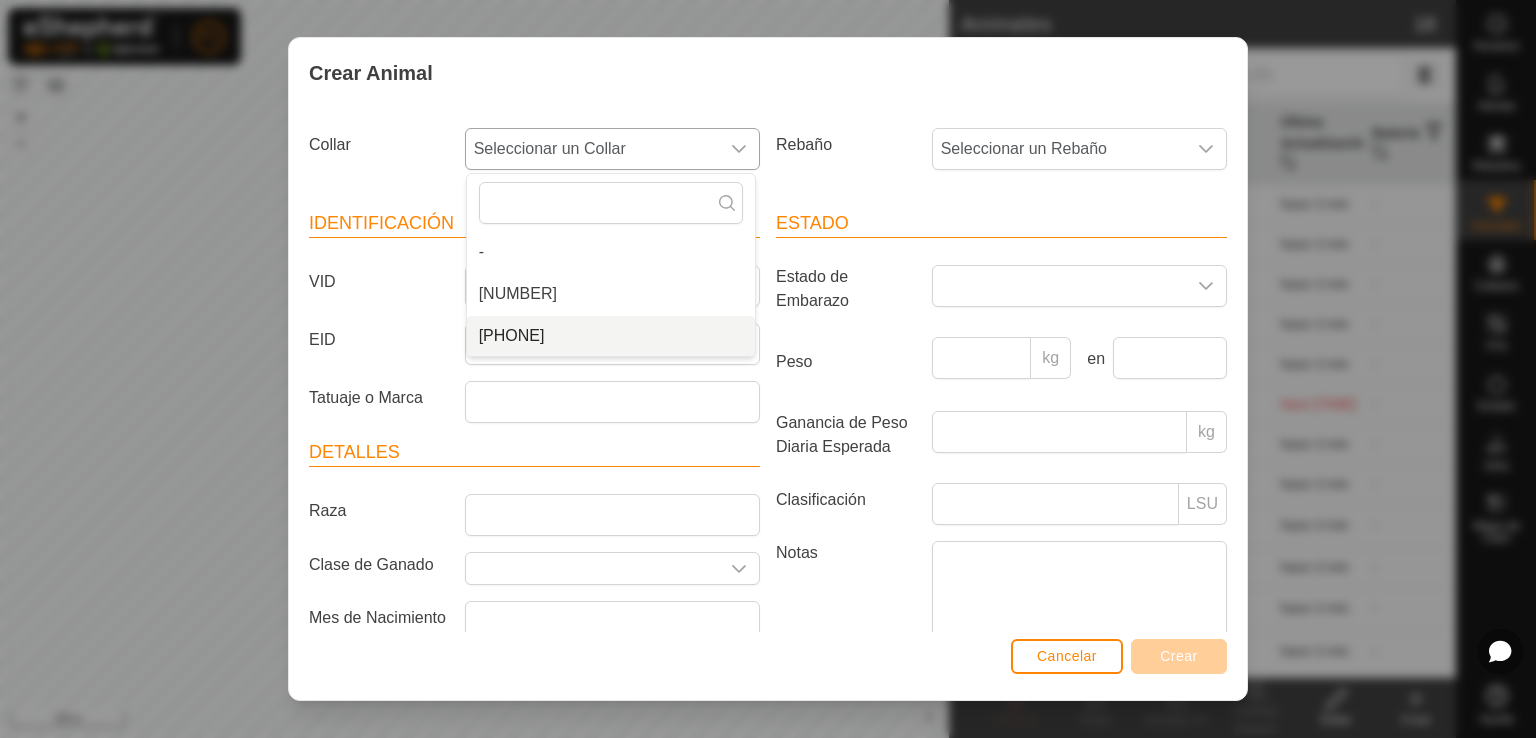 click on "[PHONE]" at bounding box center (611, 336) 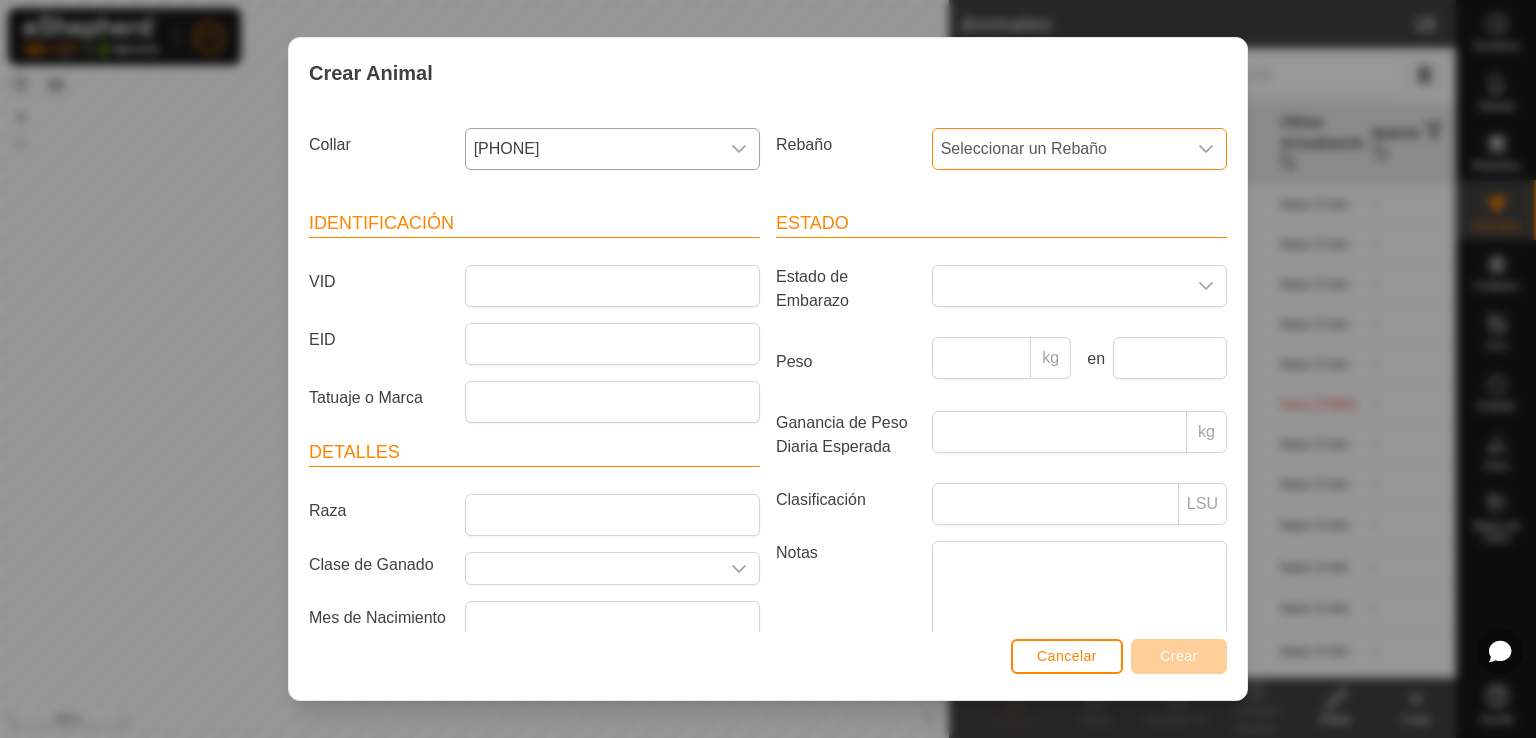 click on "Seleccionar un Rebaño" at bounding box center (1059, 149) 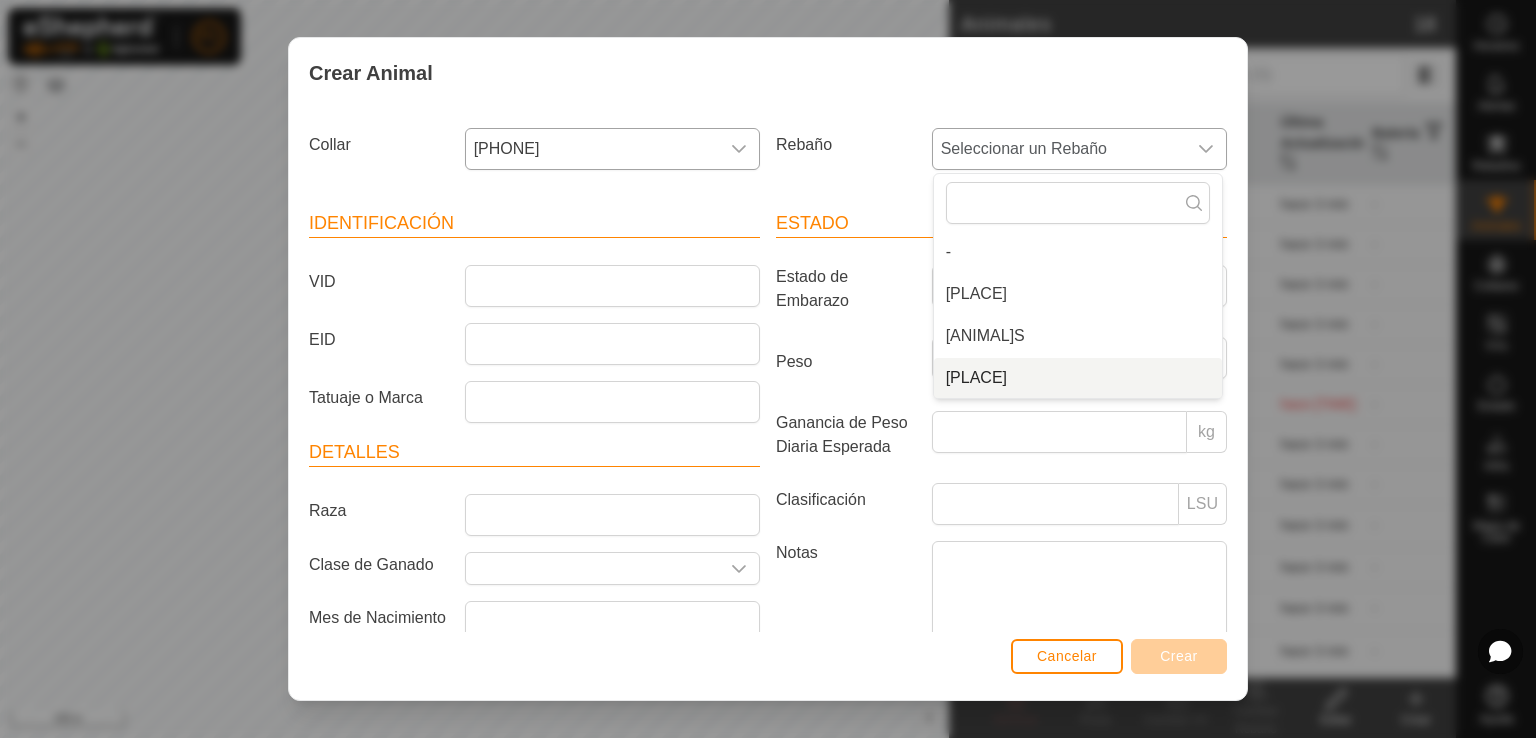 click on "VACAS COSTERA" at bounding box center [1078, 378] 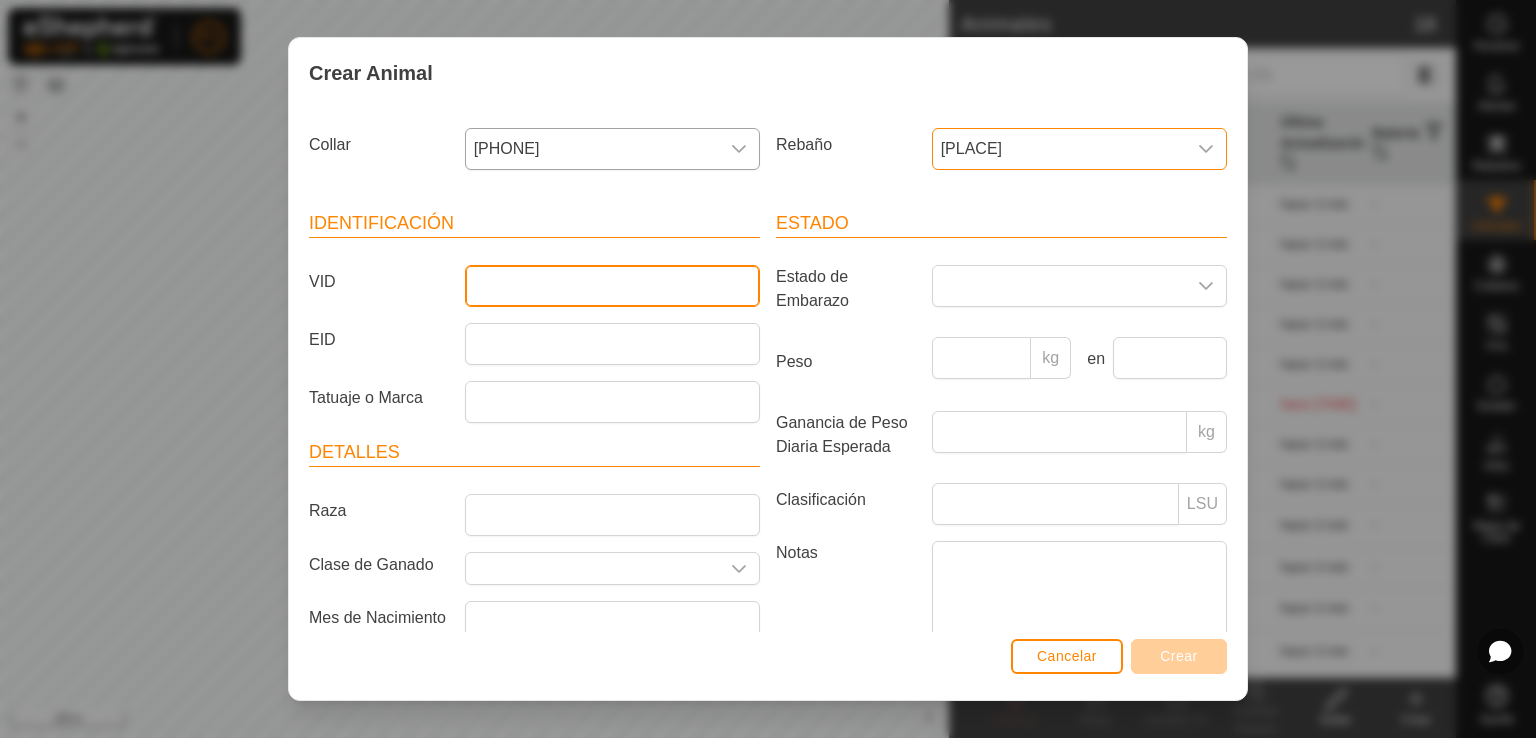 click on "VID" at bounding box center [612, 286] 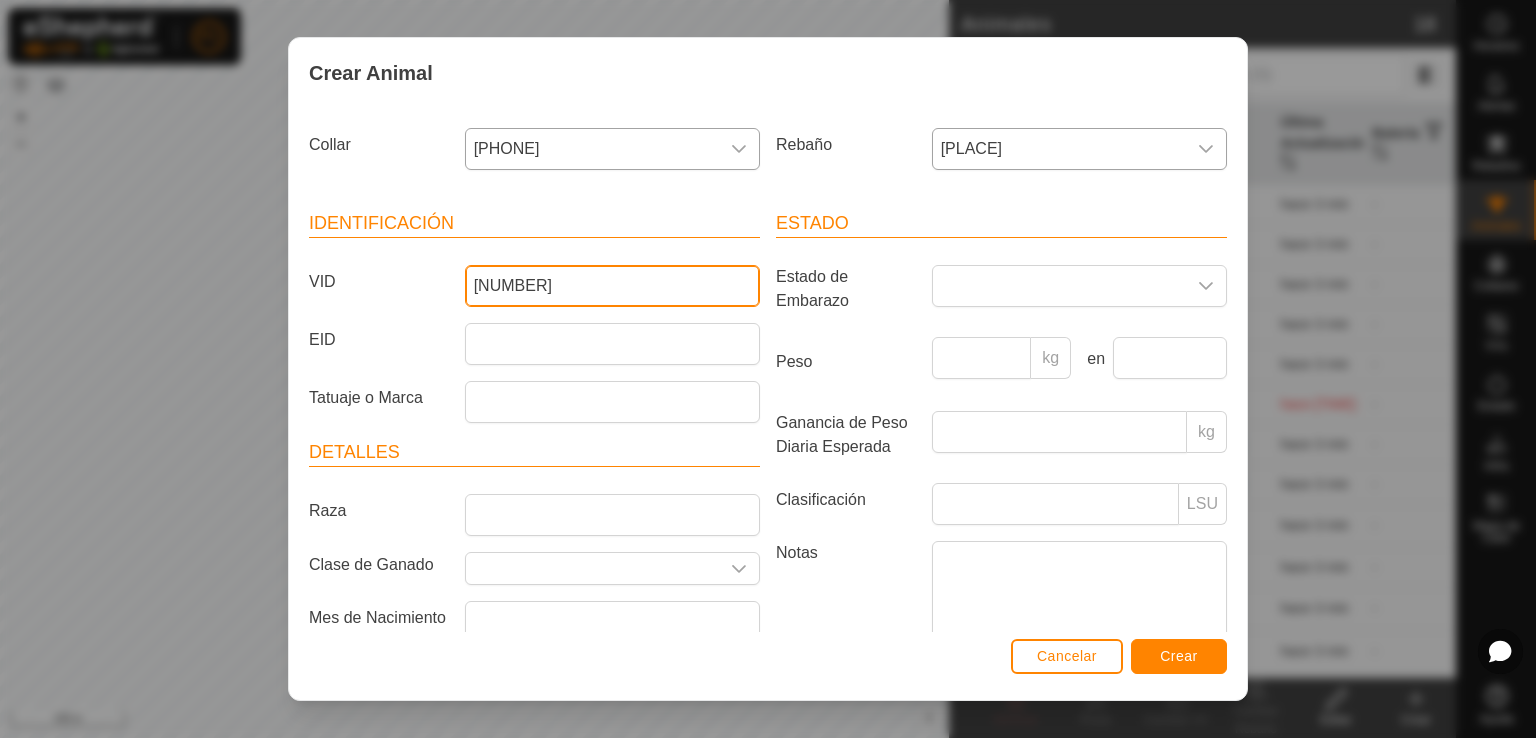 type on "5466" 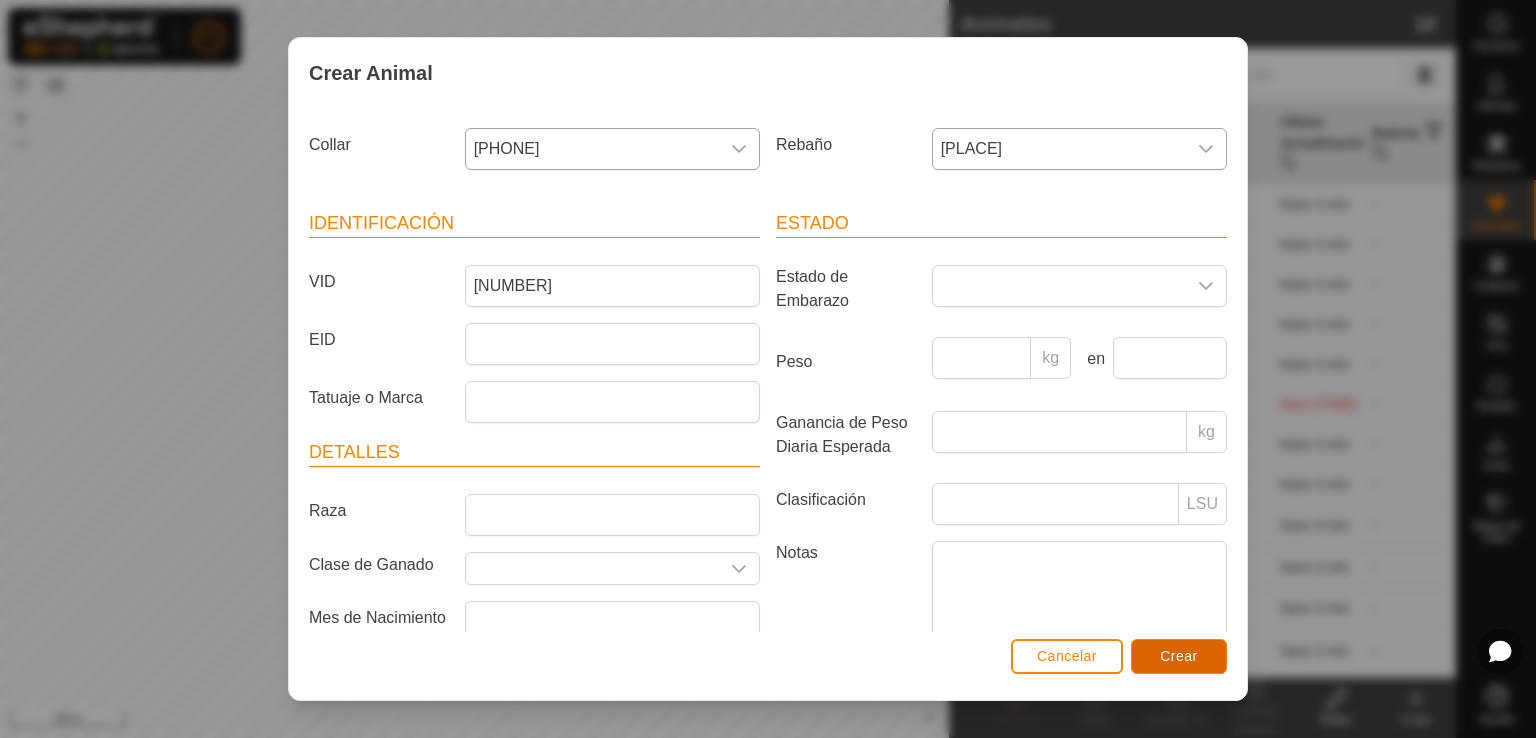 click on "Crear" at bounding box center (1179, 656) 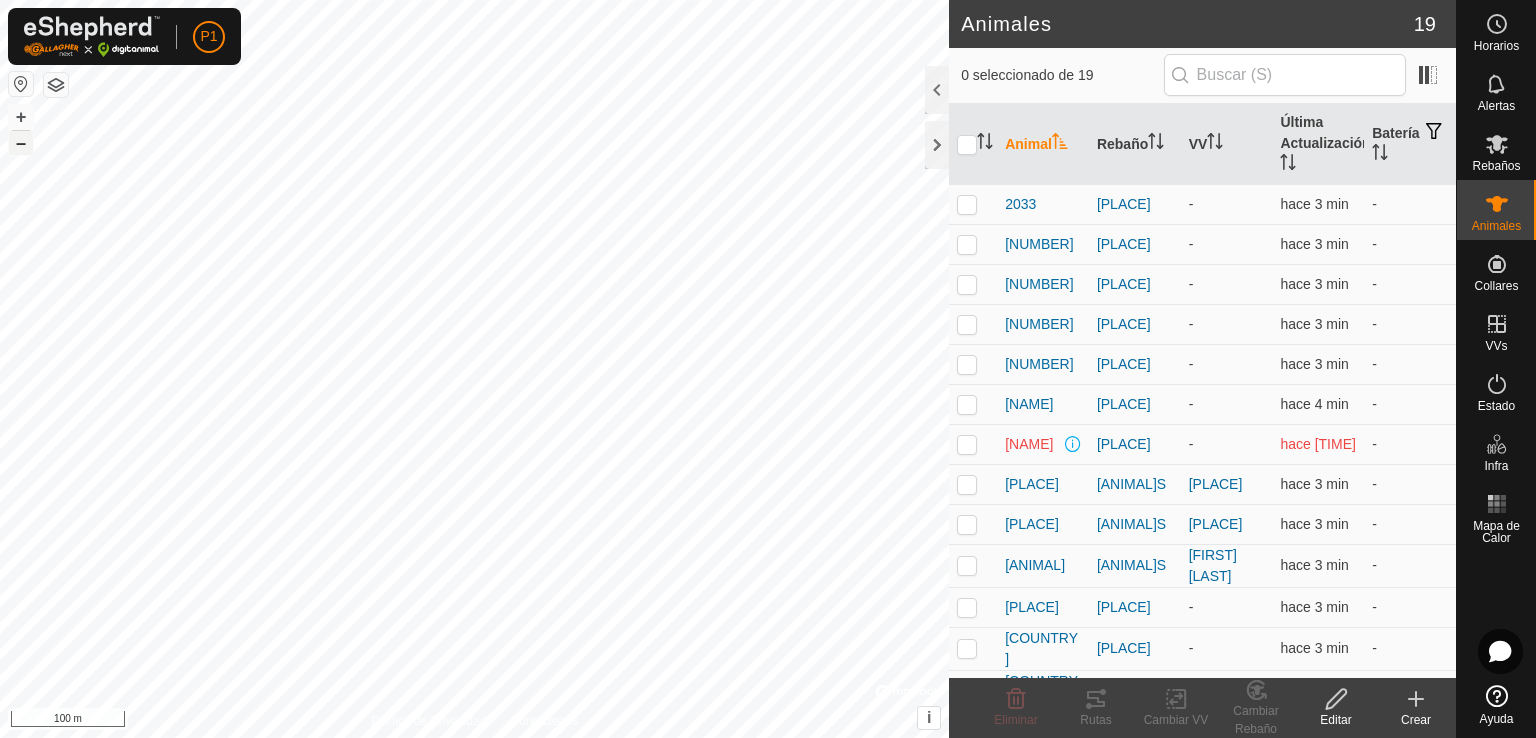 click on "–" at bounding box center [21, 143] 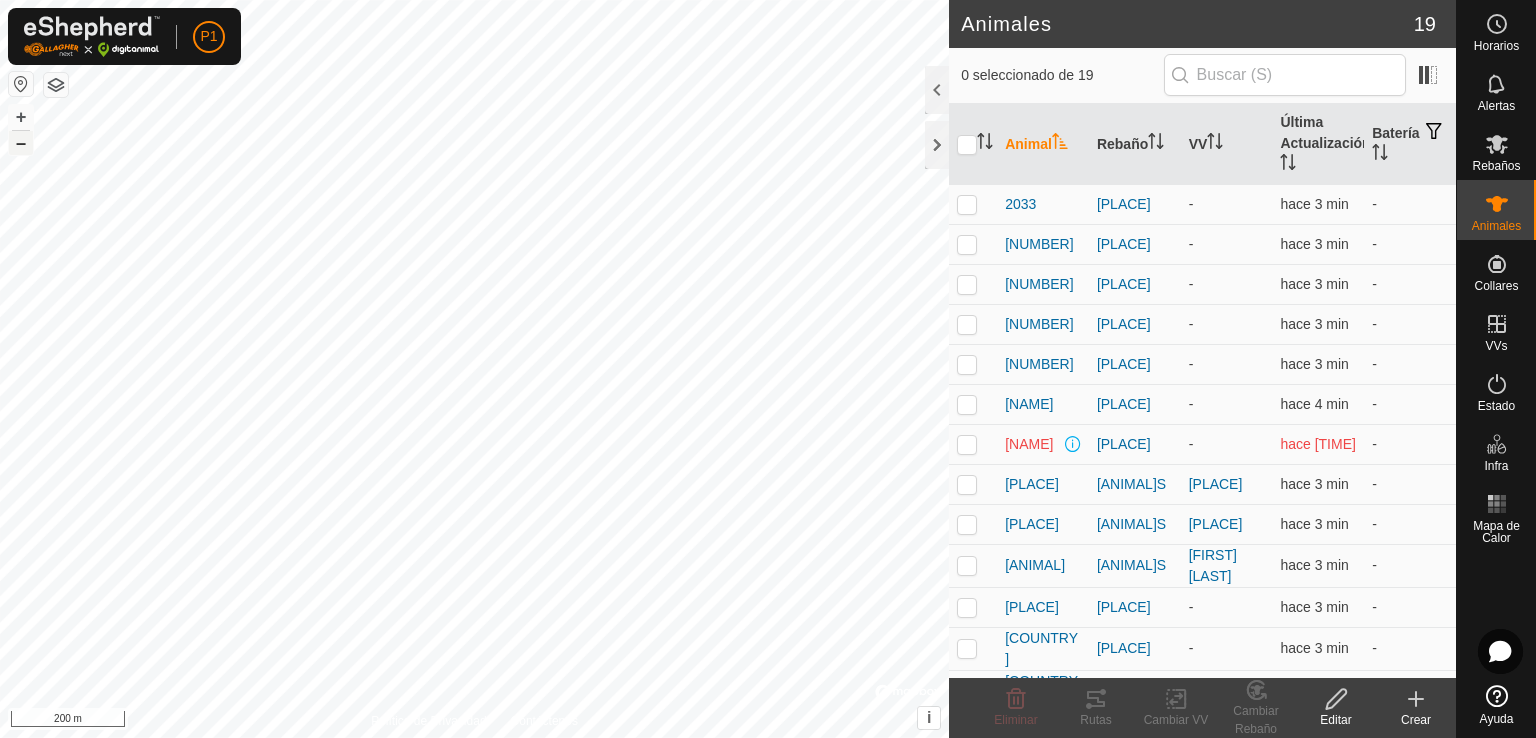click on "–" at bounding box center (21, 143) 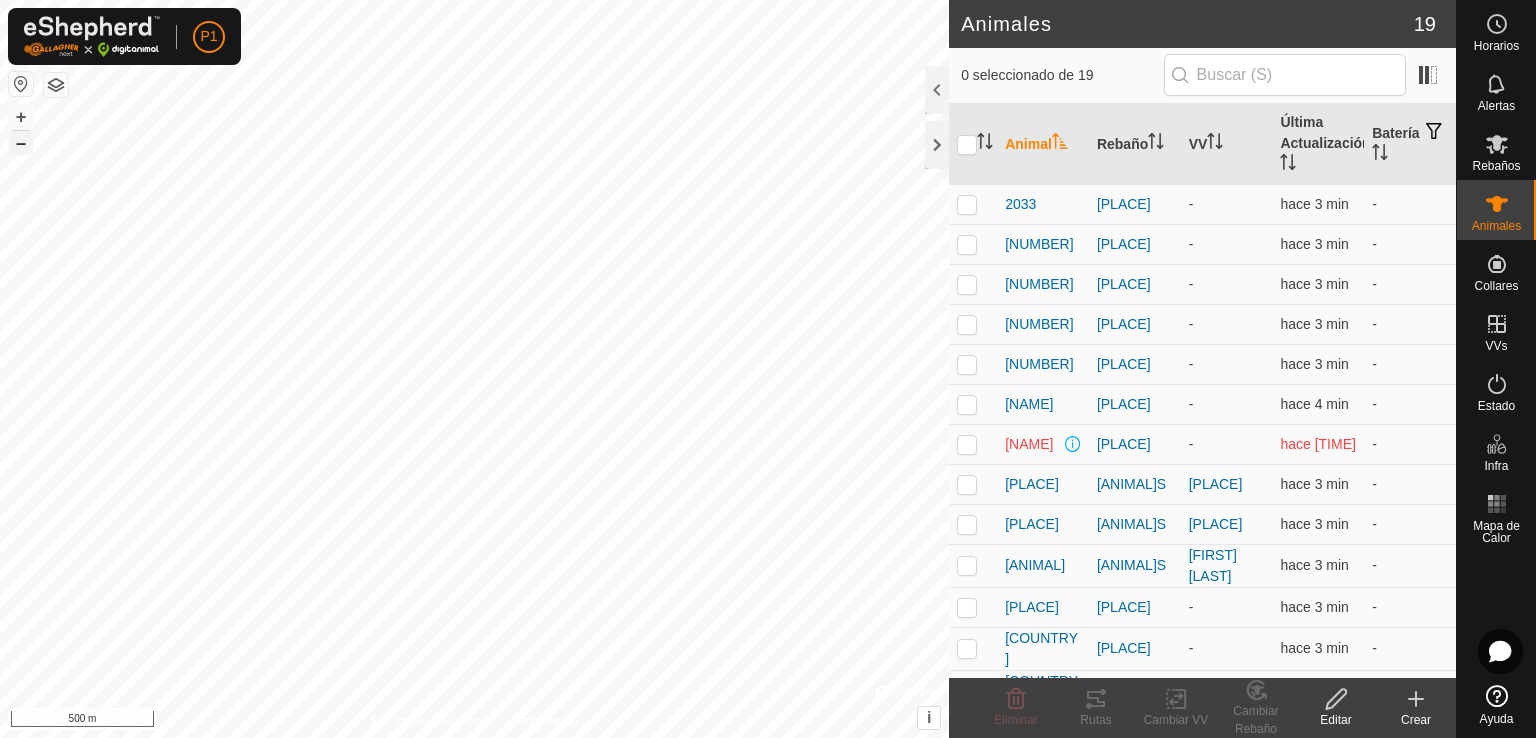 click on "–" at bounding box center [21, 143] 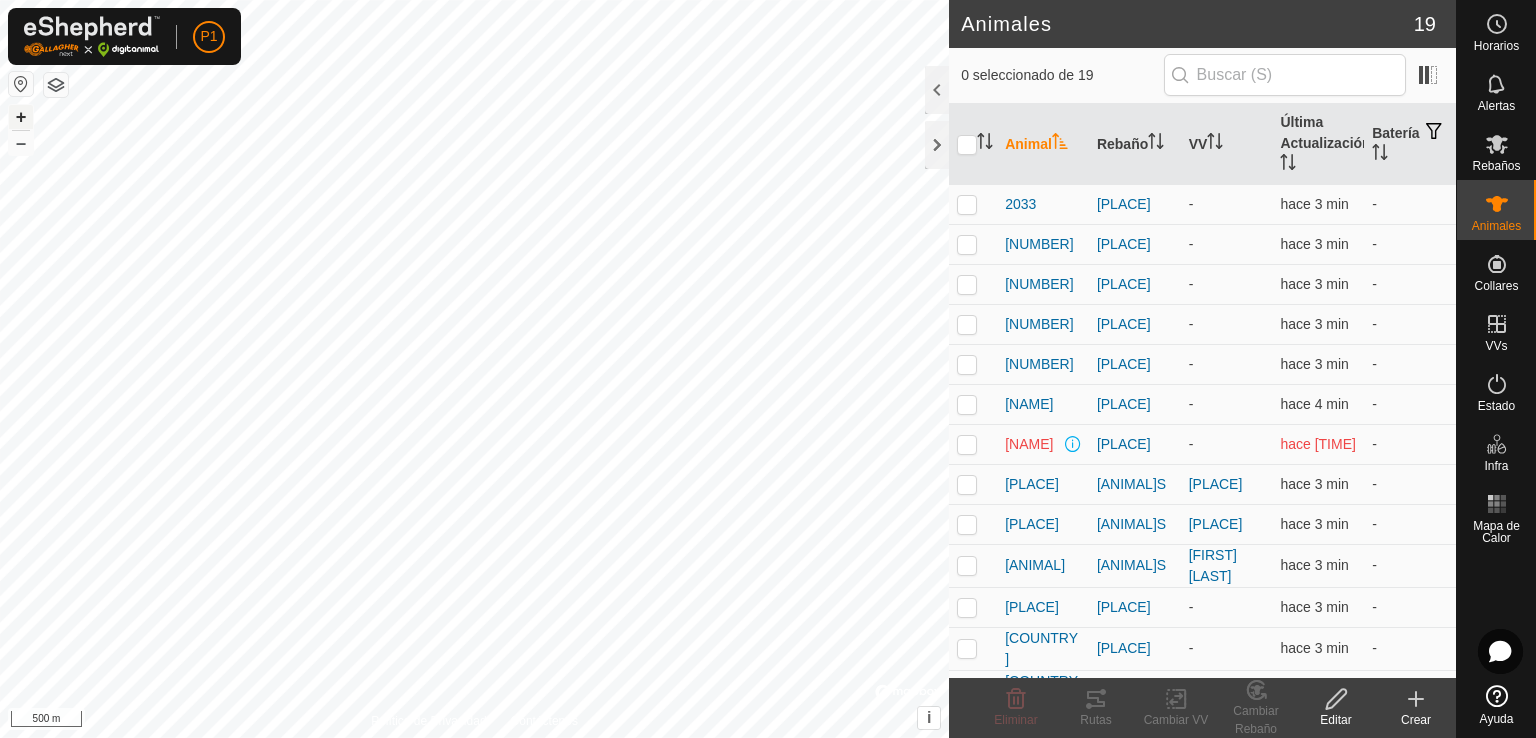 click on "+" at bounding box center (21, 117) 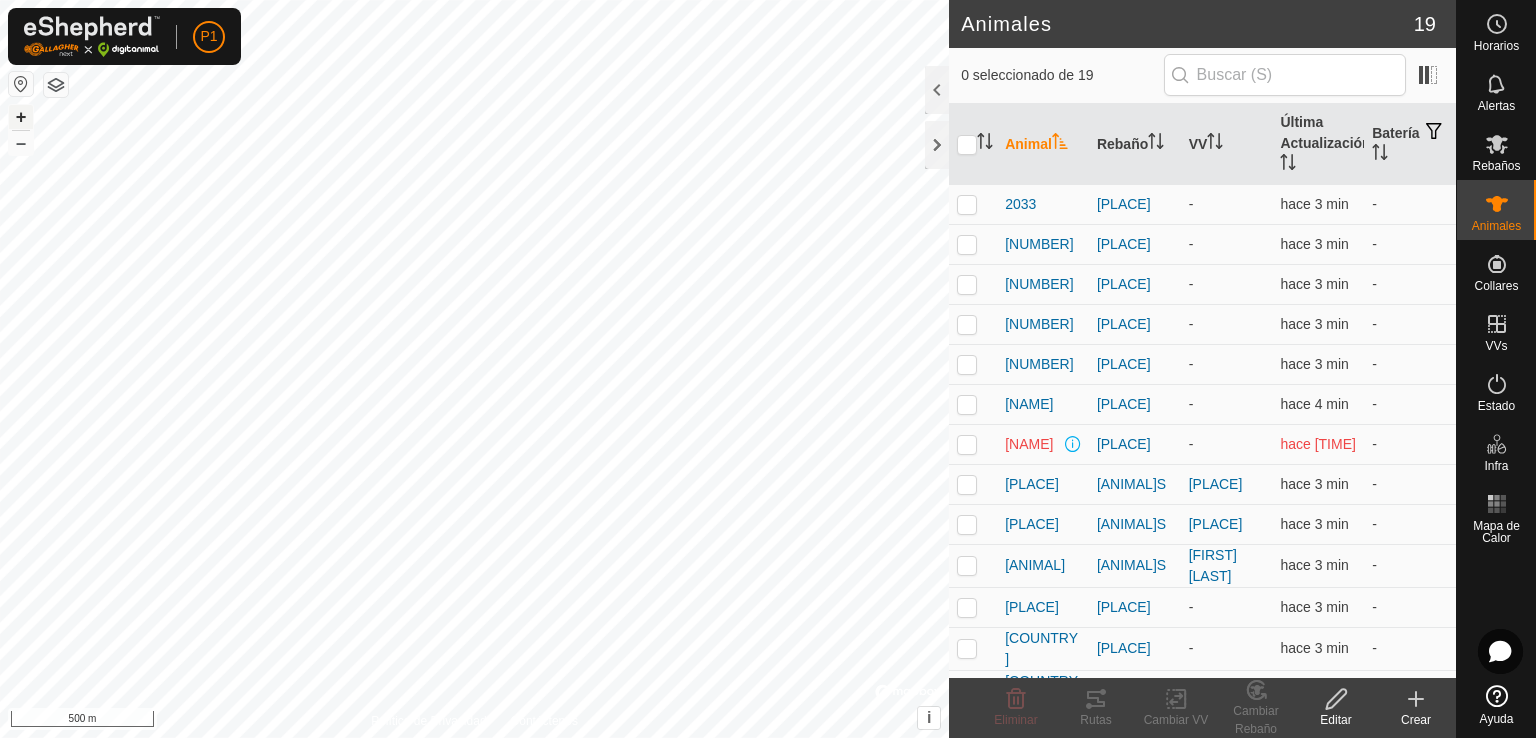 click on "+" at bounding box center (21, 117) 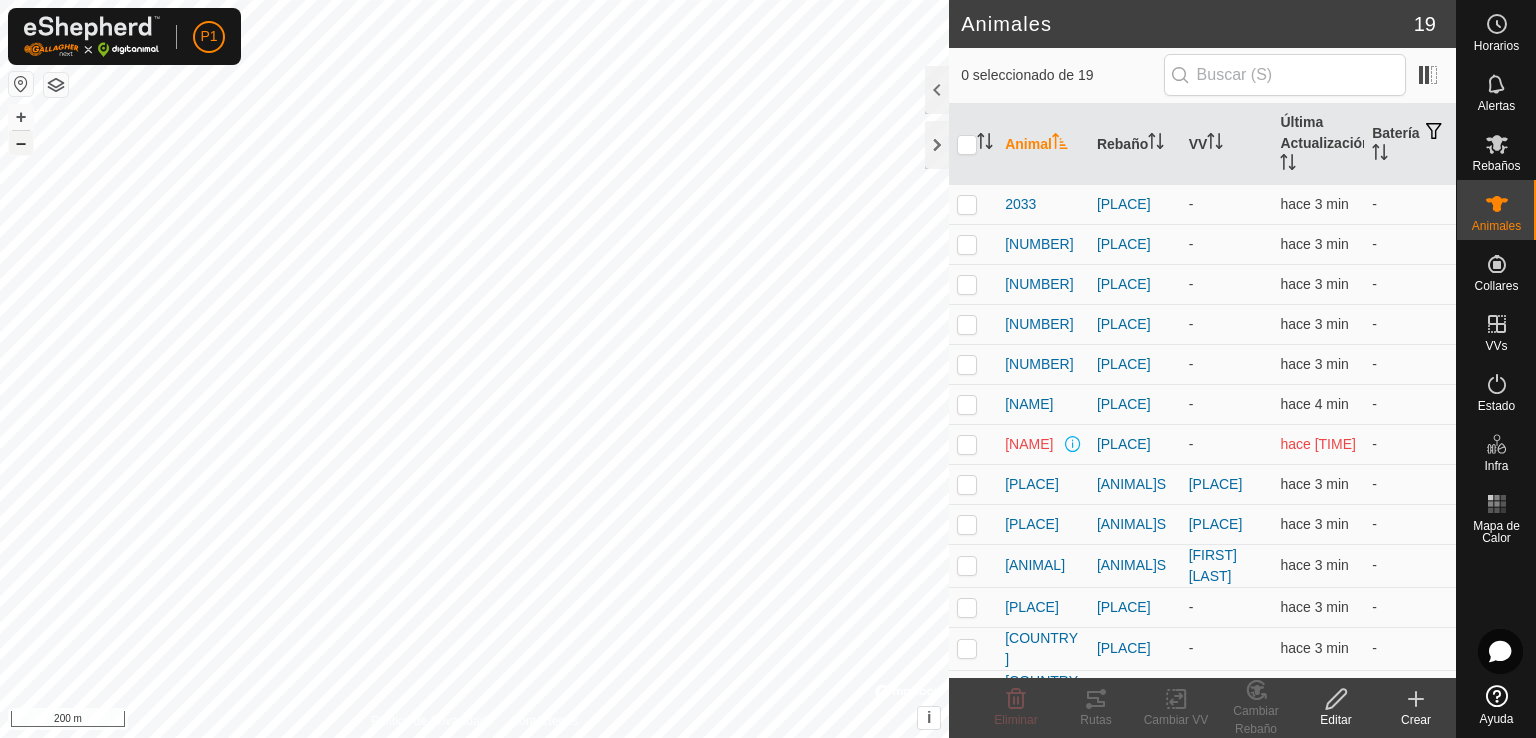 click on "–" at bounding box center (21, 143) 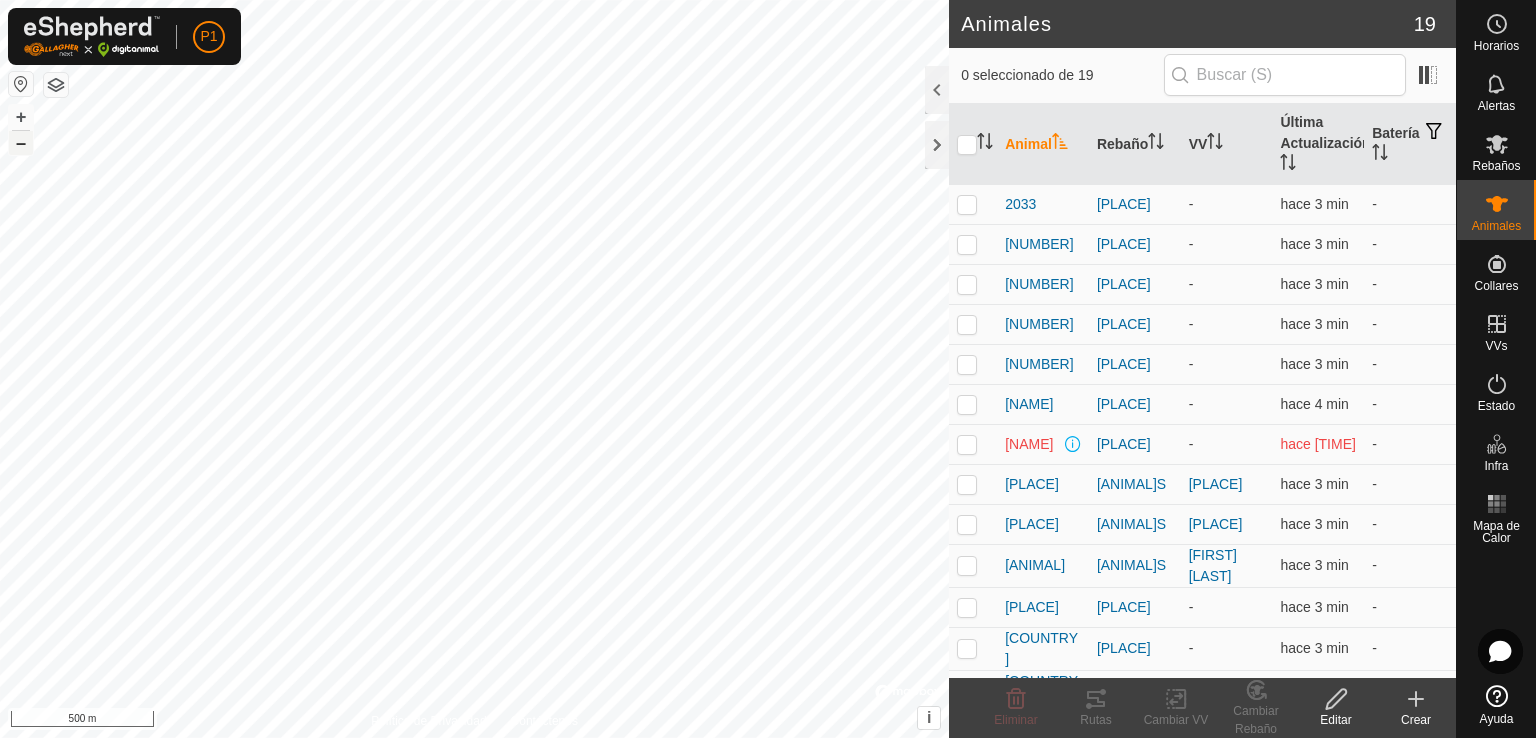 click on "–" at bounding box center [21, 143] 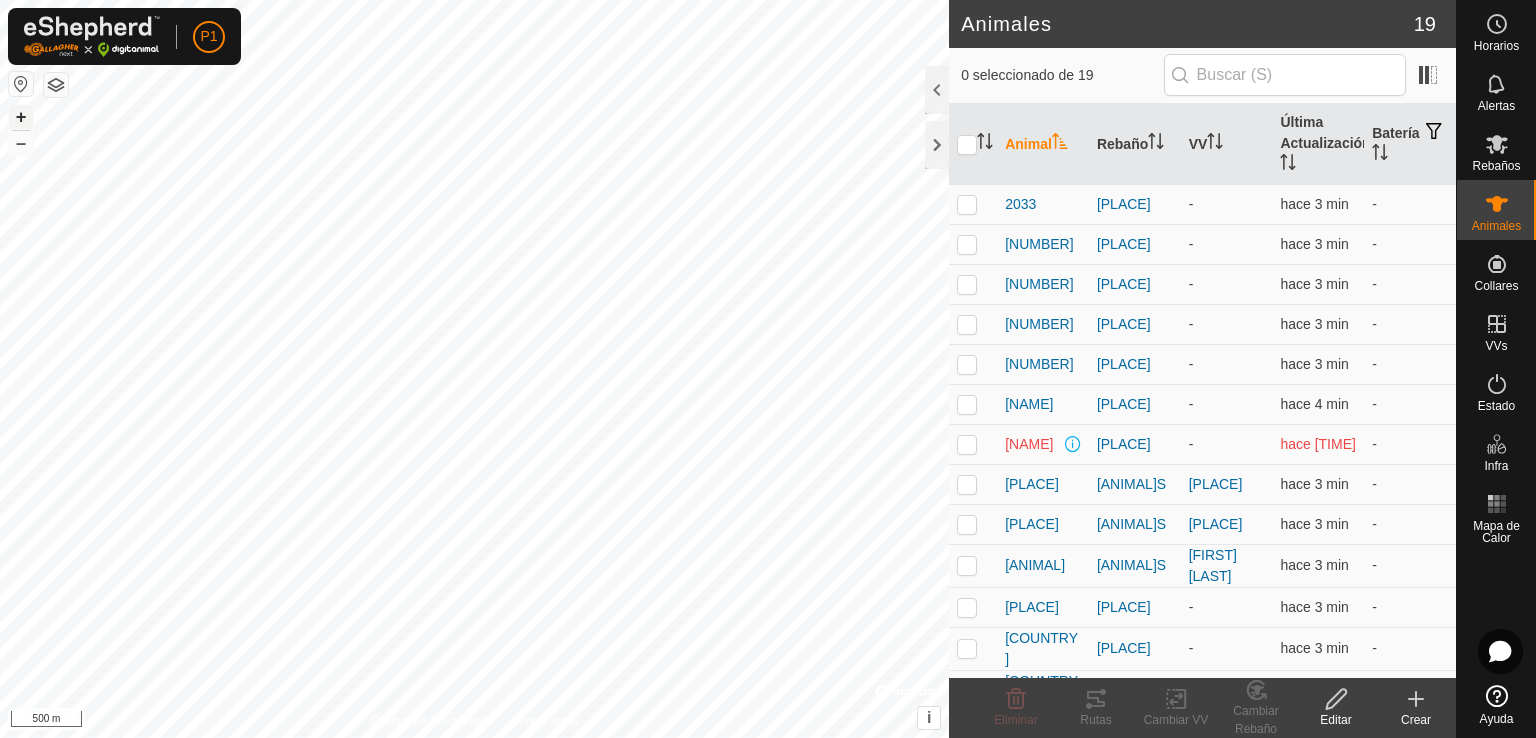 click on "+" at bounding box center (21, 117) 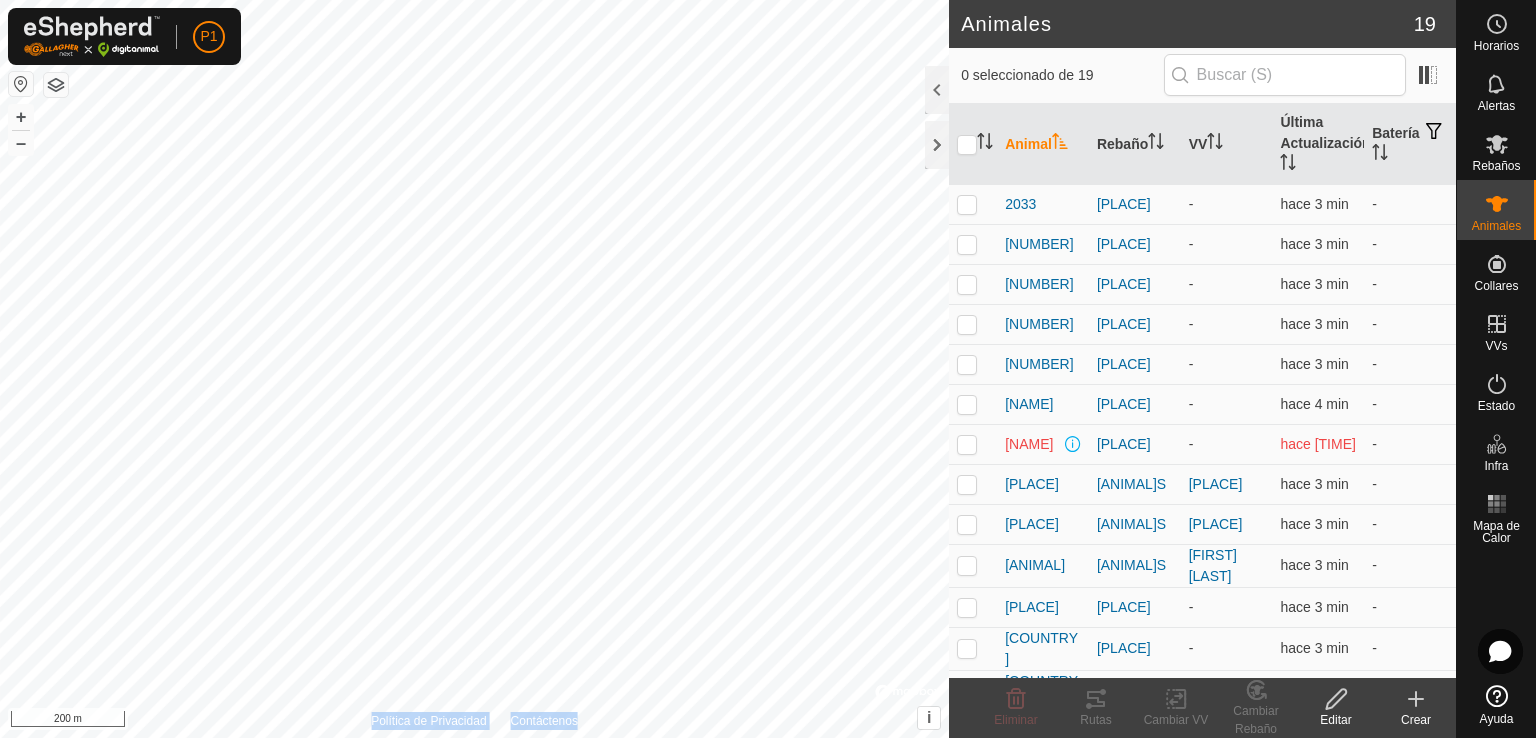 click on "Política de Privacidad Contáctenos
BURRABLANCA
0913652231
BURROS
BURROS BEOTEGUI + – ⇧ i ©  Mapbox , ©  OpenStreetMap ,  Improve this map 200 m" at bounding box center (474, 369) 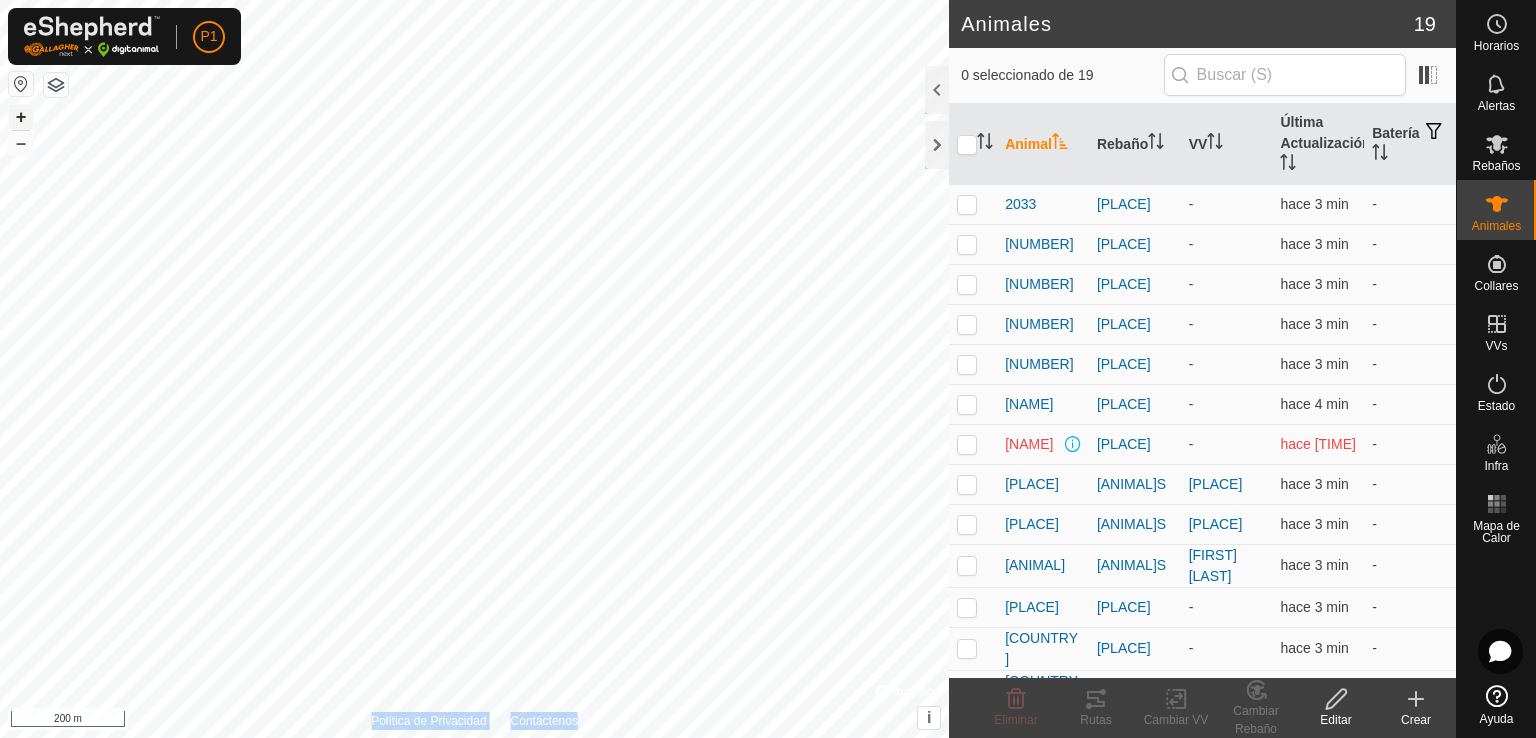 click on "+" at bounding box center (21, 117) 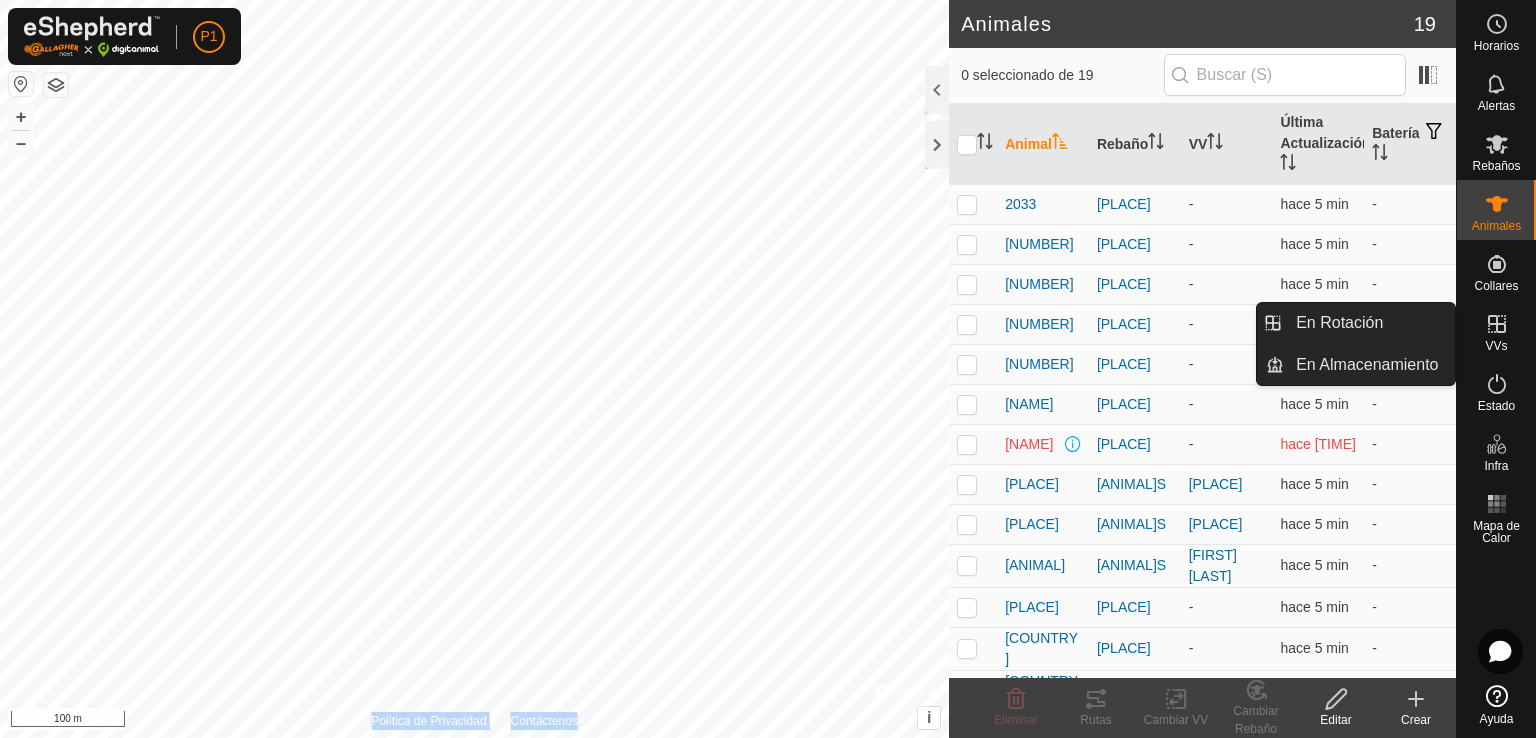 drag, startPoint x: 1458, startPoint y: 339, endPoint x: 1512, endPoint y: 321, distance: 56.920998 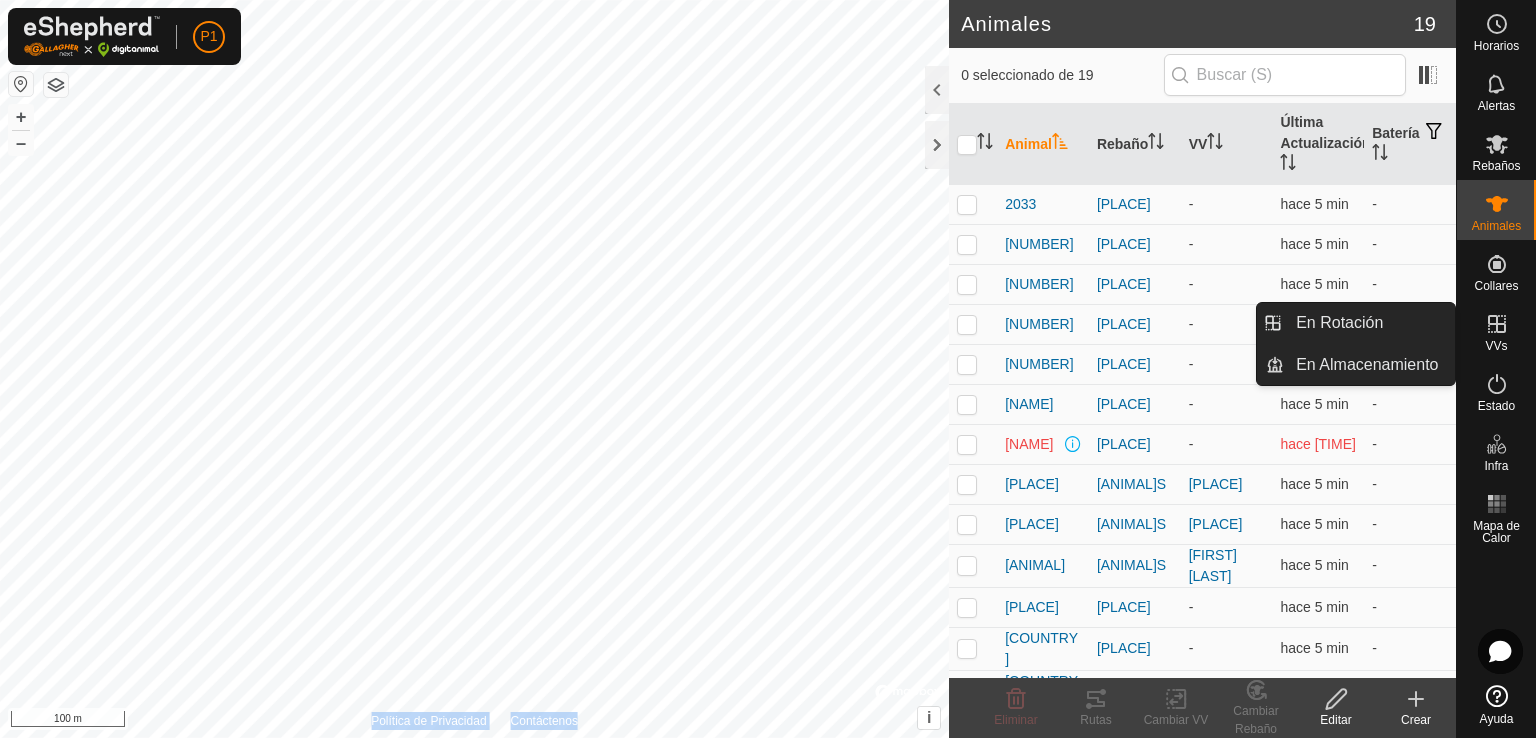 click on "En Rotación" at bounding box center [1449, 325] 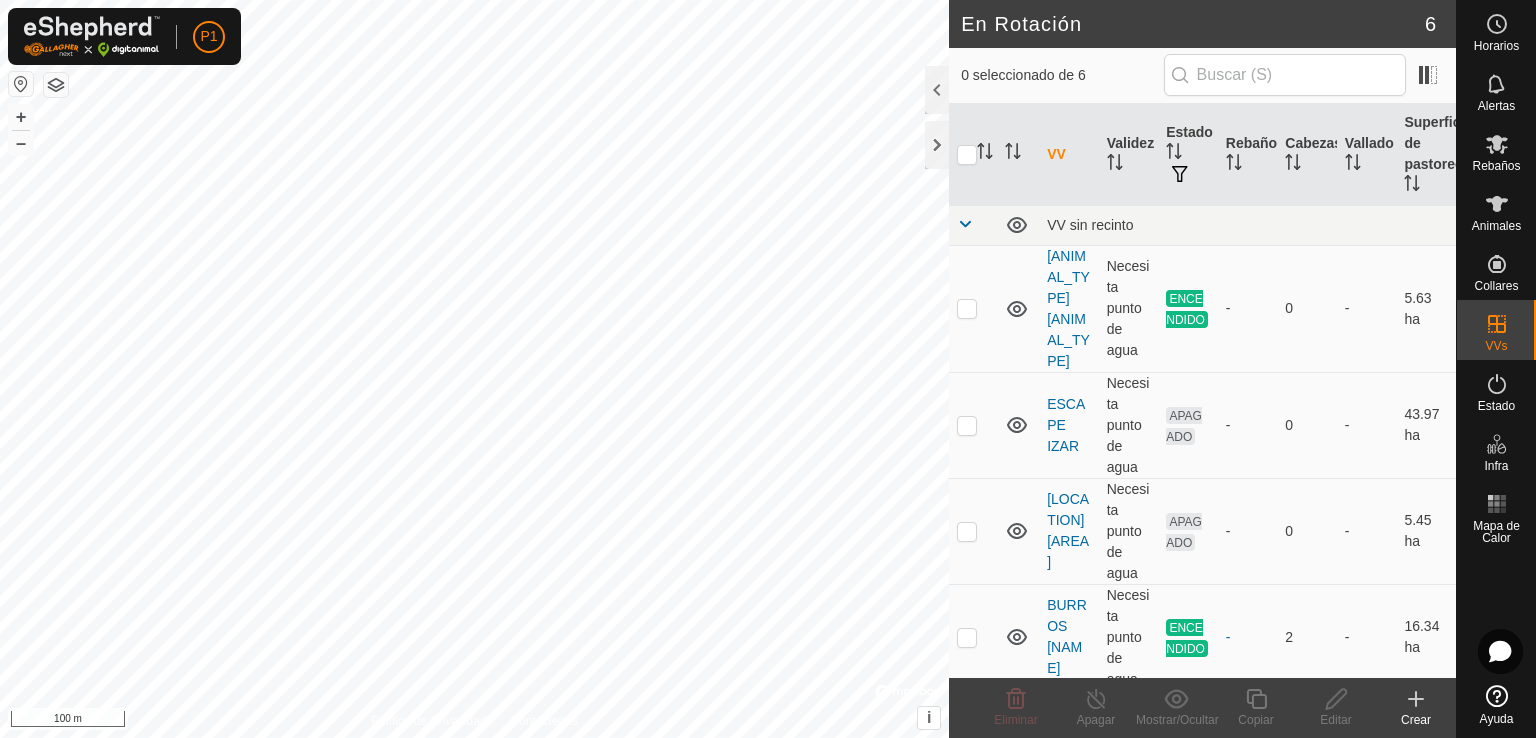 scroll, scrollTop: 0, scrollLeft: 0, axis: both 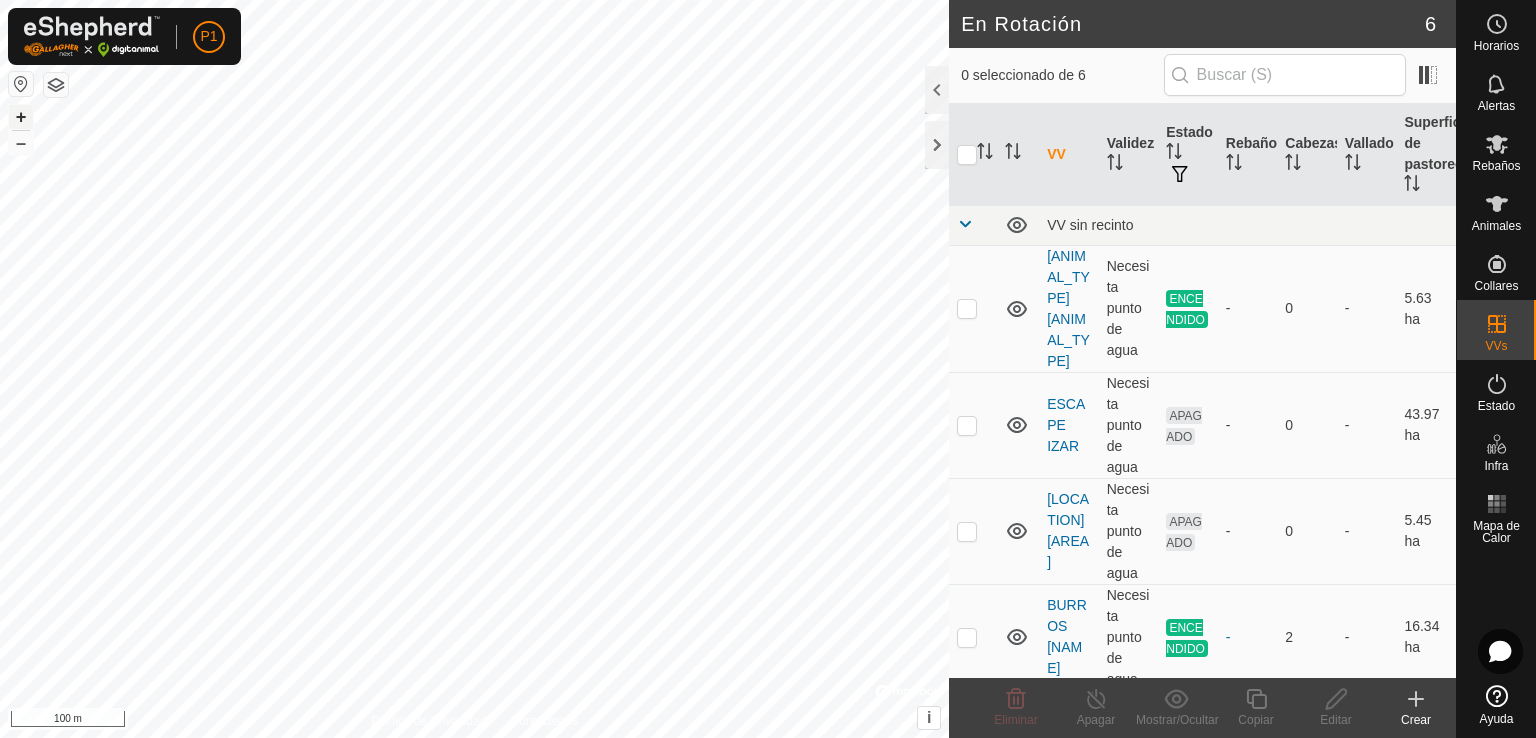 click on "+" at bounding box center (21, 117) 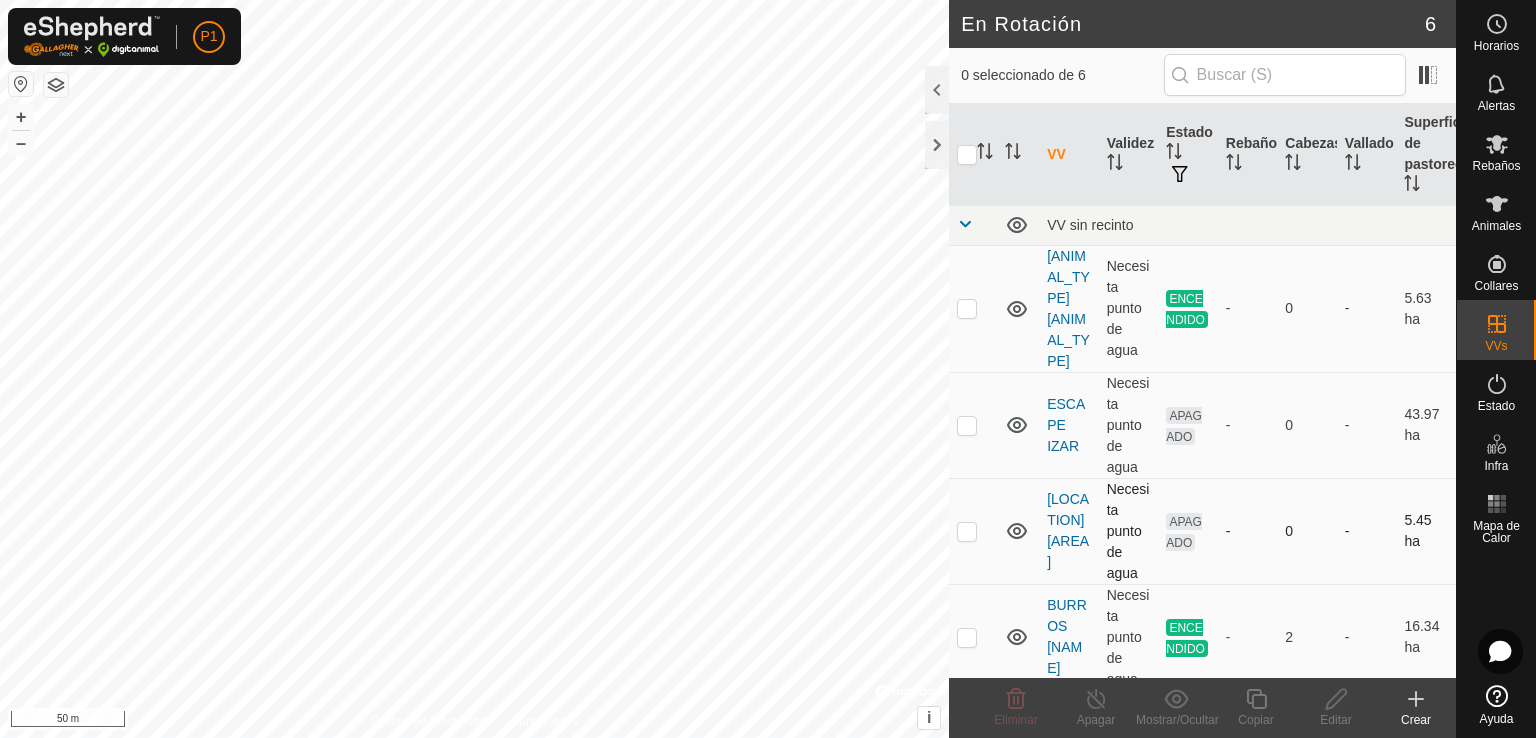 click at bounding box center (967, 531) 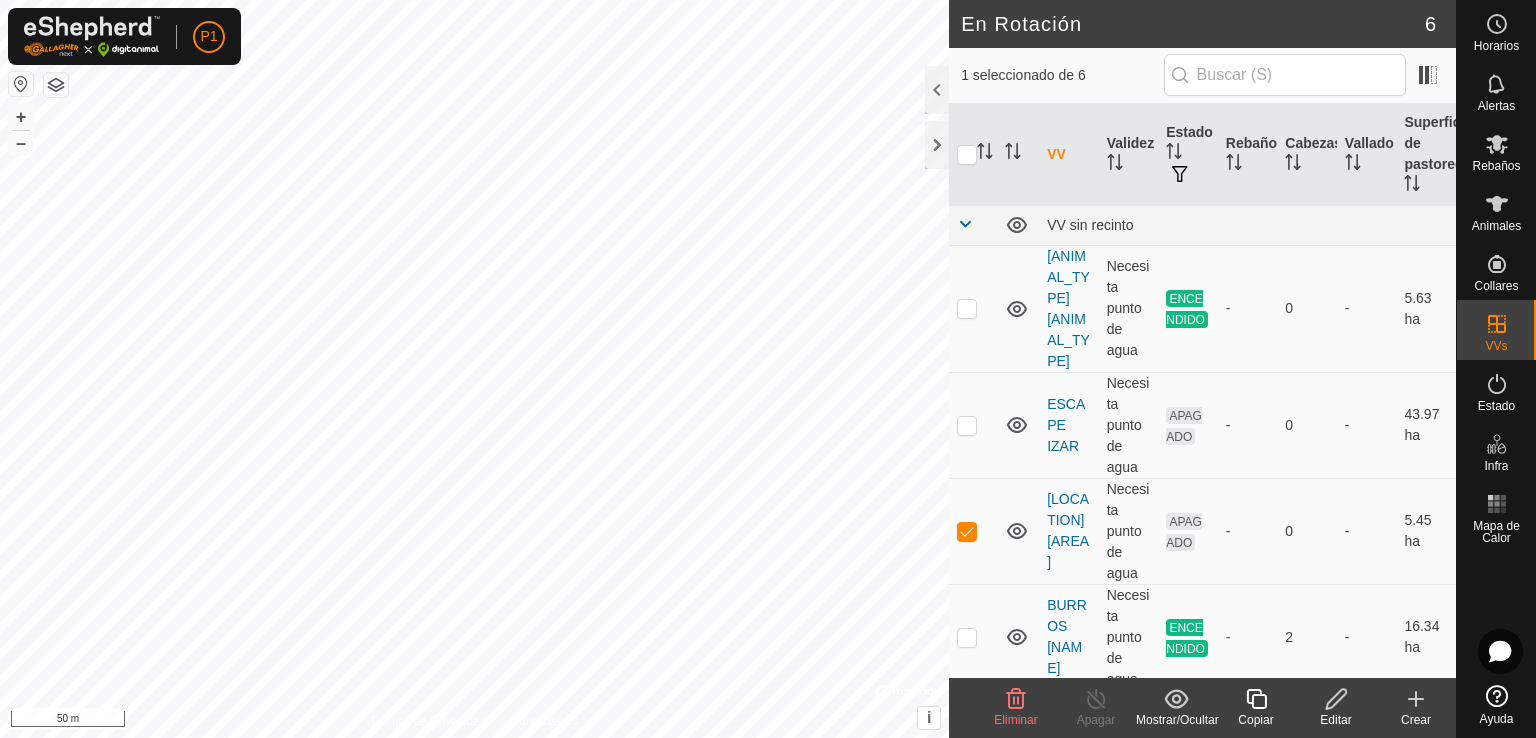 click 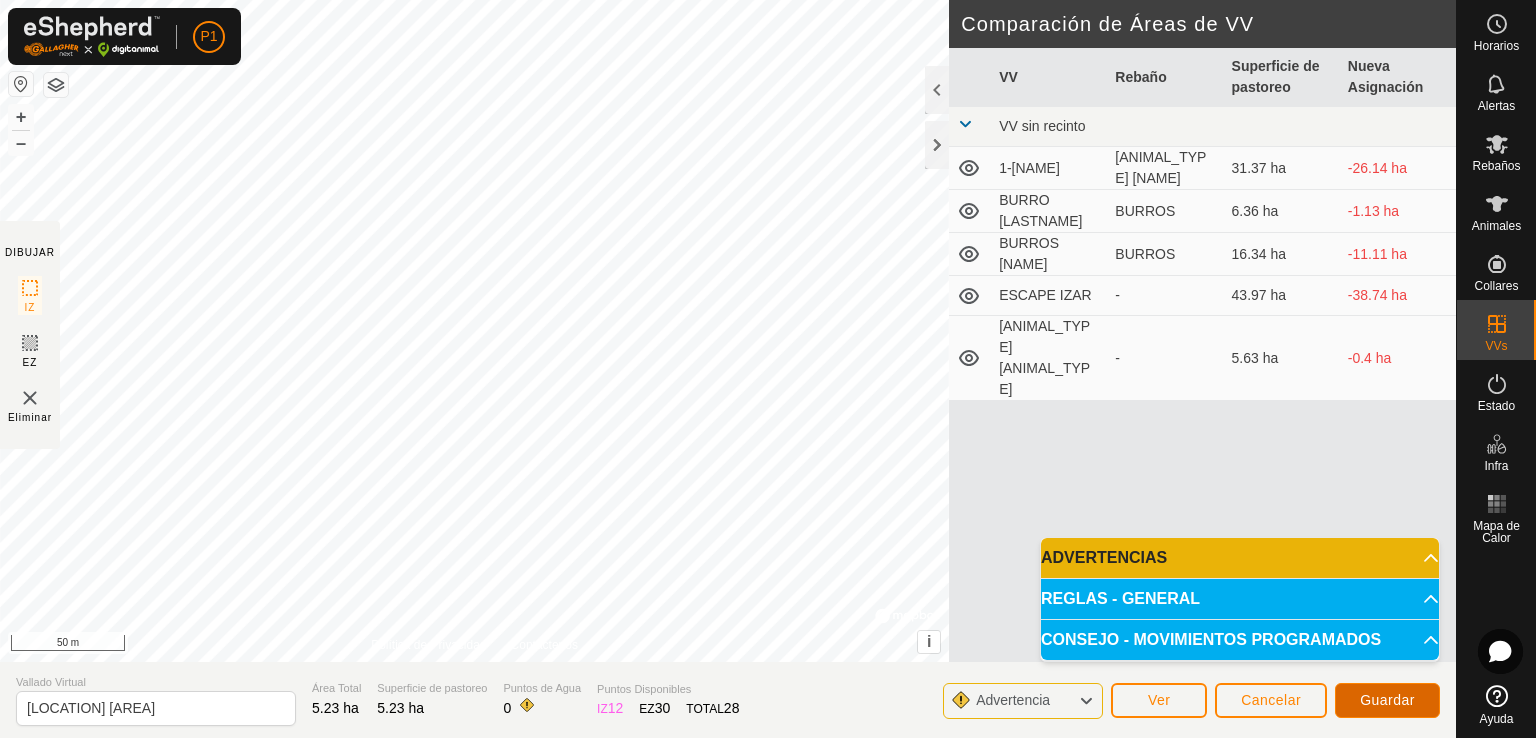 click on "Guardar" 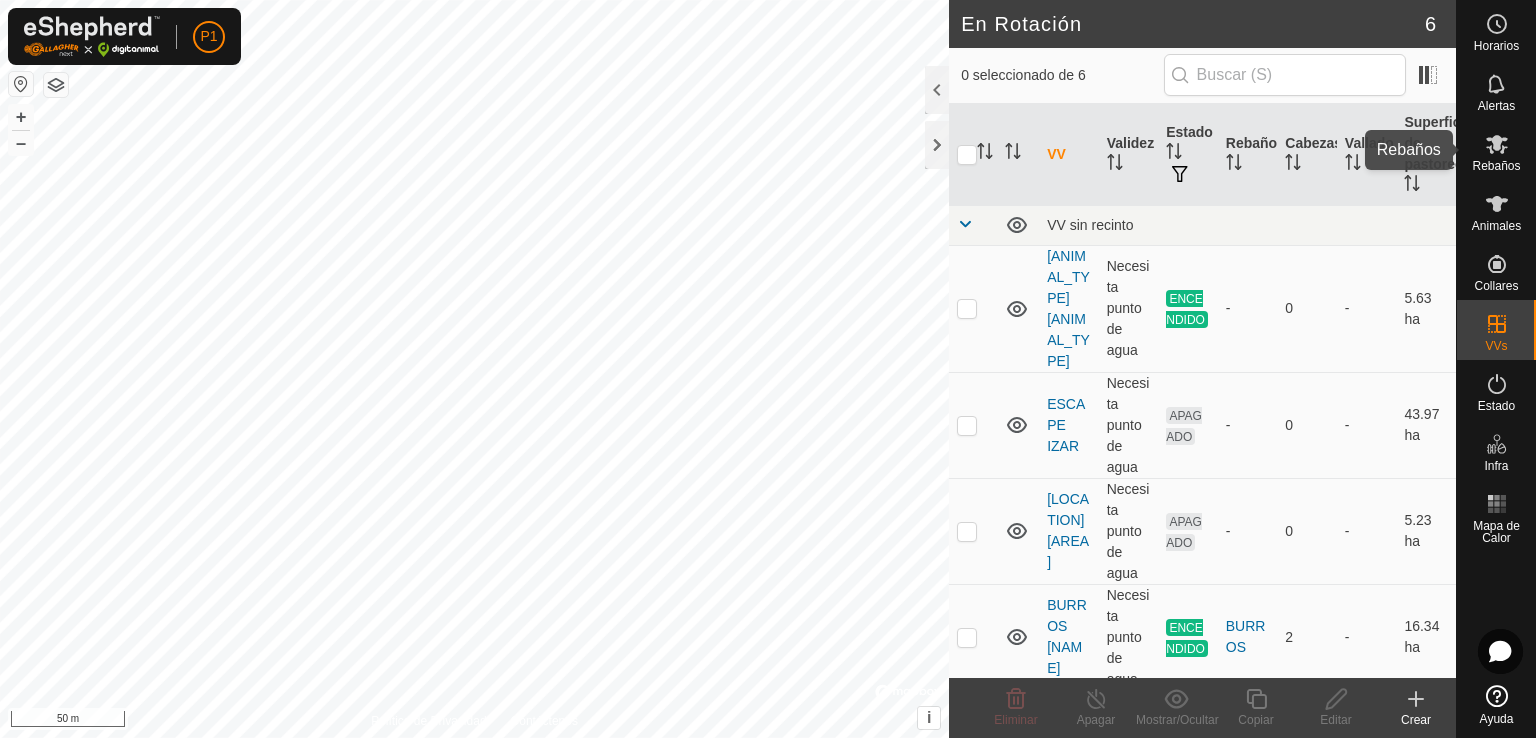 click 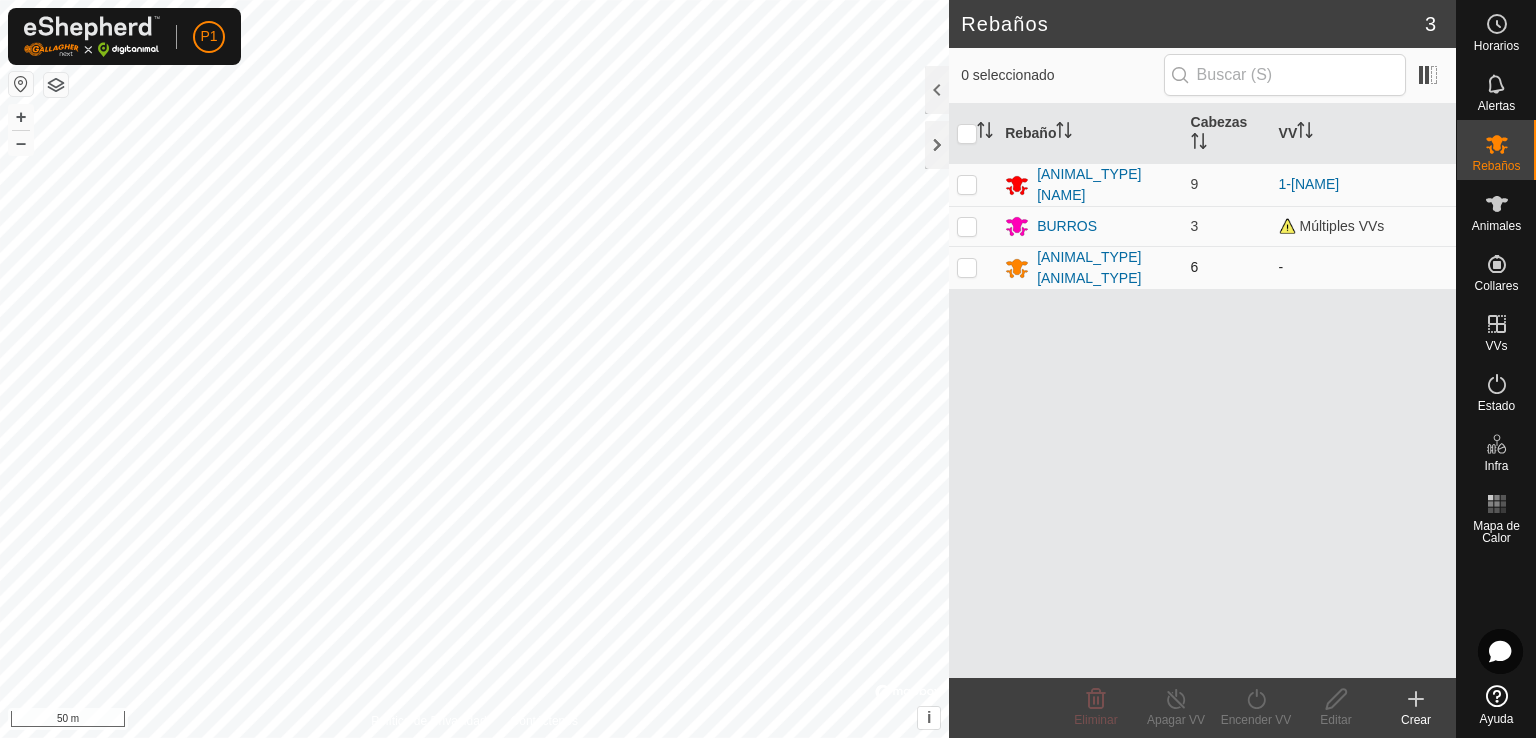 click at bounding box center (967, 267) 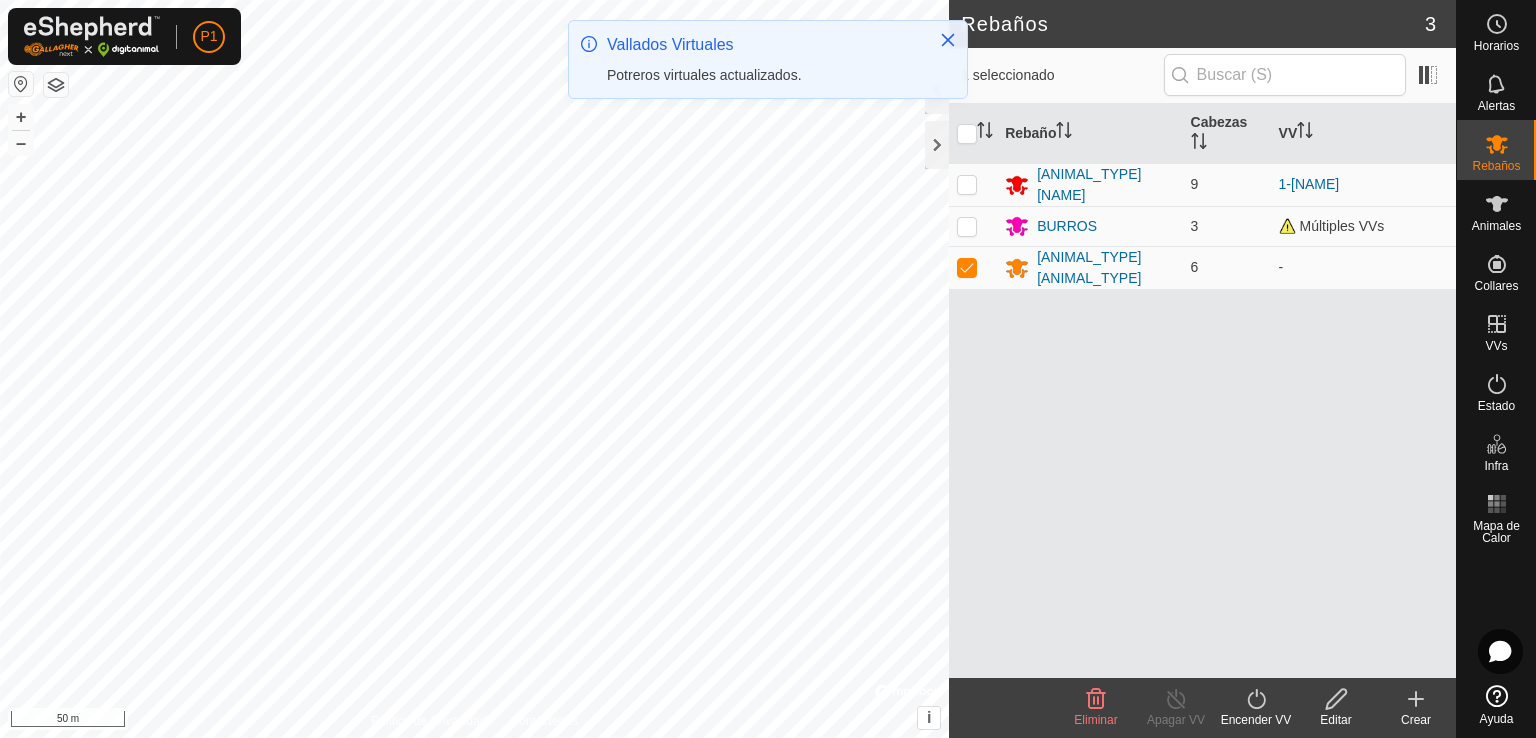 click 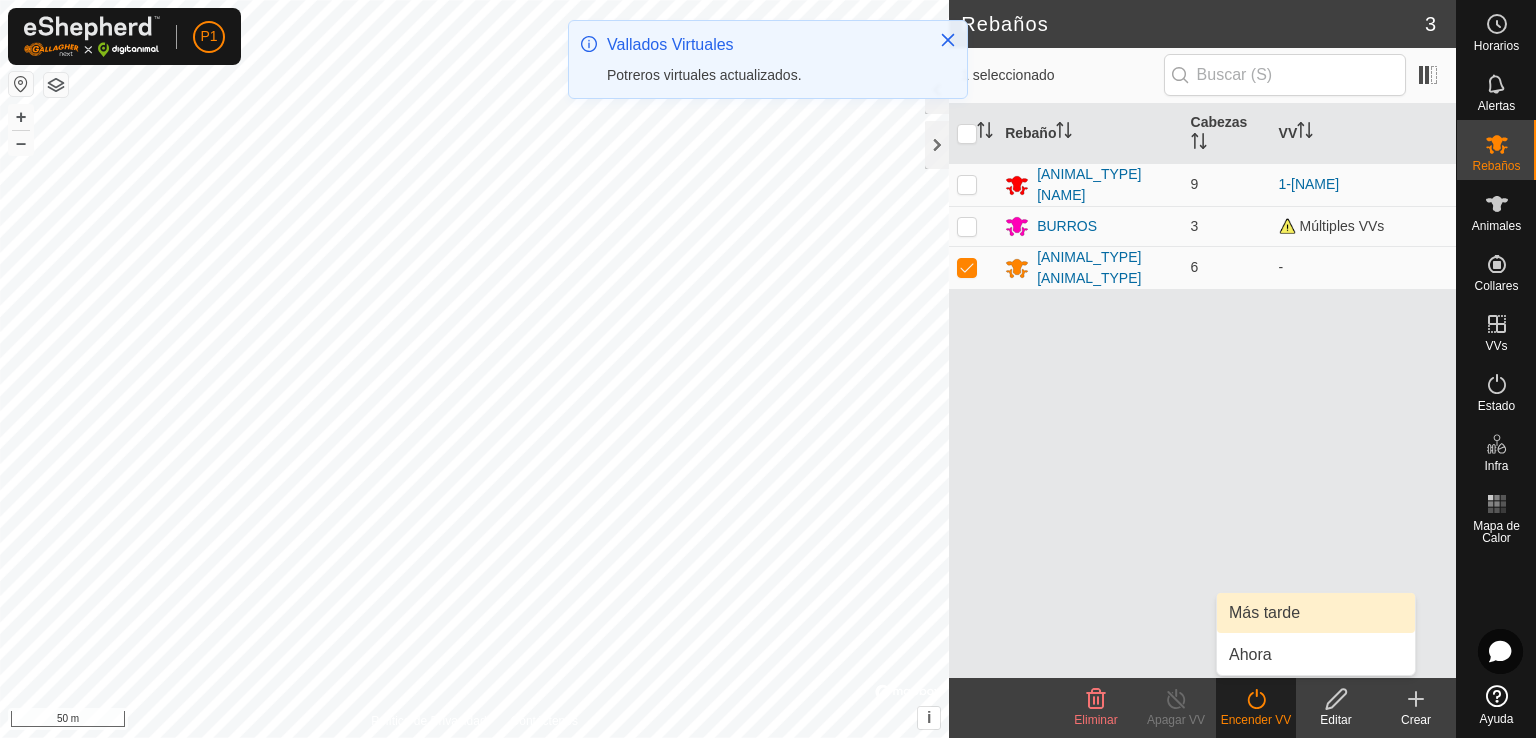 click on "Más tarde" at bounding box center [1316, 613] 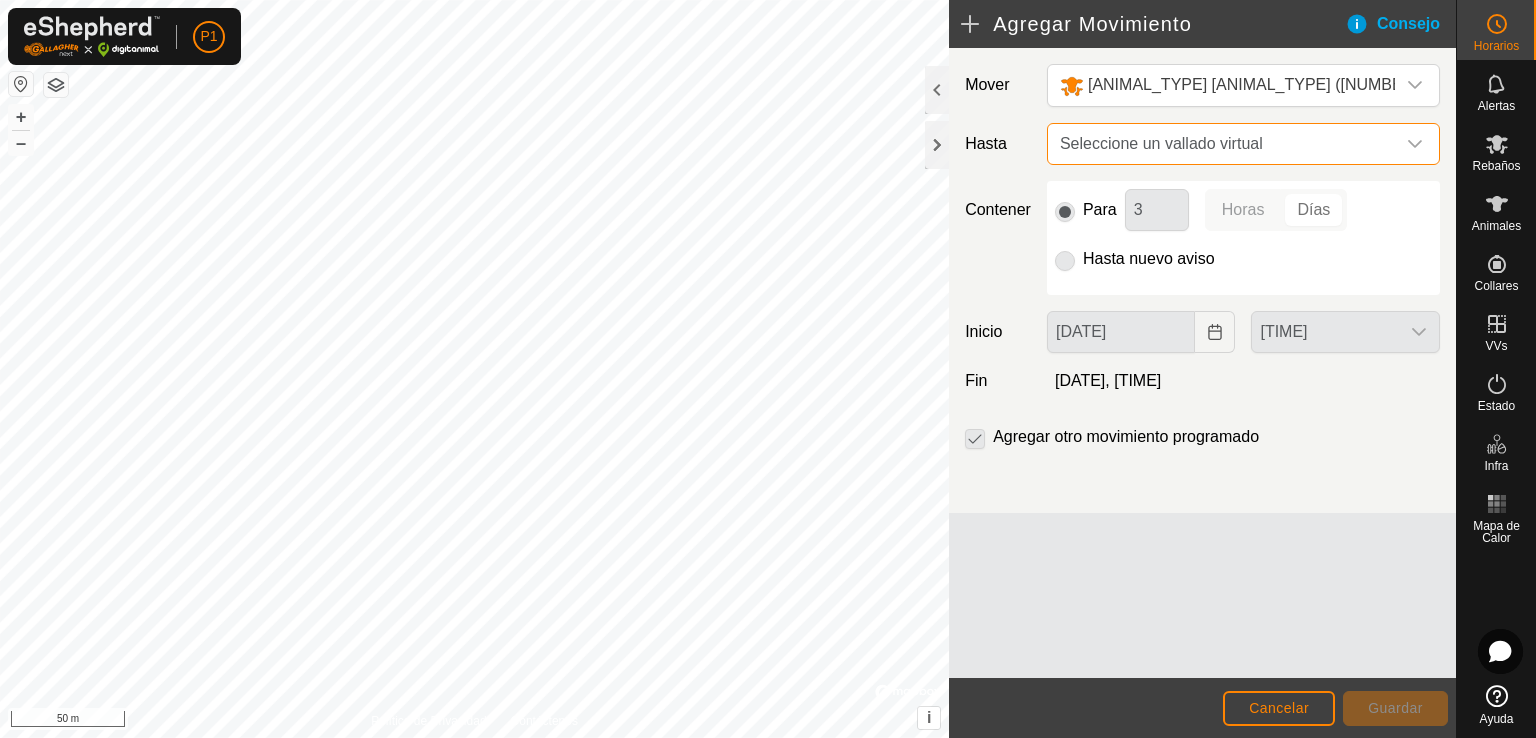 click on "Seleccione un vallado virtual" at bounding box center (1223, 144) 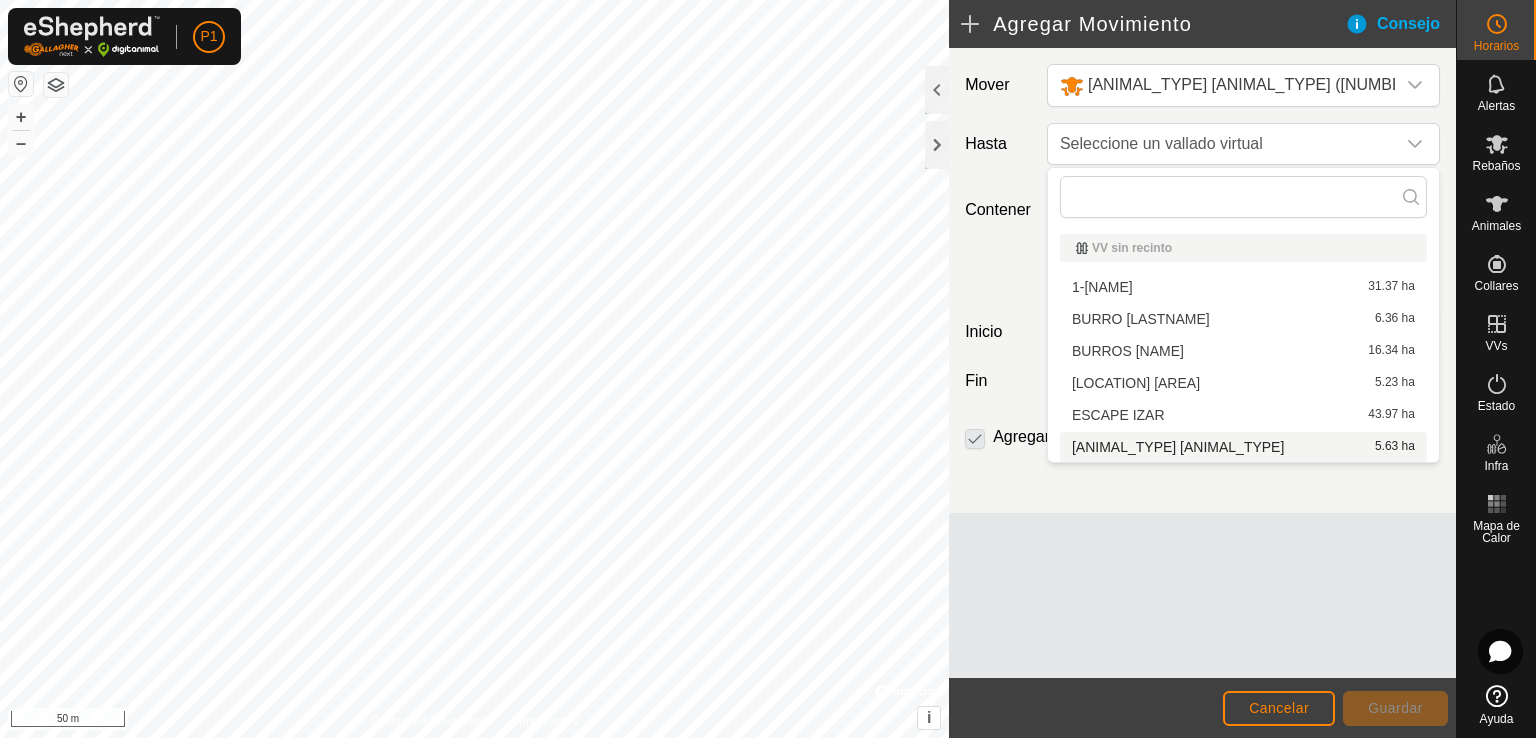 click on "Mover VACAS COSTERA (6) Hasta Seleccione un vallado virtual Contener Para 3 Horas Días Hasta nuevo aviso Inicio 02 Aug, 2025 14:30 Fin  5 ago 2025, 14:30  Agregar otro movimiento programado" 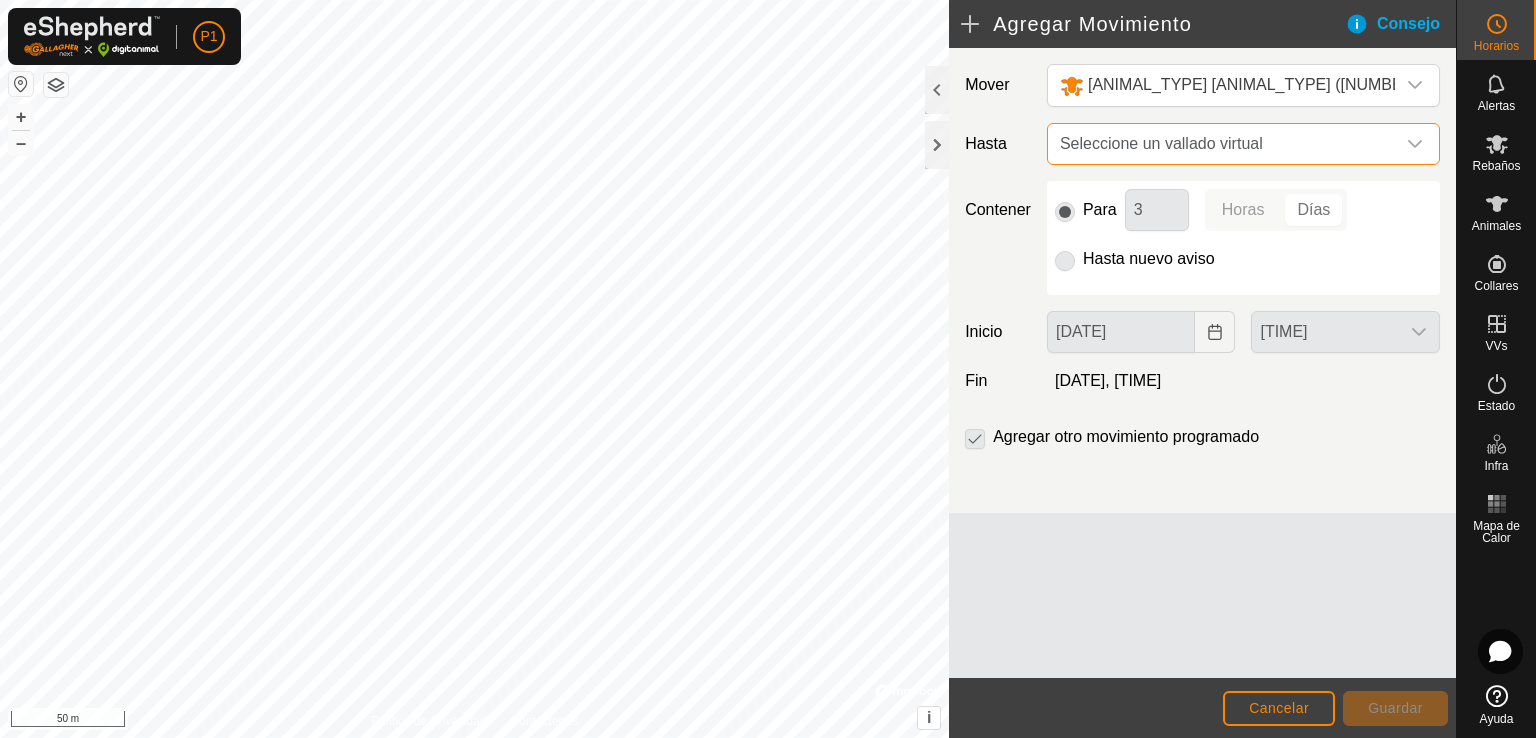 click on "Seleccione un vallado virtual" at bounding box center (1223, 144) 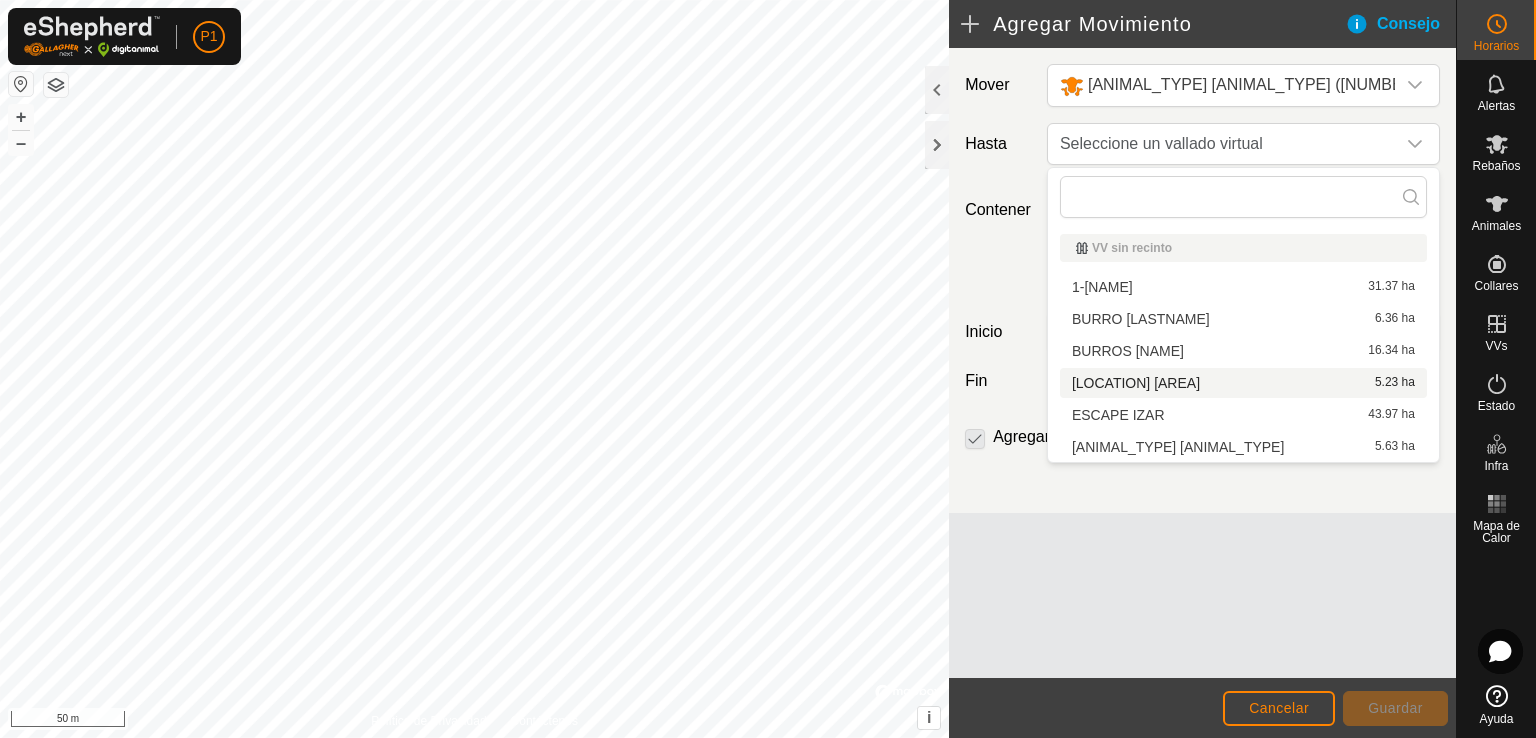 click on "CAMPAS DE ALAVA  5.23 ha" at bounding box center [1243, 383] 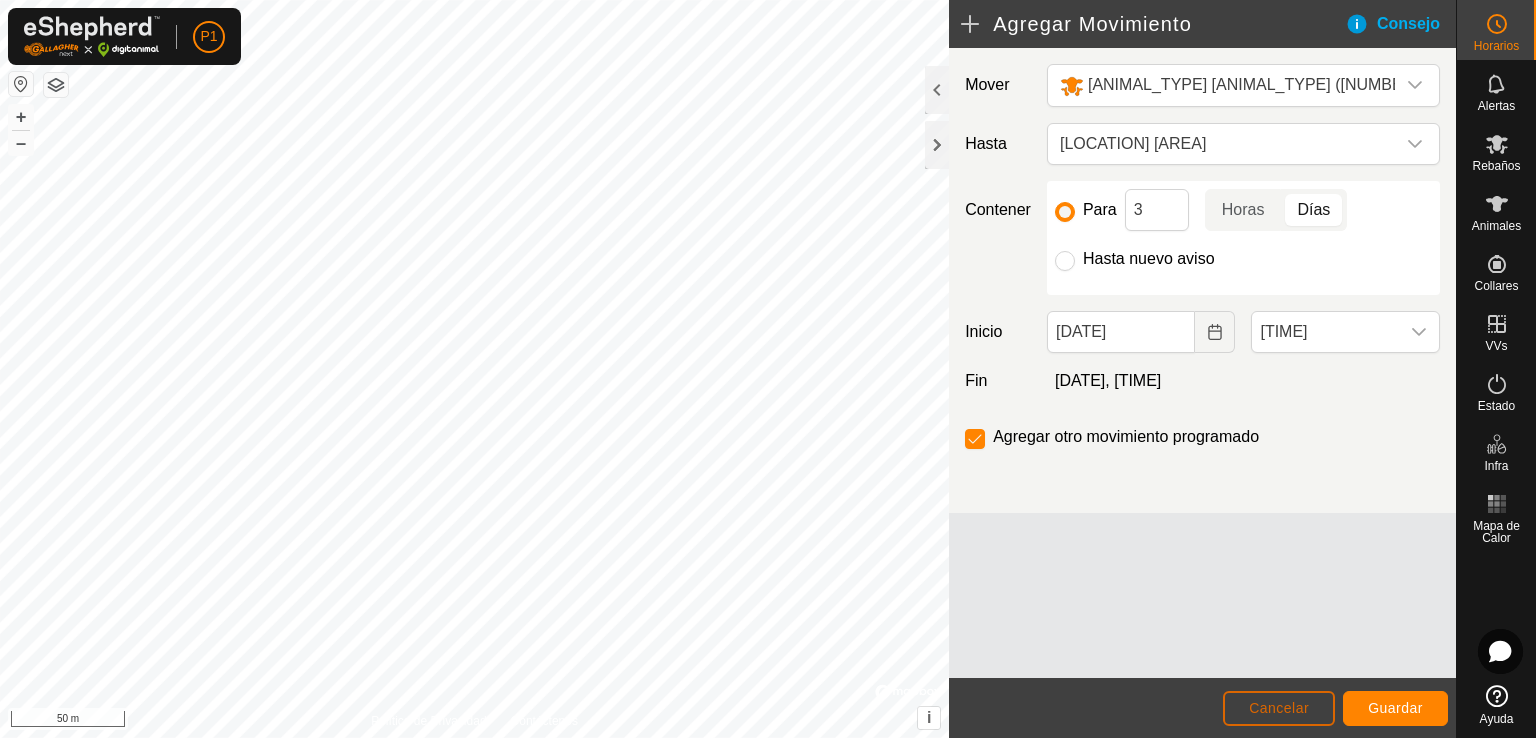 click on "Cancelar" 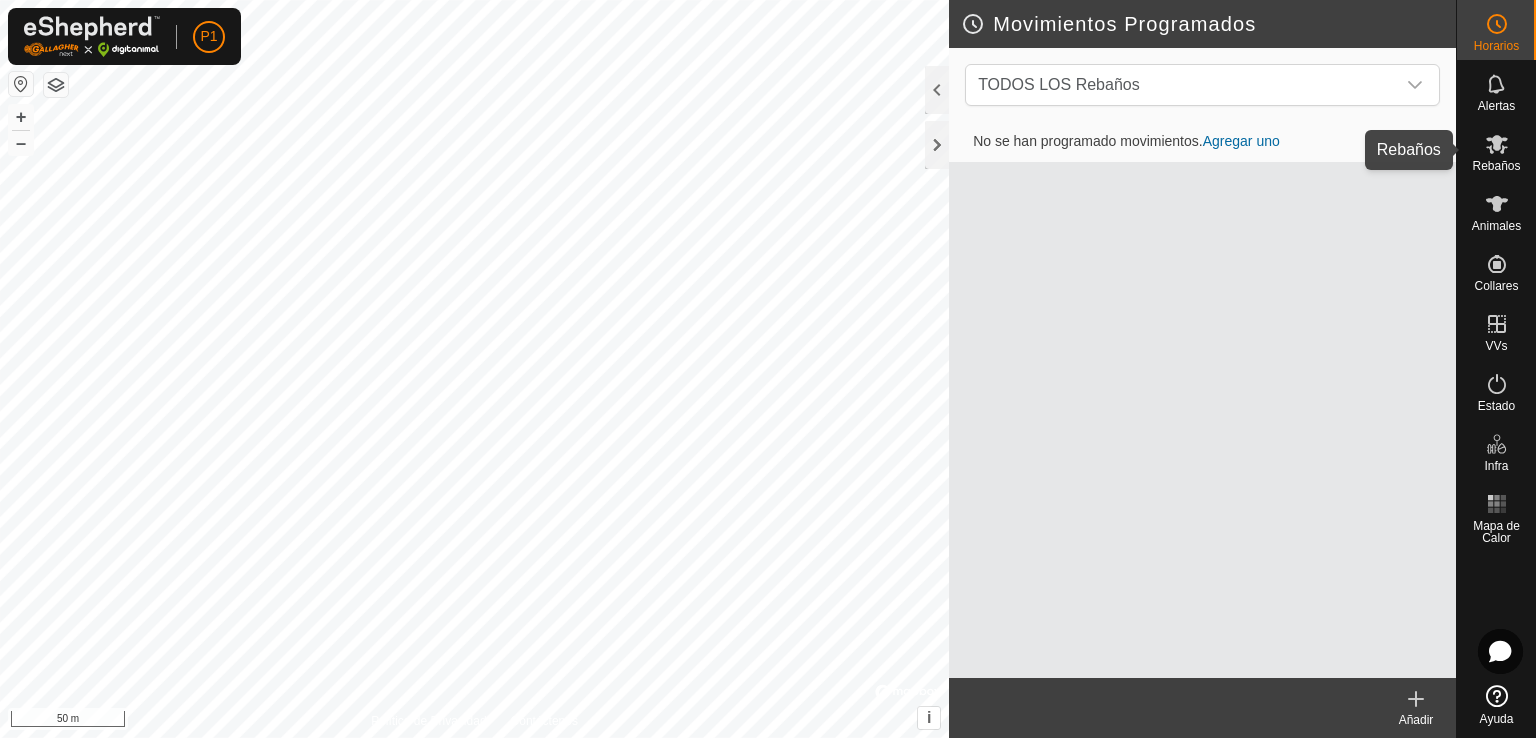 click at bounding box center (1497, 144) 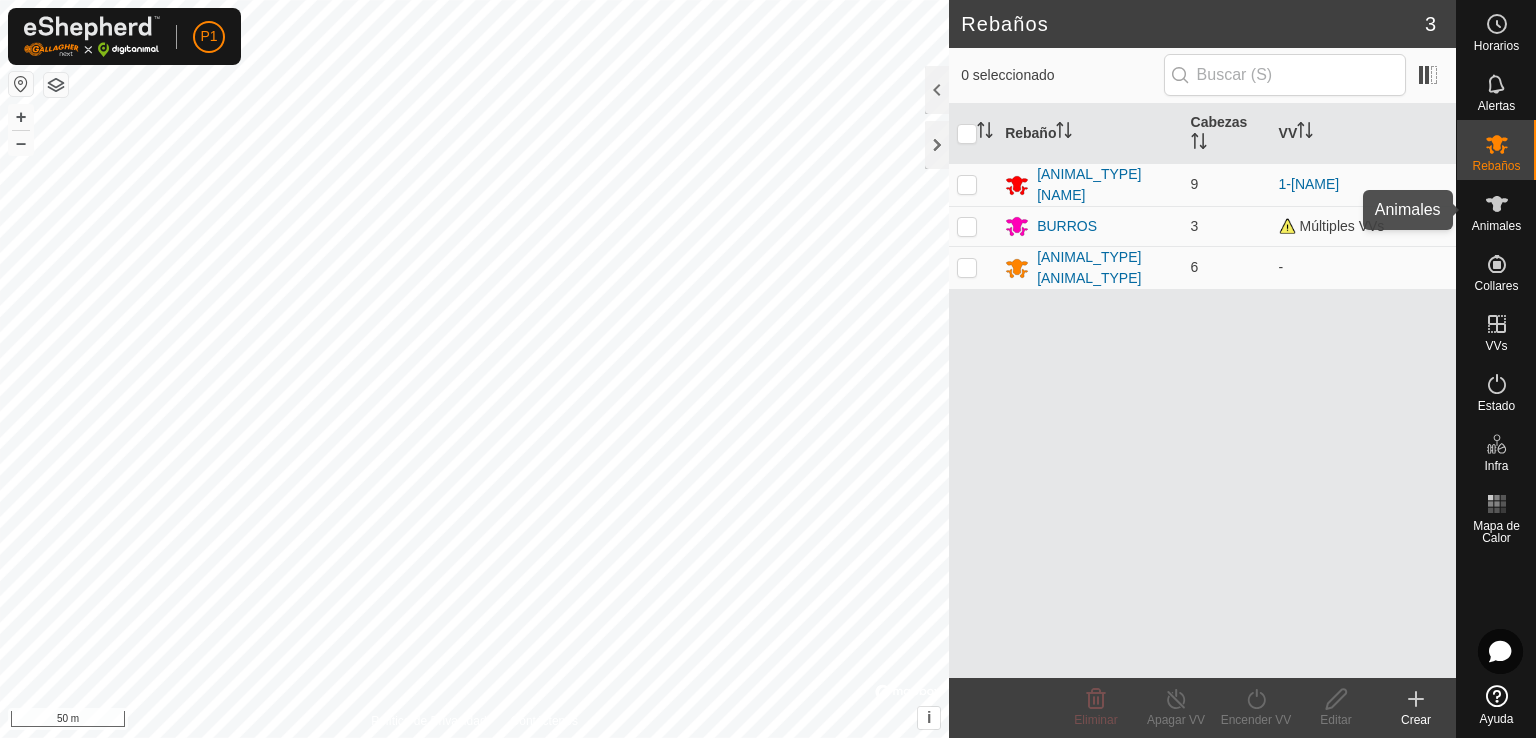 click at bounding box center (1497, 204) 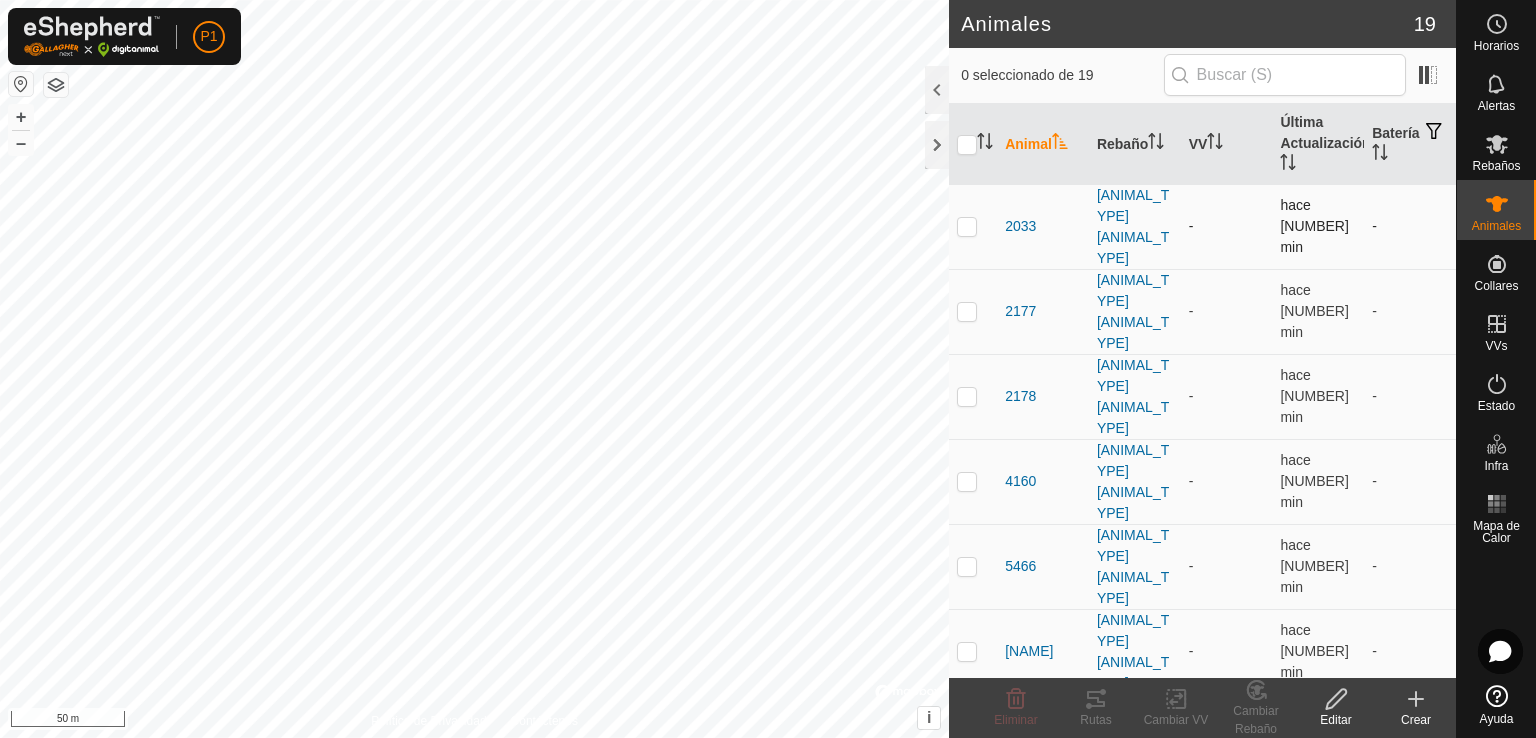 click at bounding box center [973, 226] 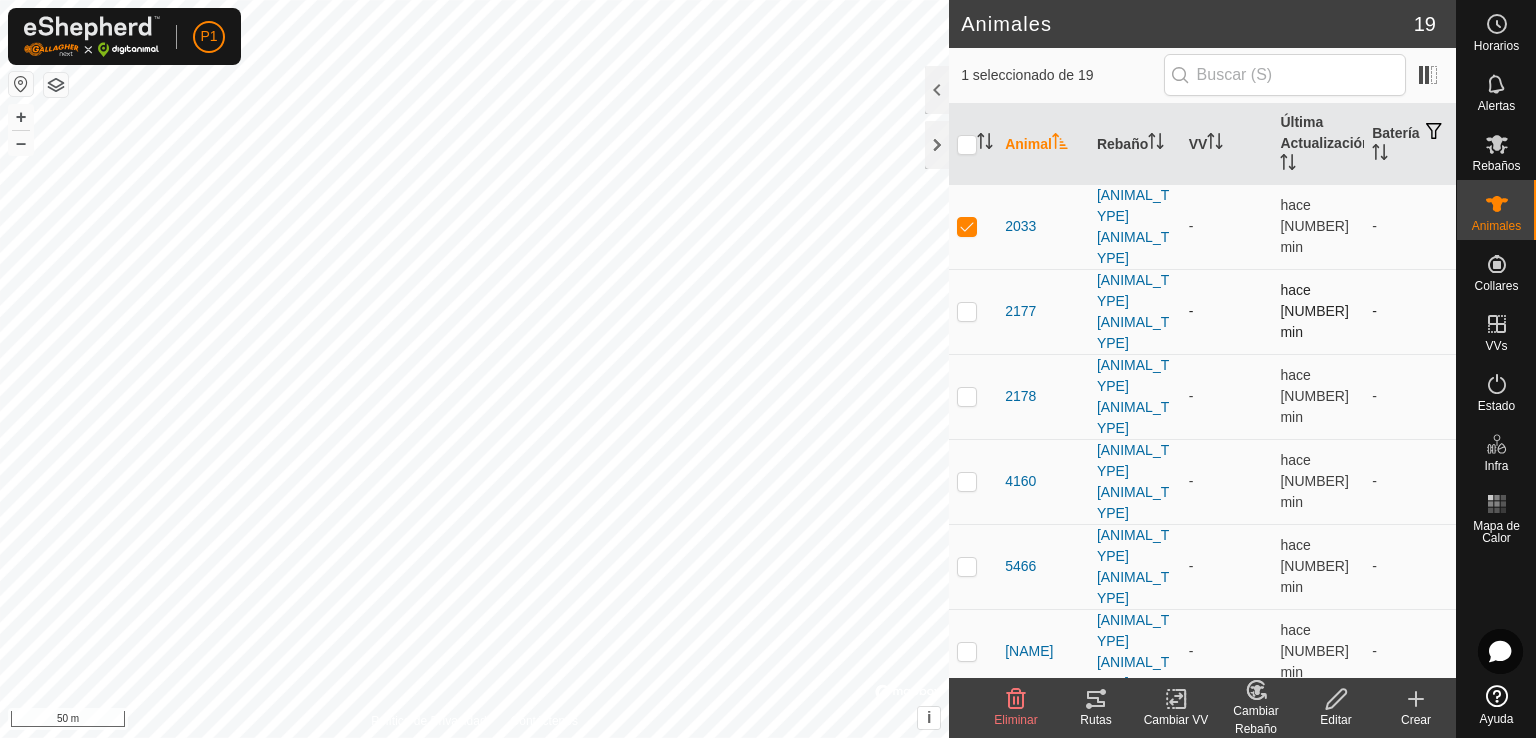 click at bounding box center (973, 311) 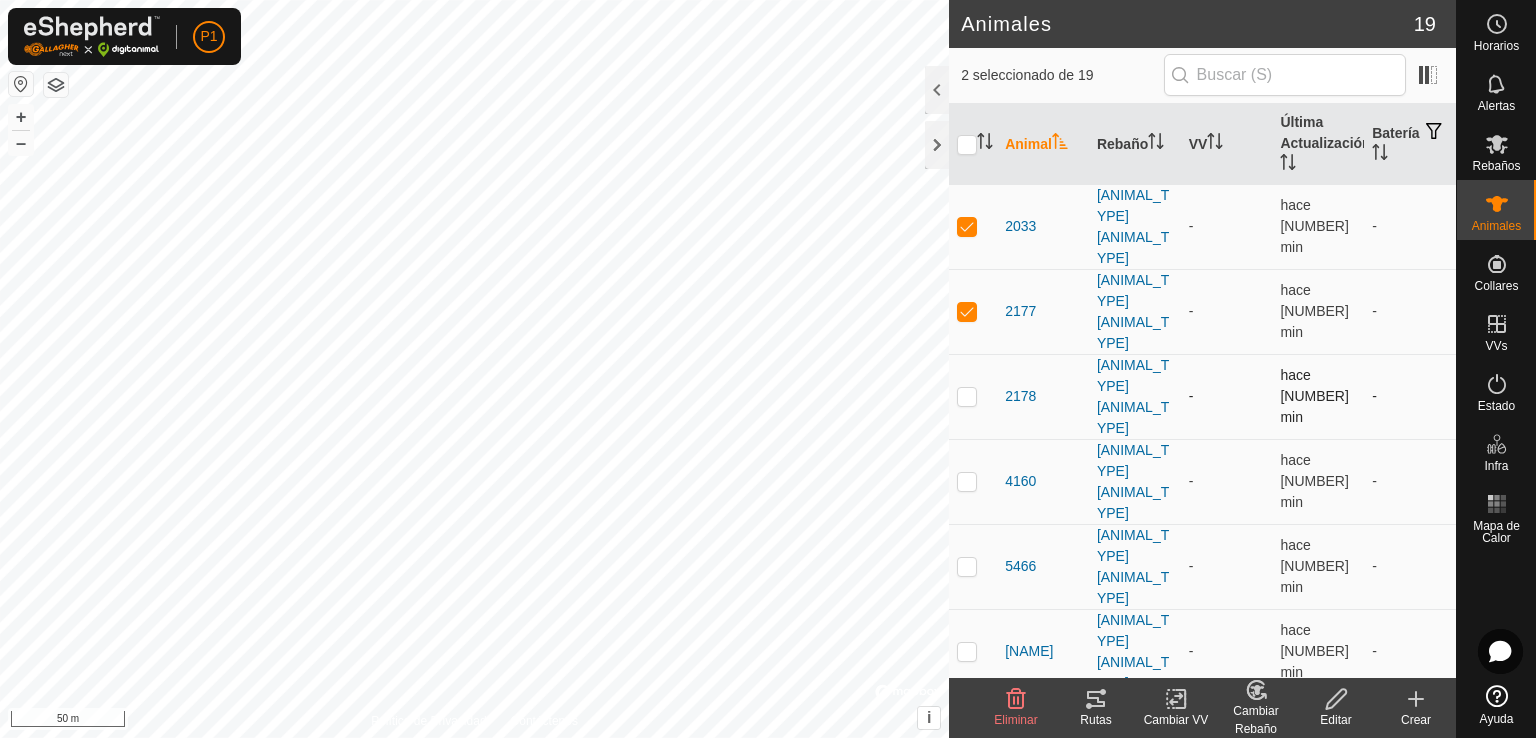 click at bounding box center [973, 396] 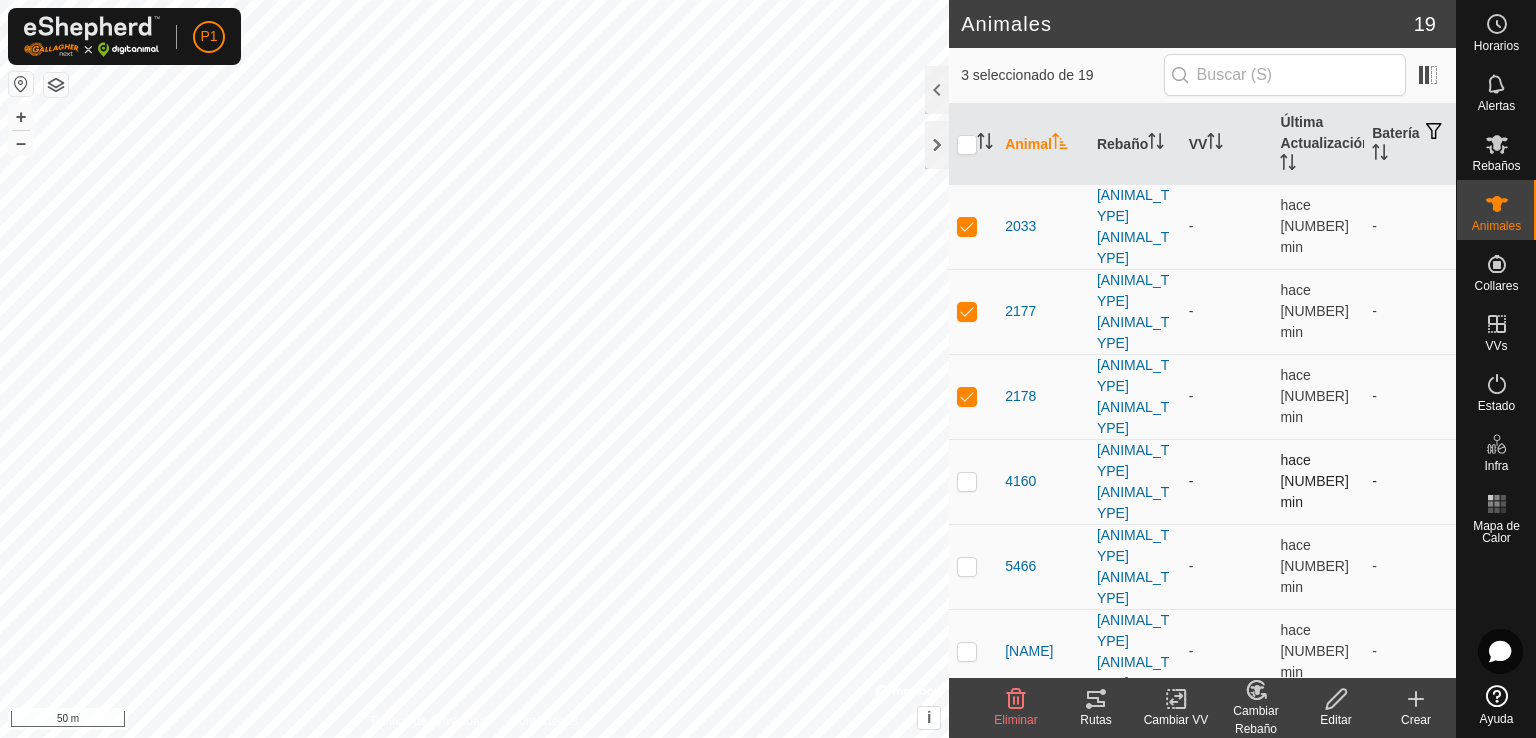 click at bounding box center (967, 481) 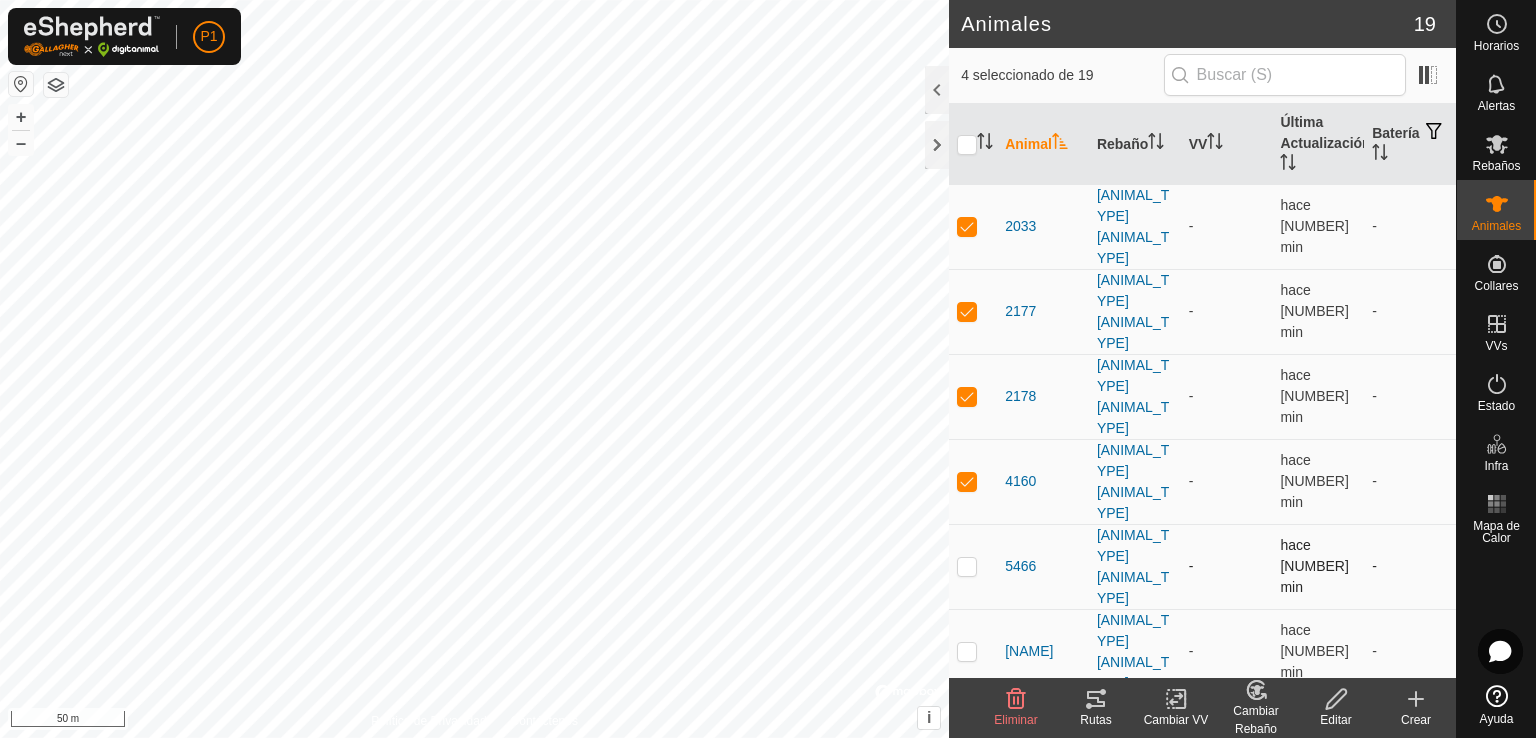 click at bounding box center (967, 566) 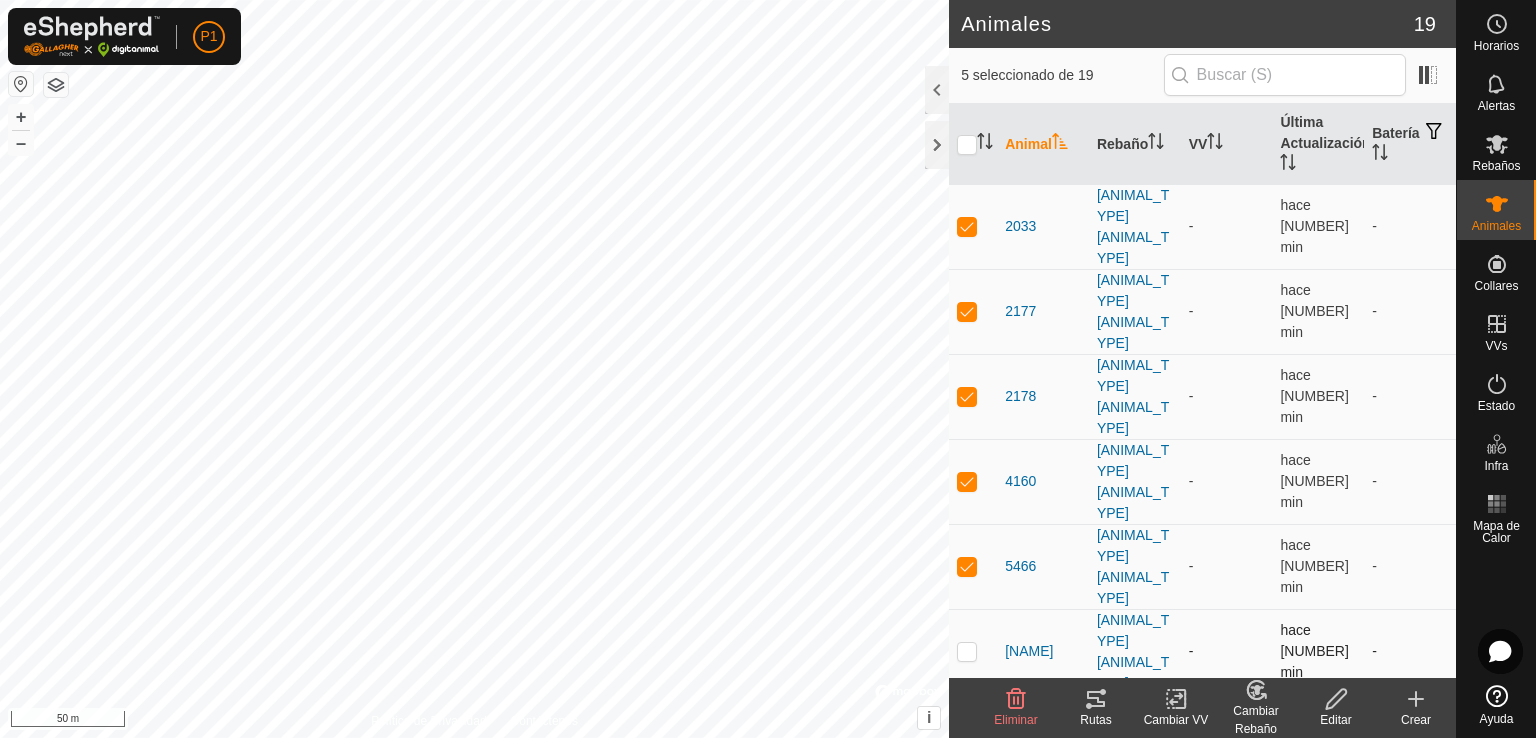 click at bounding box center (967, 651) 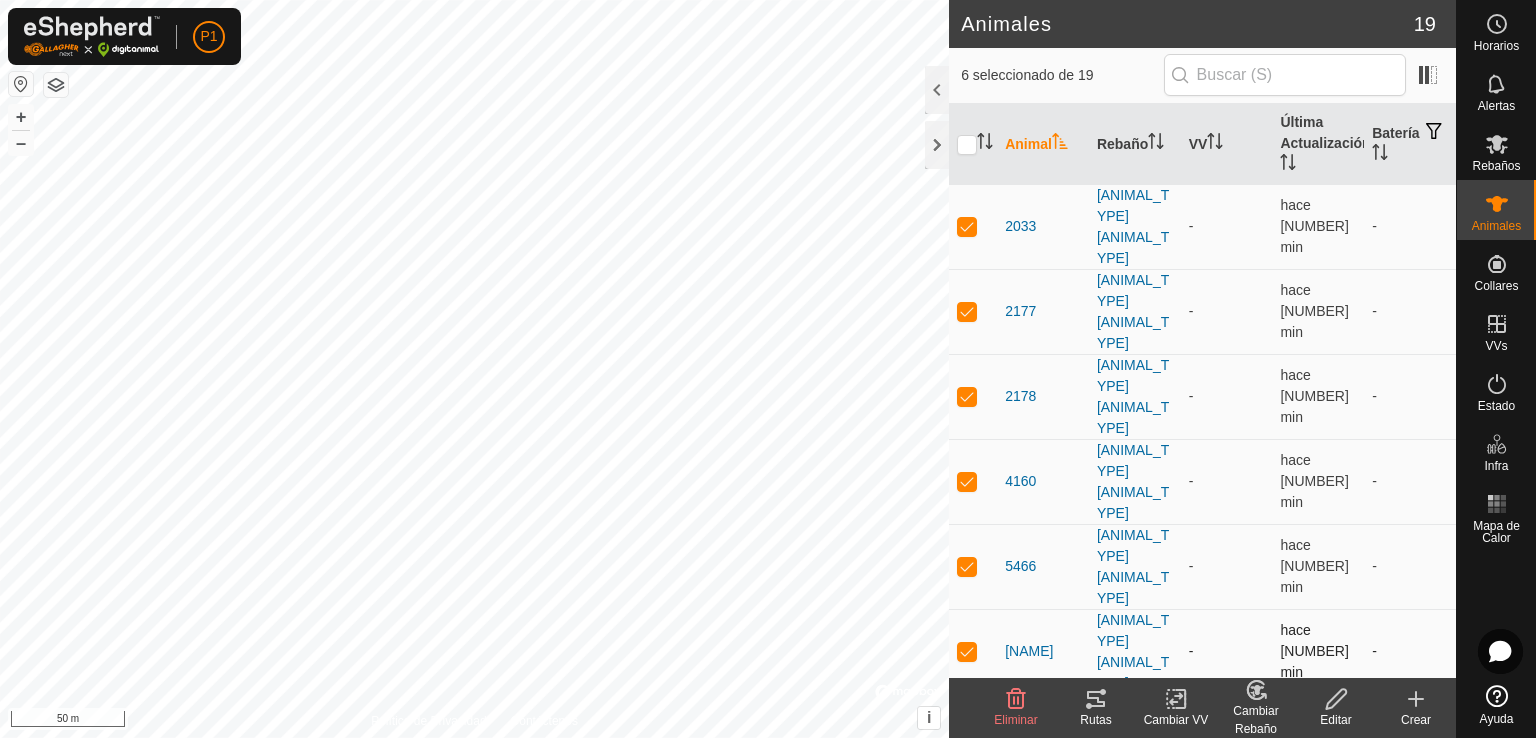 checkbox on "true" 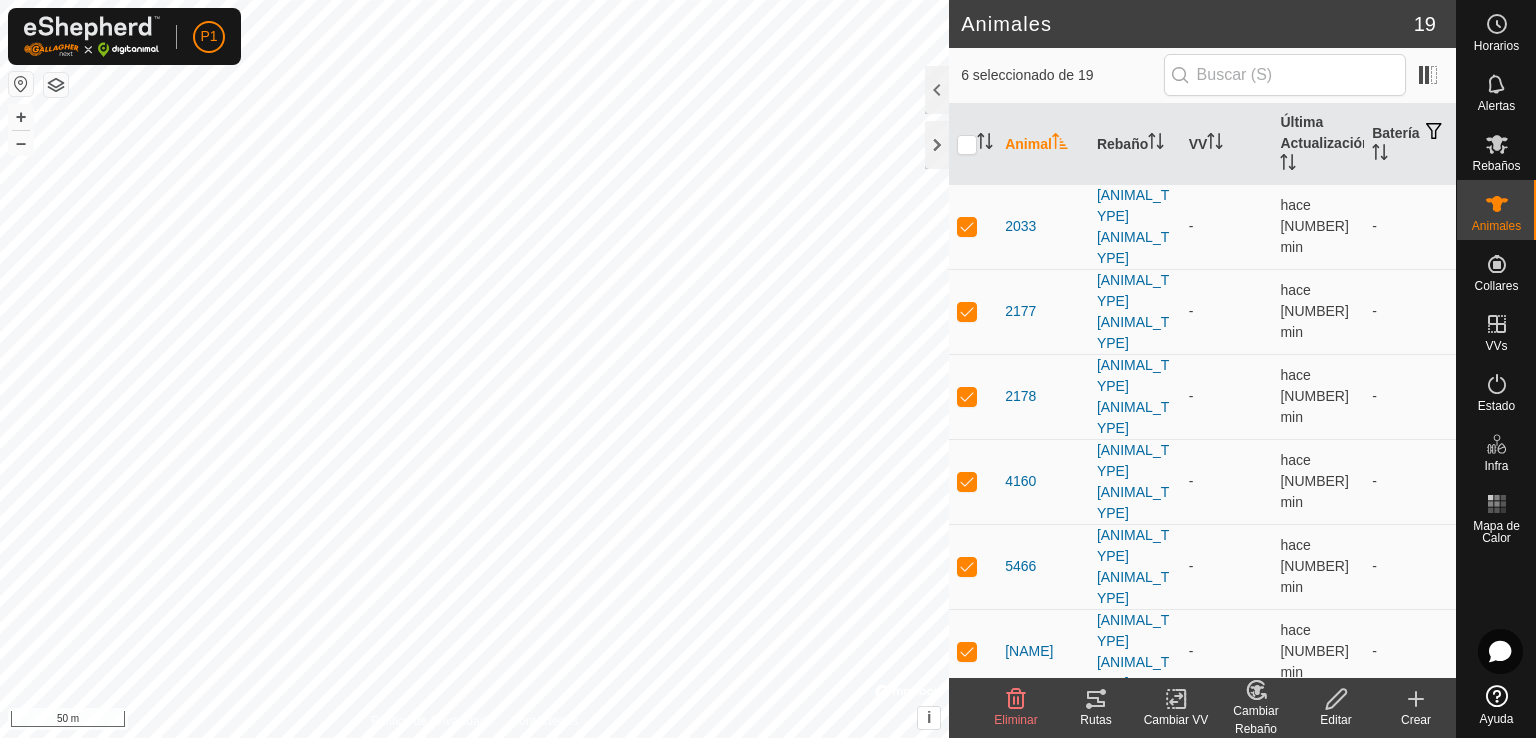 click on "Cambiar VV" 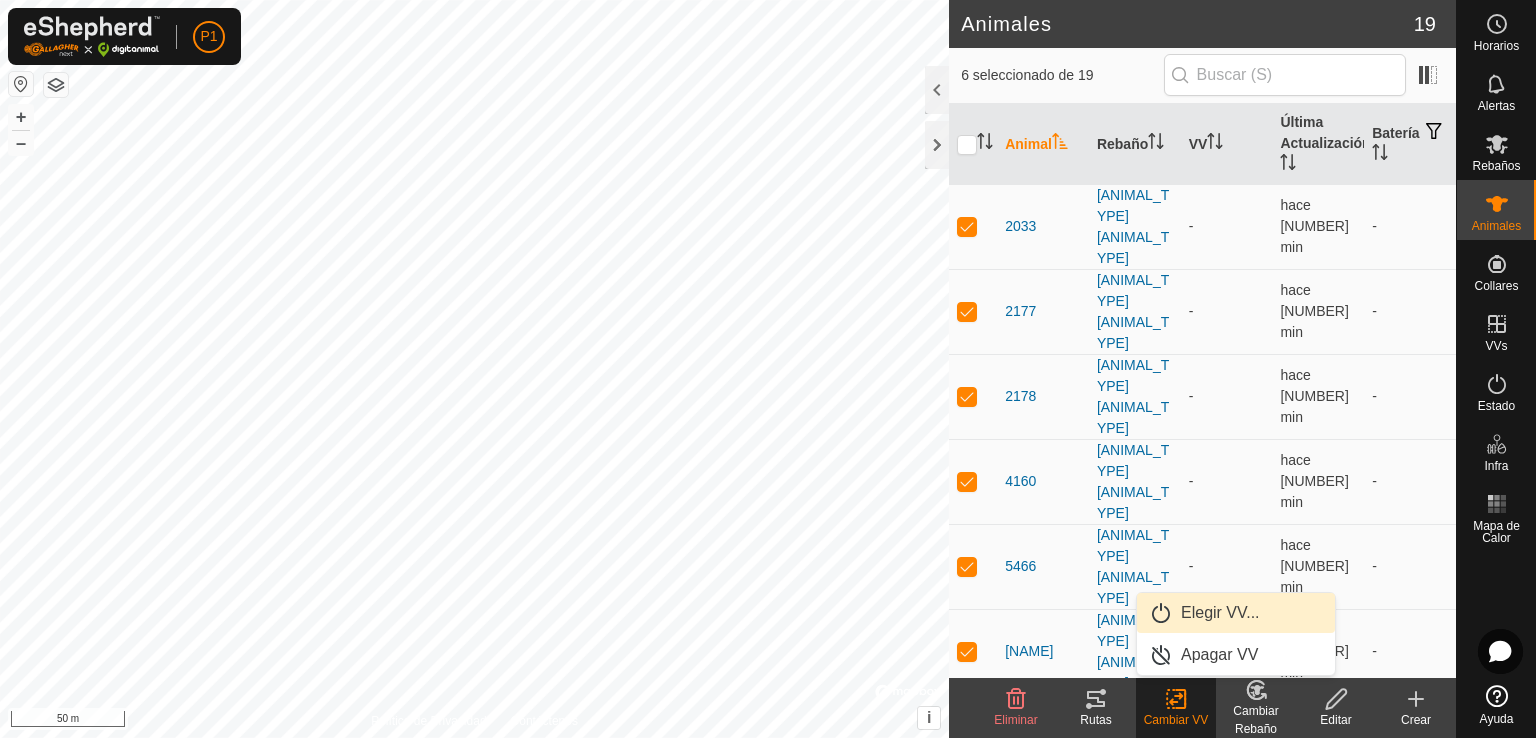 click on "Elegir VV..." at bounding box center (1236, 613) 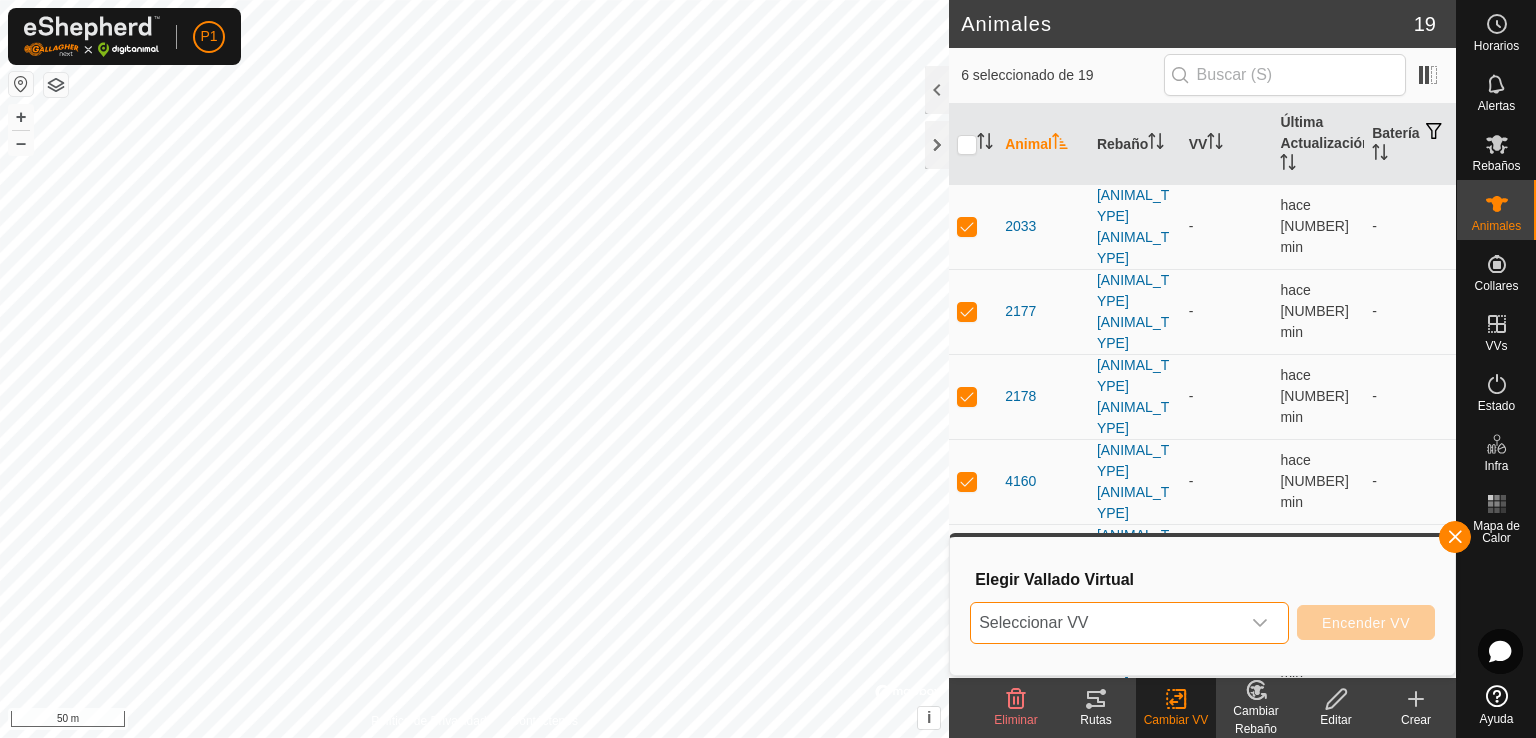 click on "Seleccionar VV" at bounding box center (1105, 623) 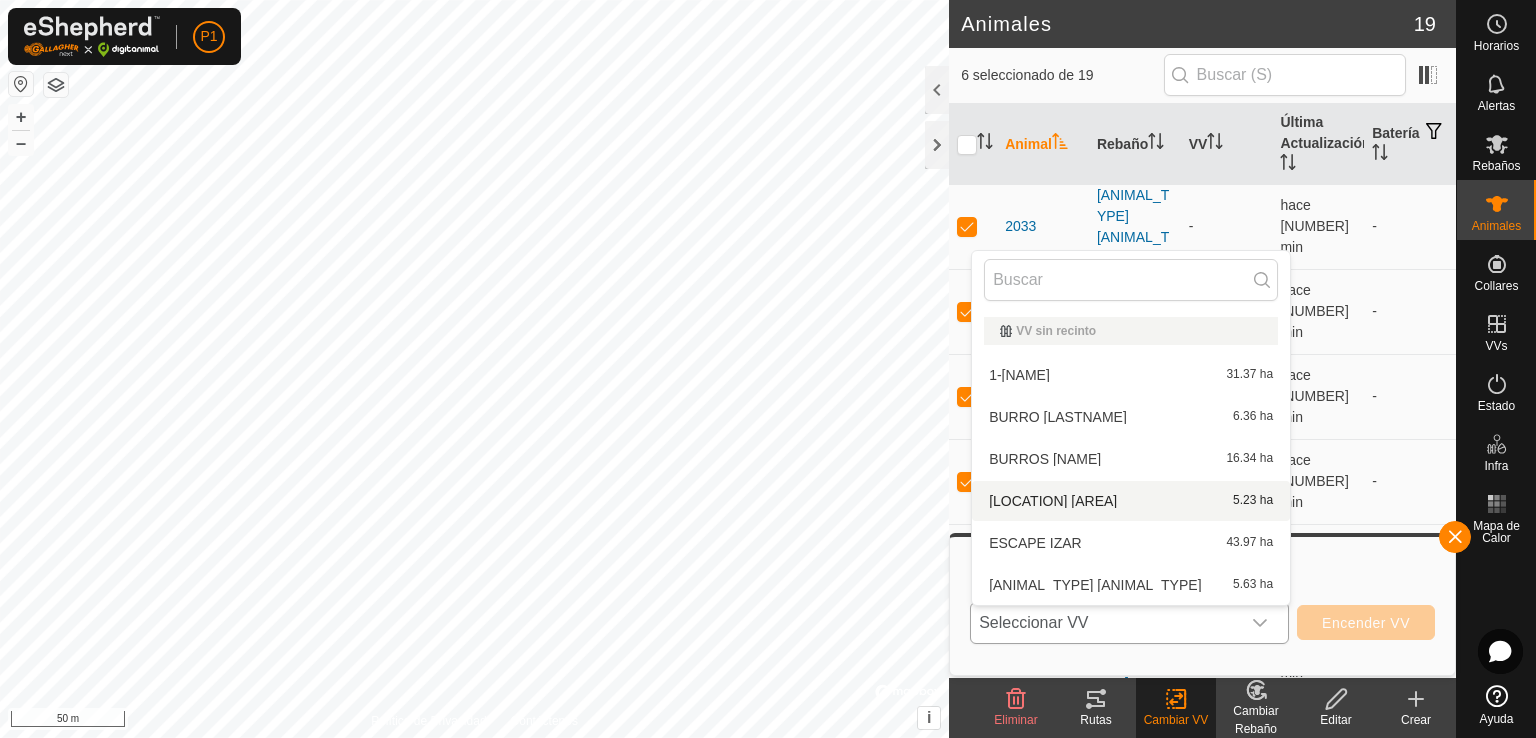 click on "CAMPAS DE ALAVA  5.23 ha" at bounding box center [1131, 501] 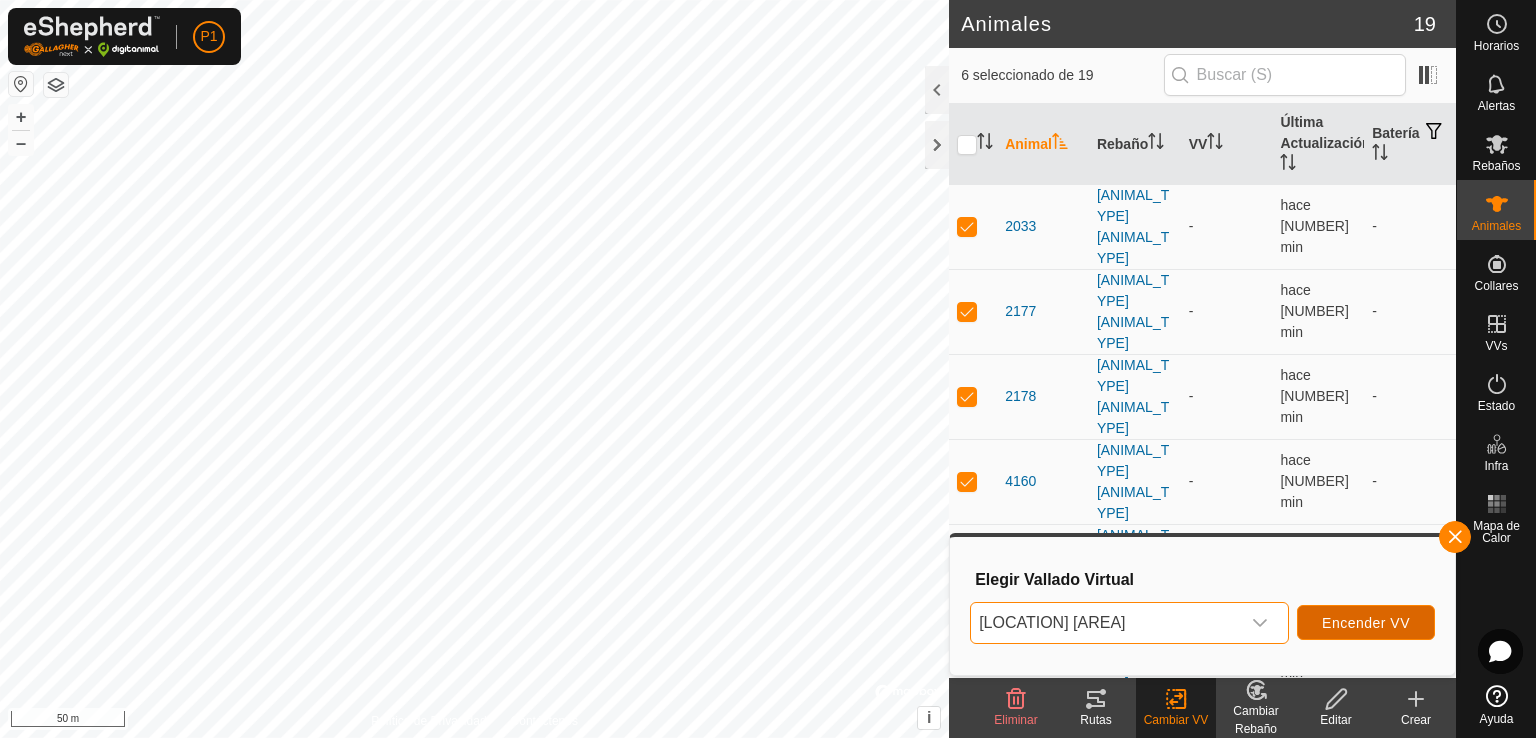 click on "Encender VV" at bounding box center (1366, 623) 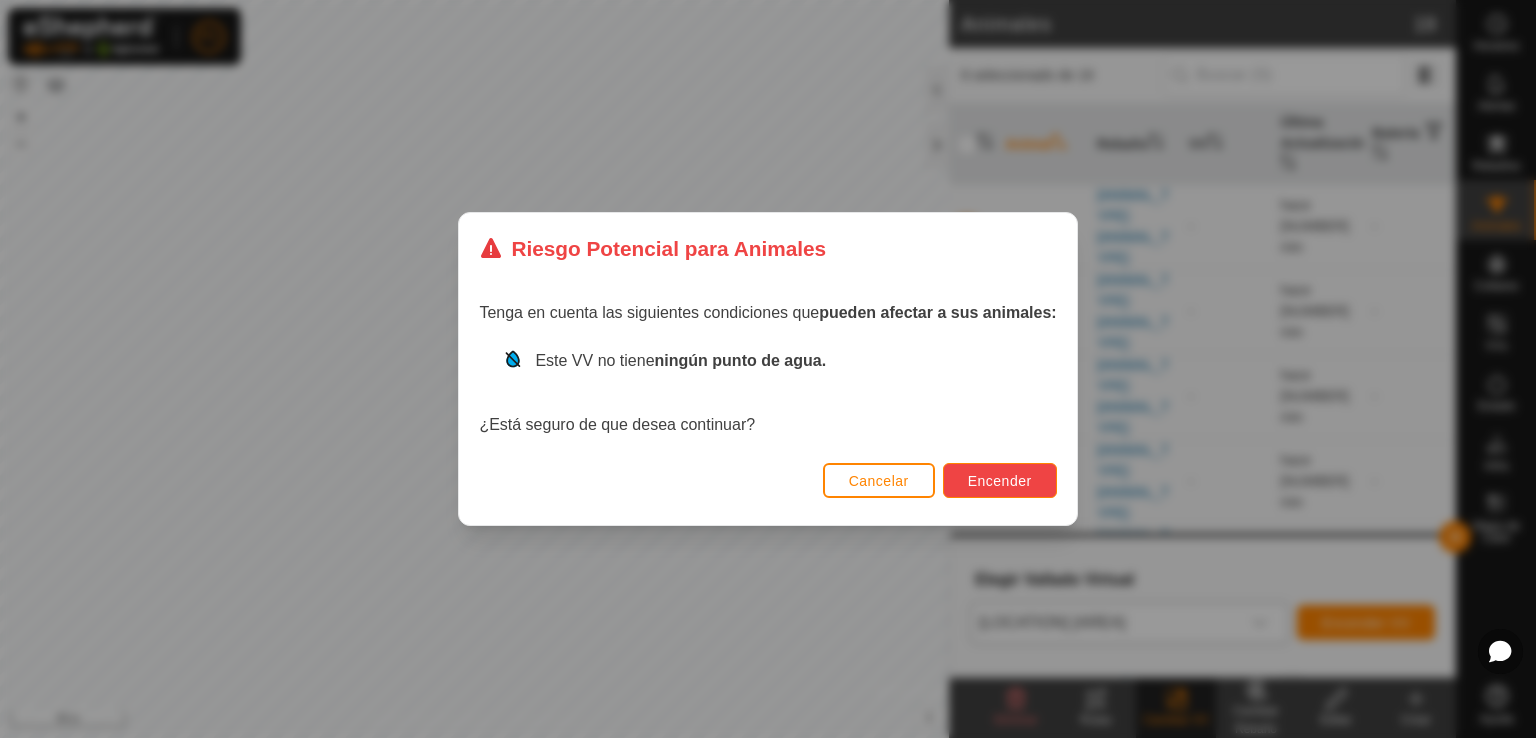 click on "Encender" at bounding box center (1000, 481) 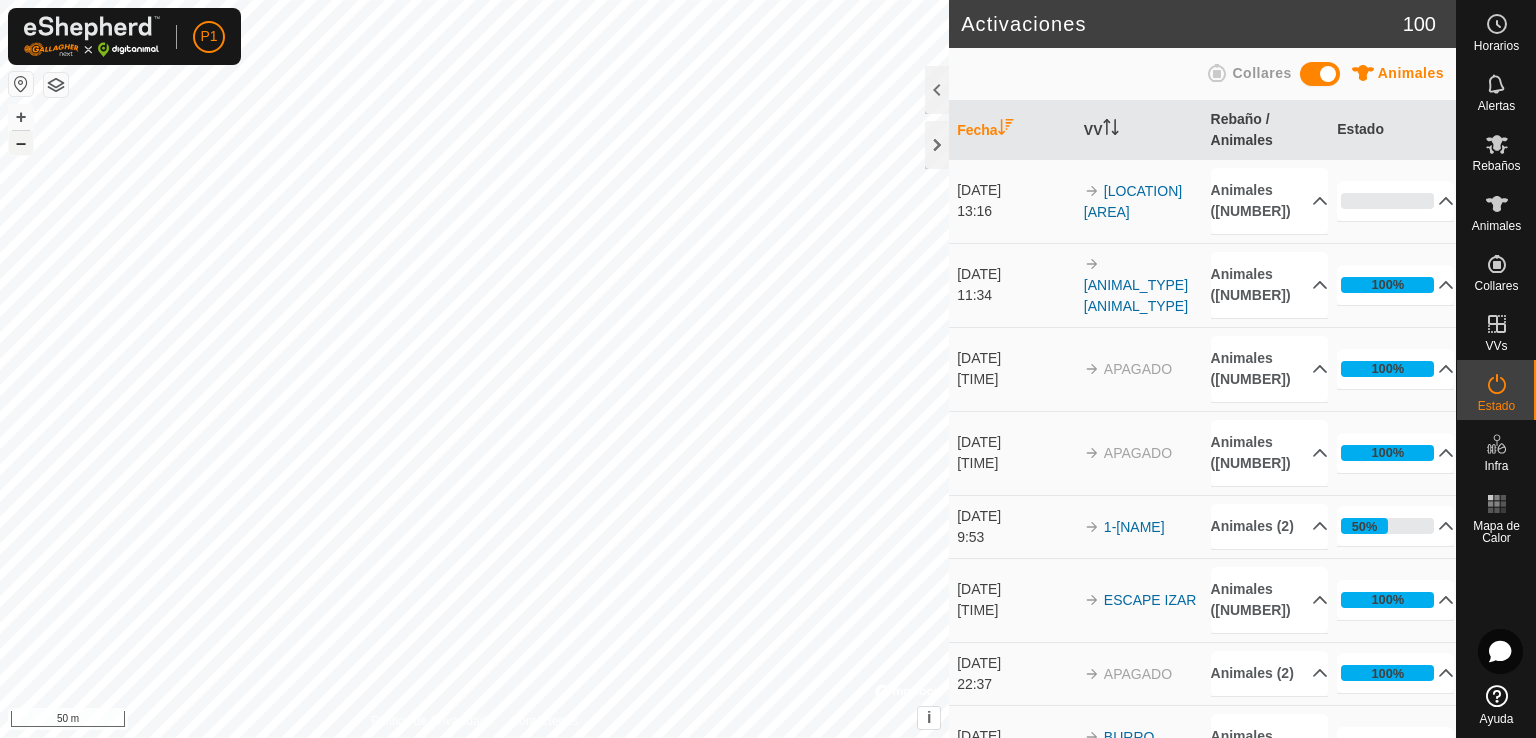 click on "–" at bounding box center [21, 143] 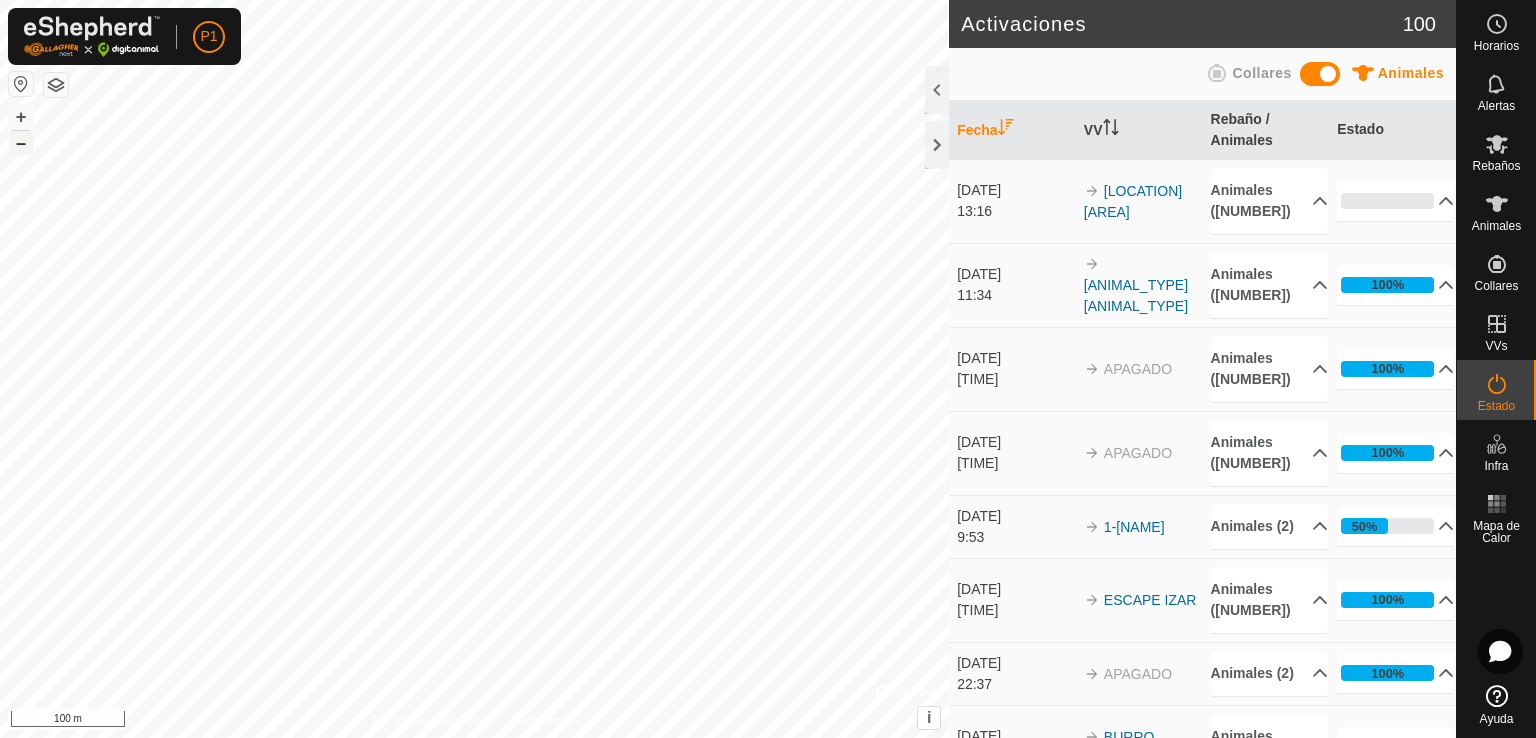 click on "–" at bounding box center [21, 143] 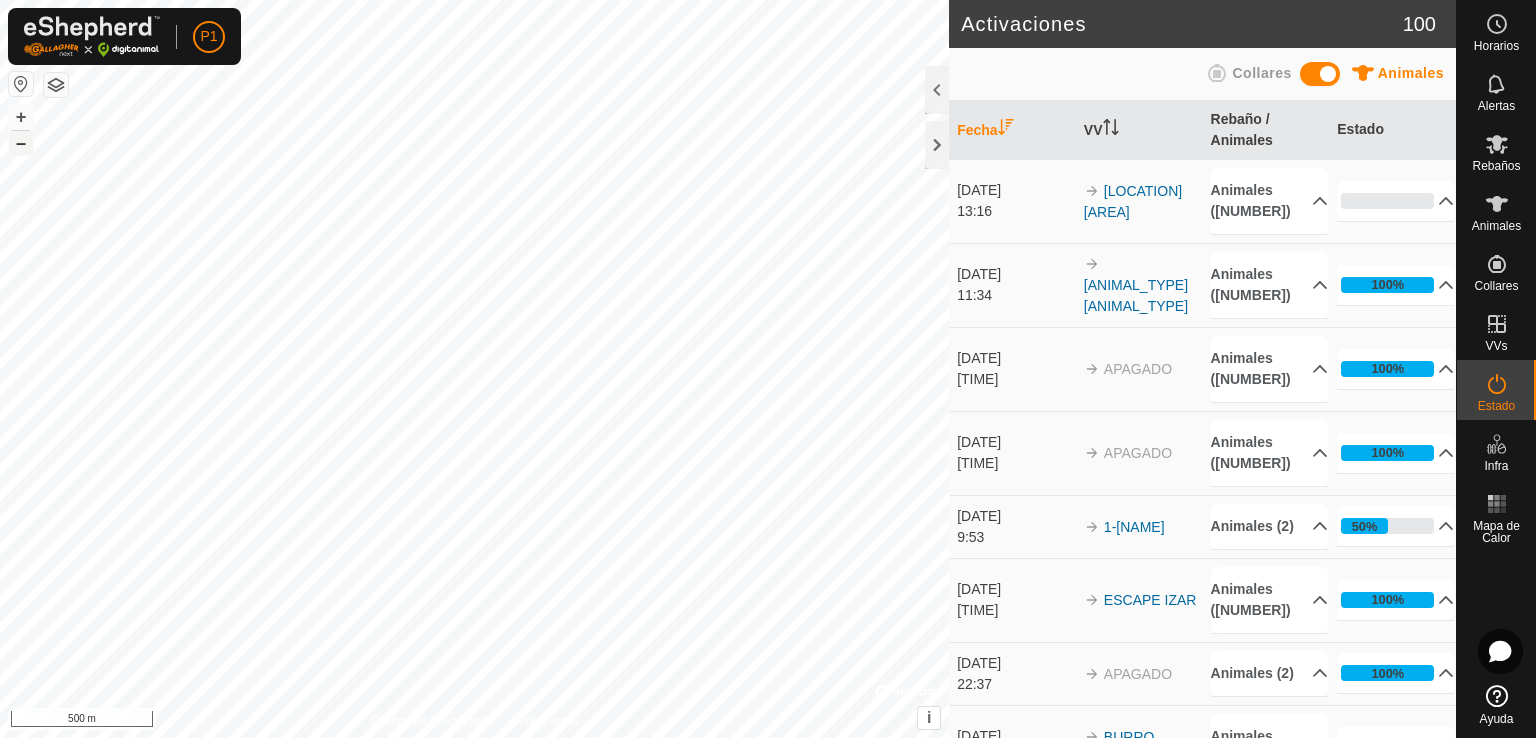 click on "–" at bounding box center [21, 143] 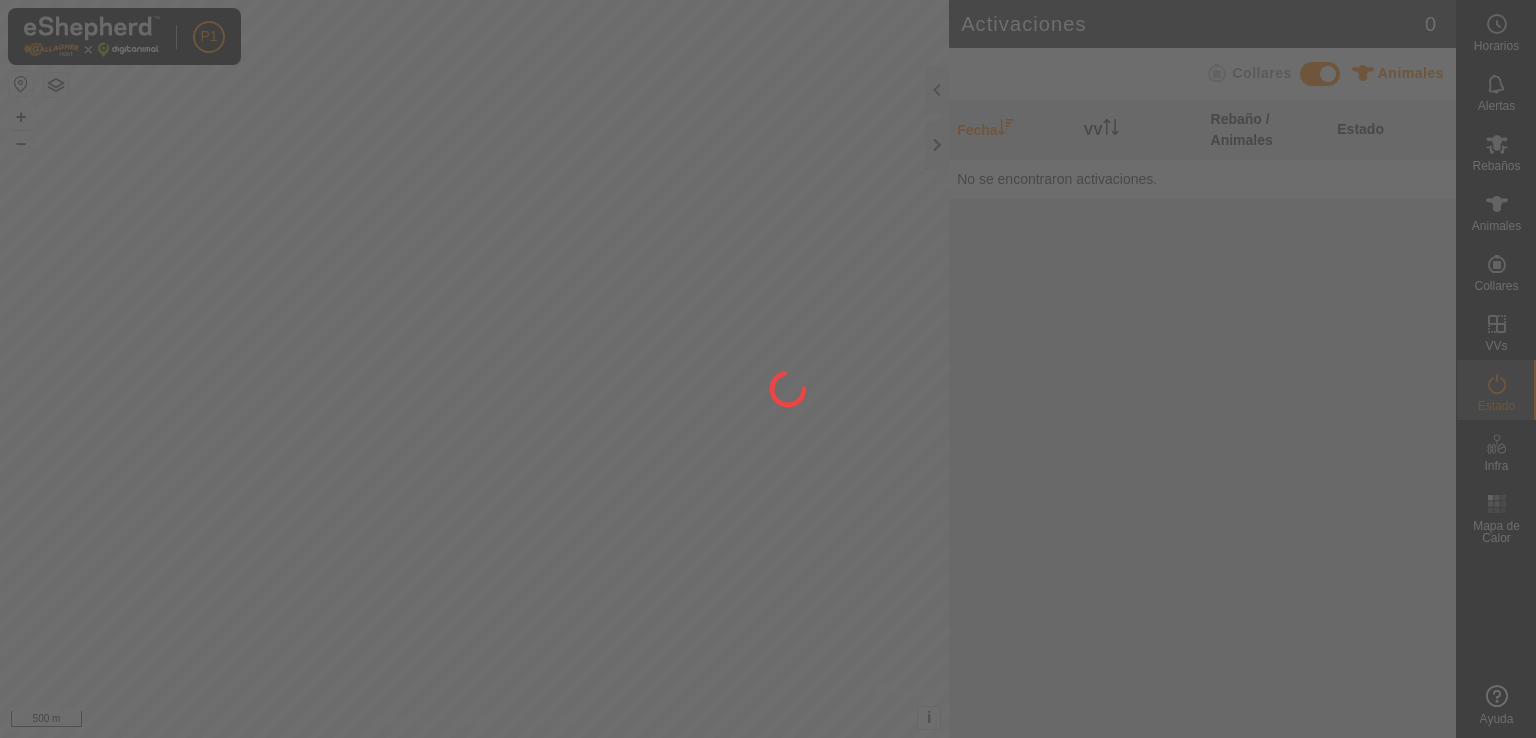 scroll, scrollTop: 0, scrollLeft: 0, axis: both 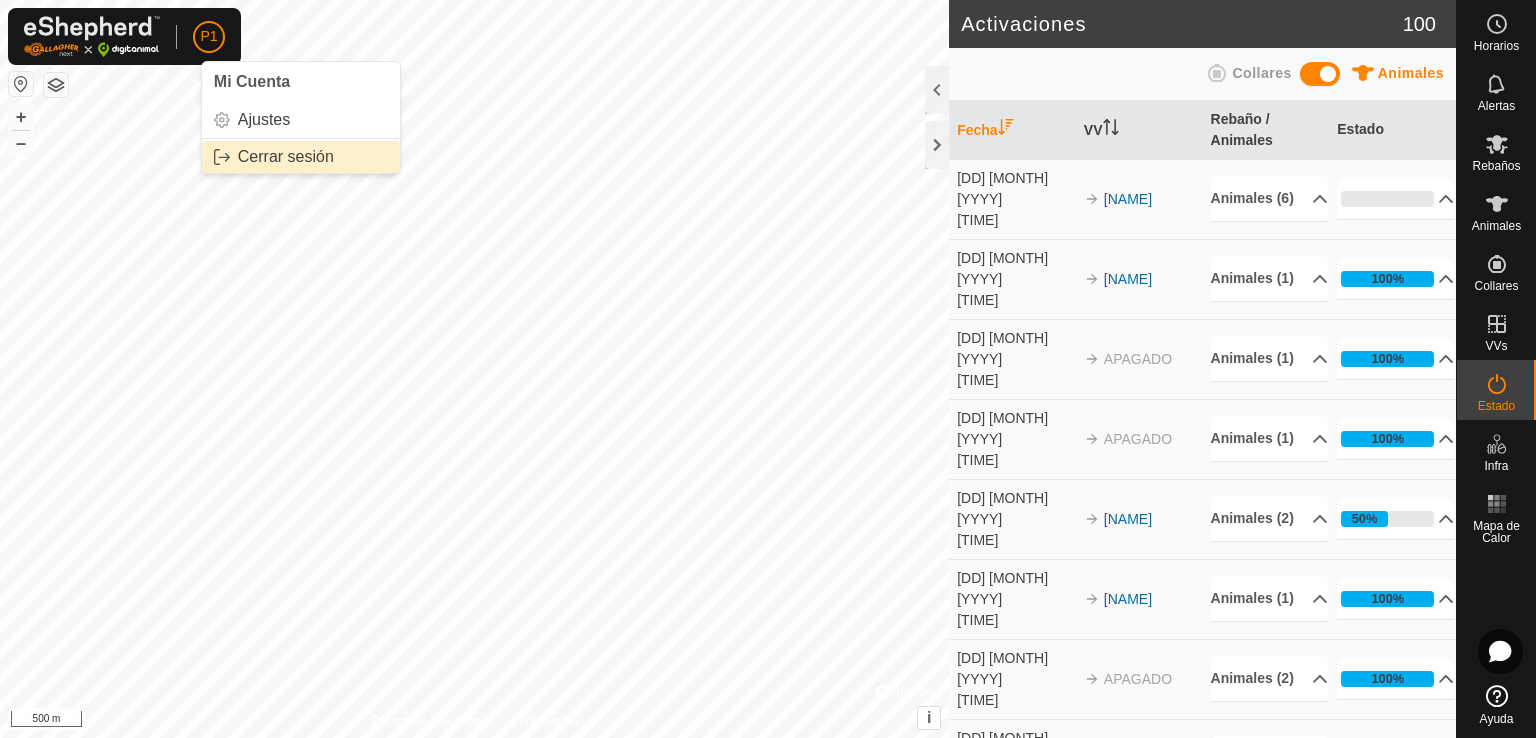 click on "Cerrar sesión" at bounding box center (301, 157) 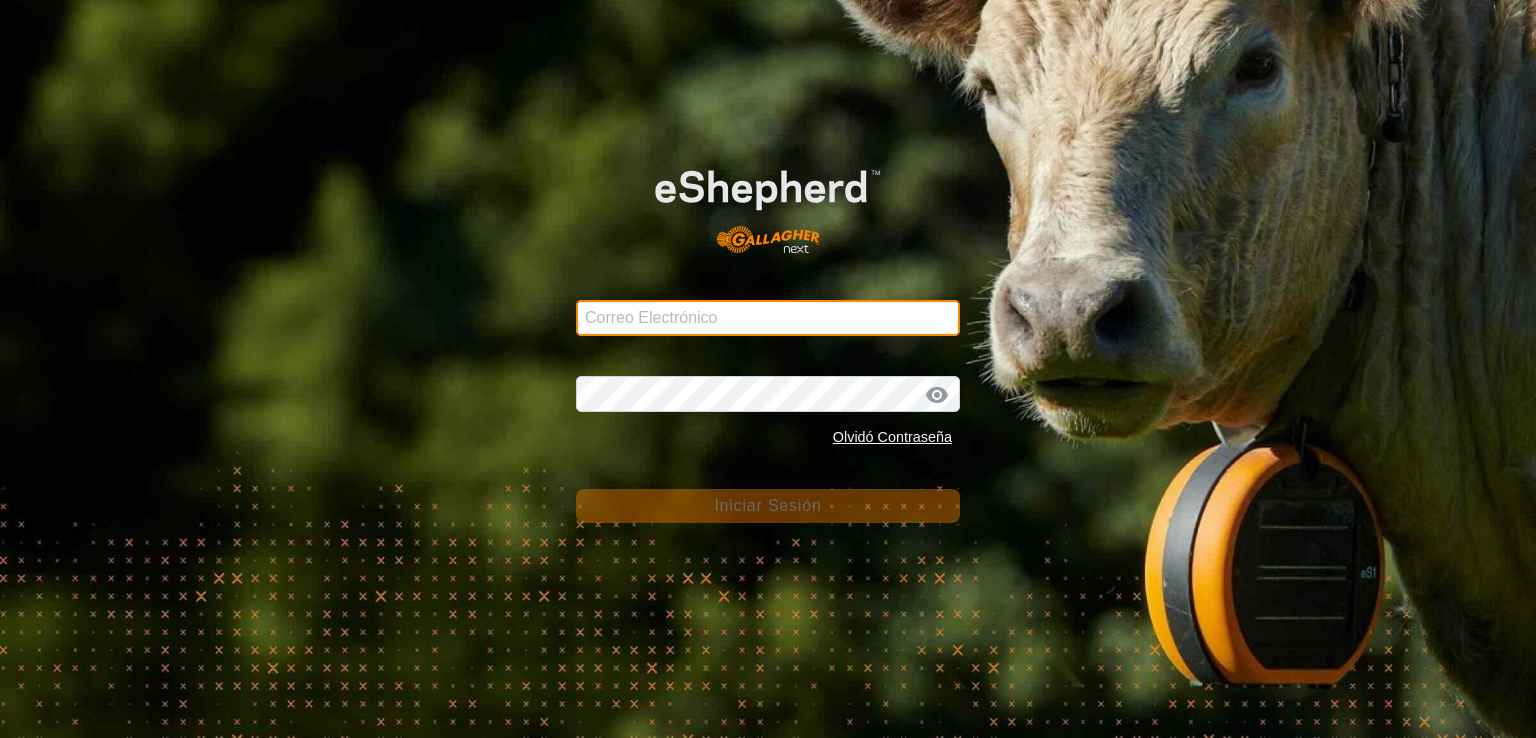 type on "paduraesnarriagasc@correoganadero.es" 